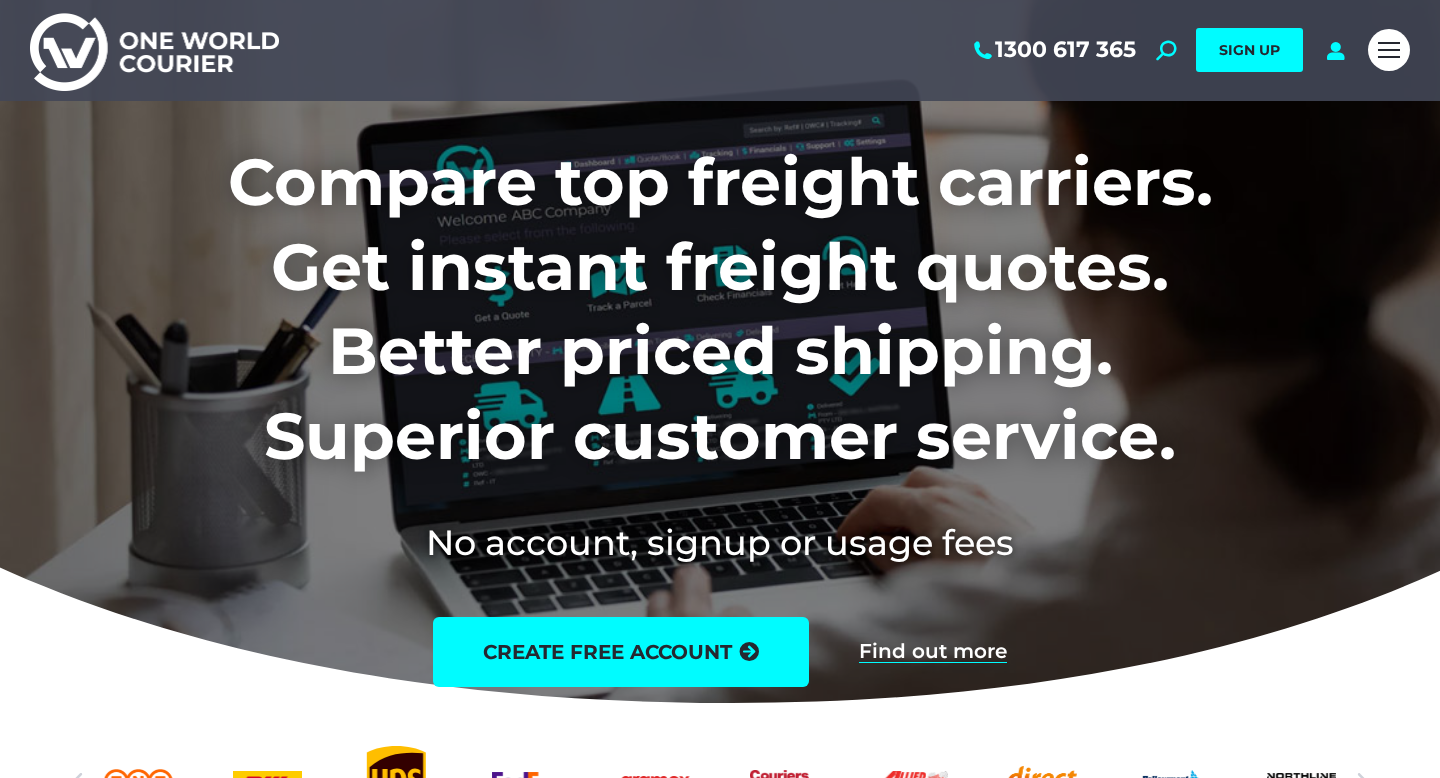scroll, scrollTop: 0, scrollLeft: 0, axis: both 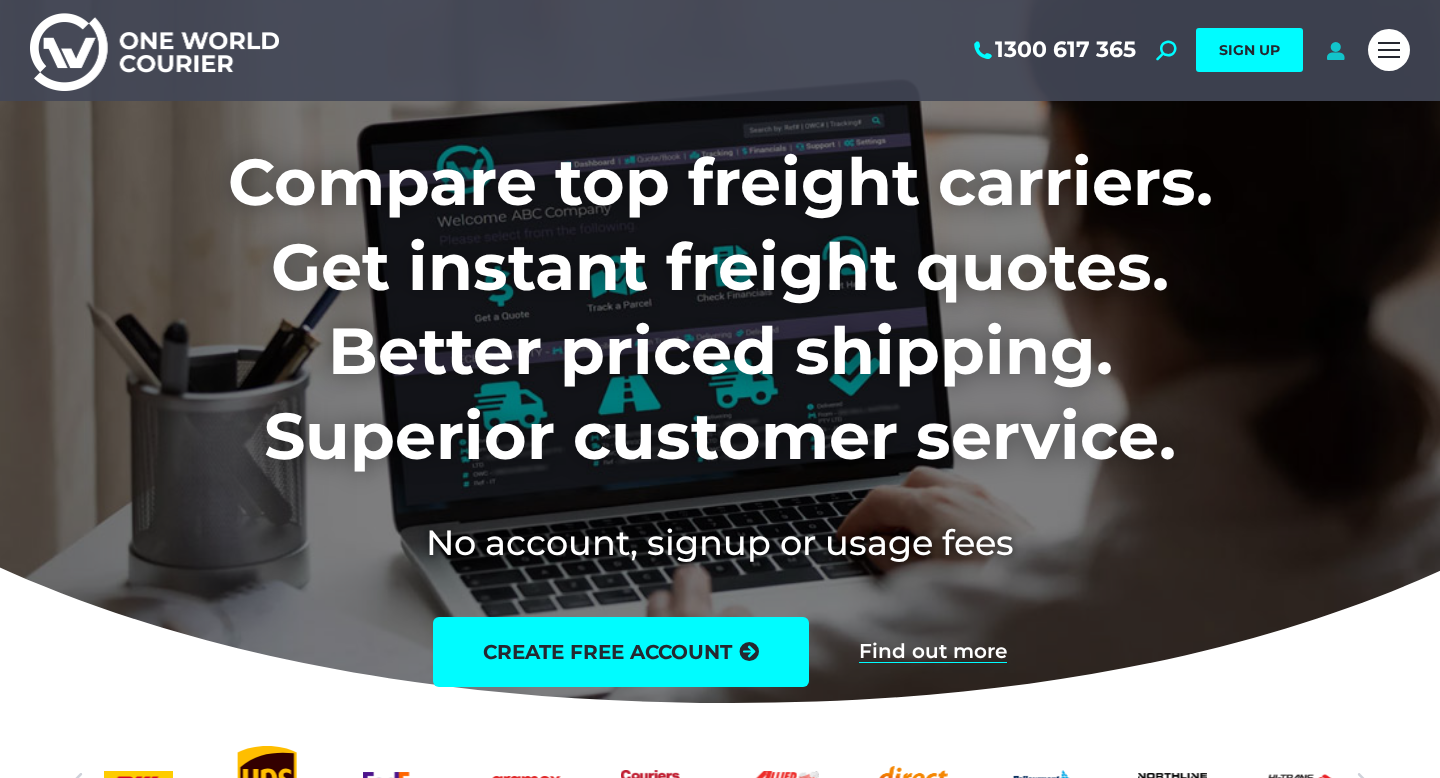 click at bounding box center (1335, 50) 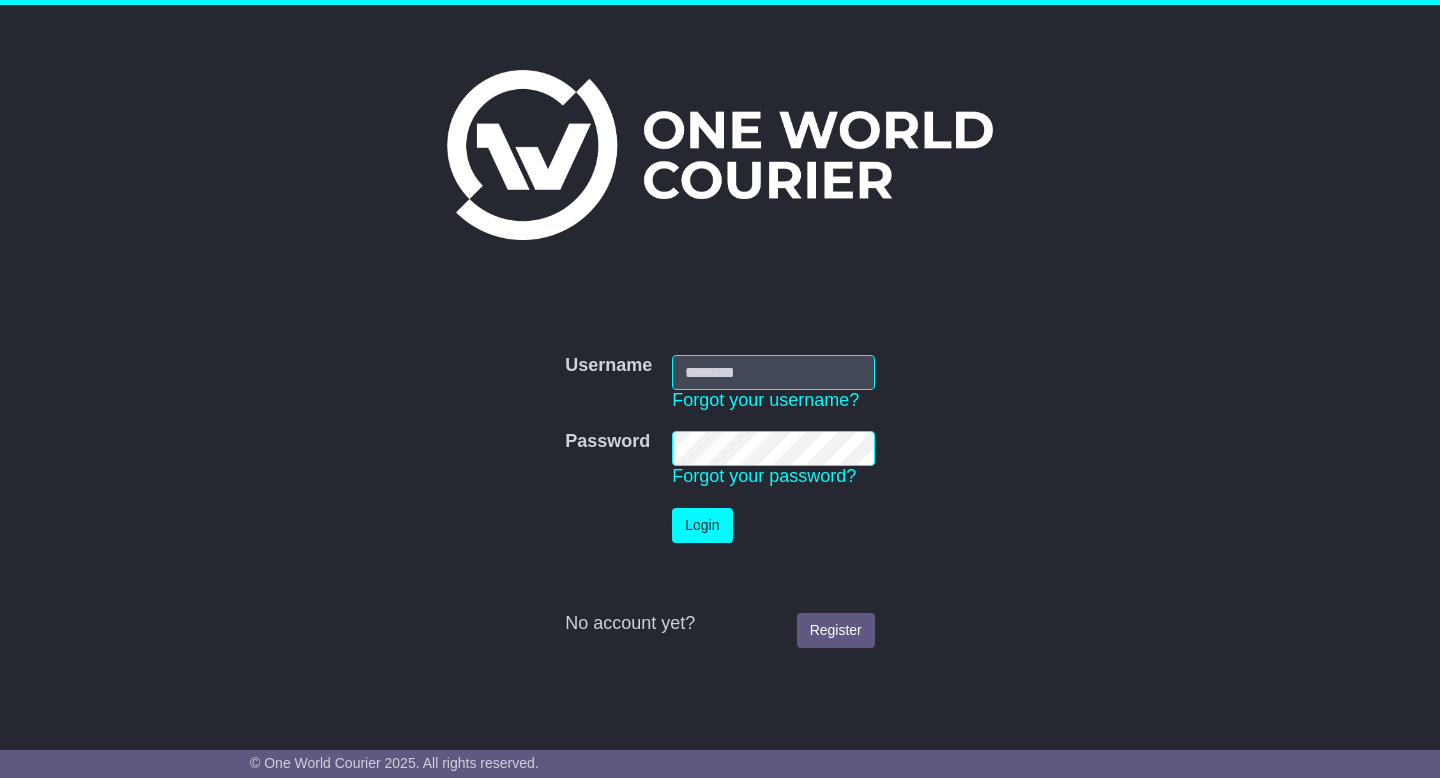 scroll, scrollTop: 0, scrollLeft: 0, axis: both 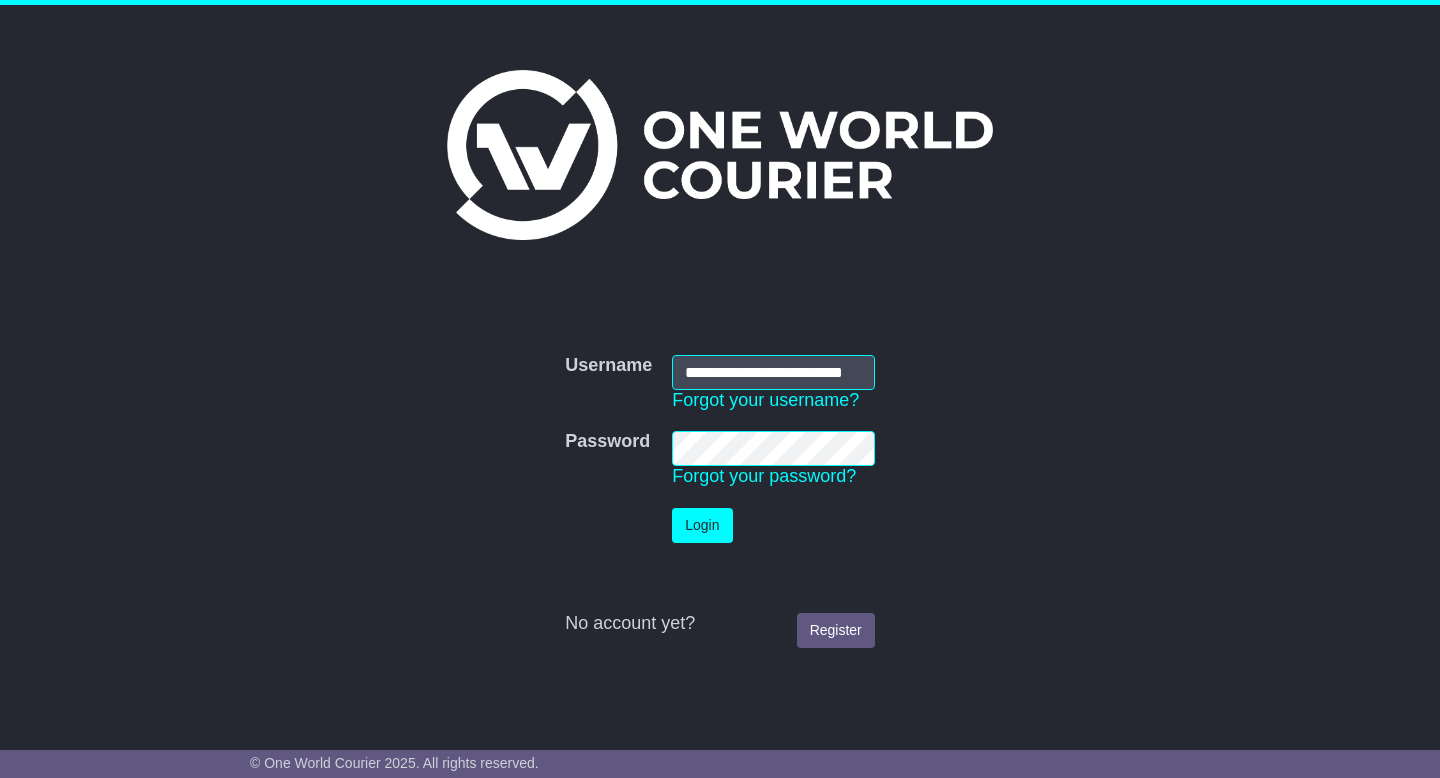 type on "**********" 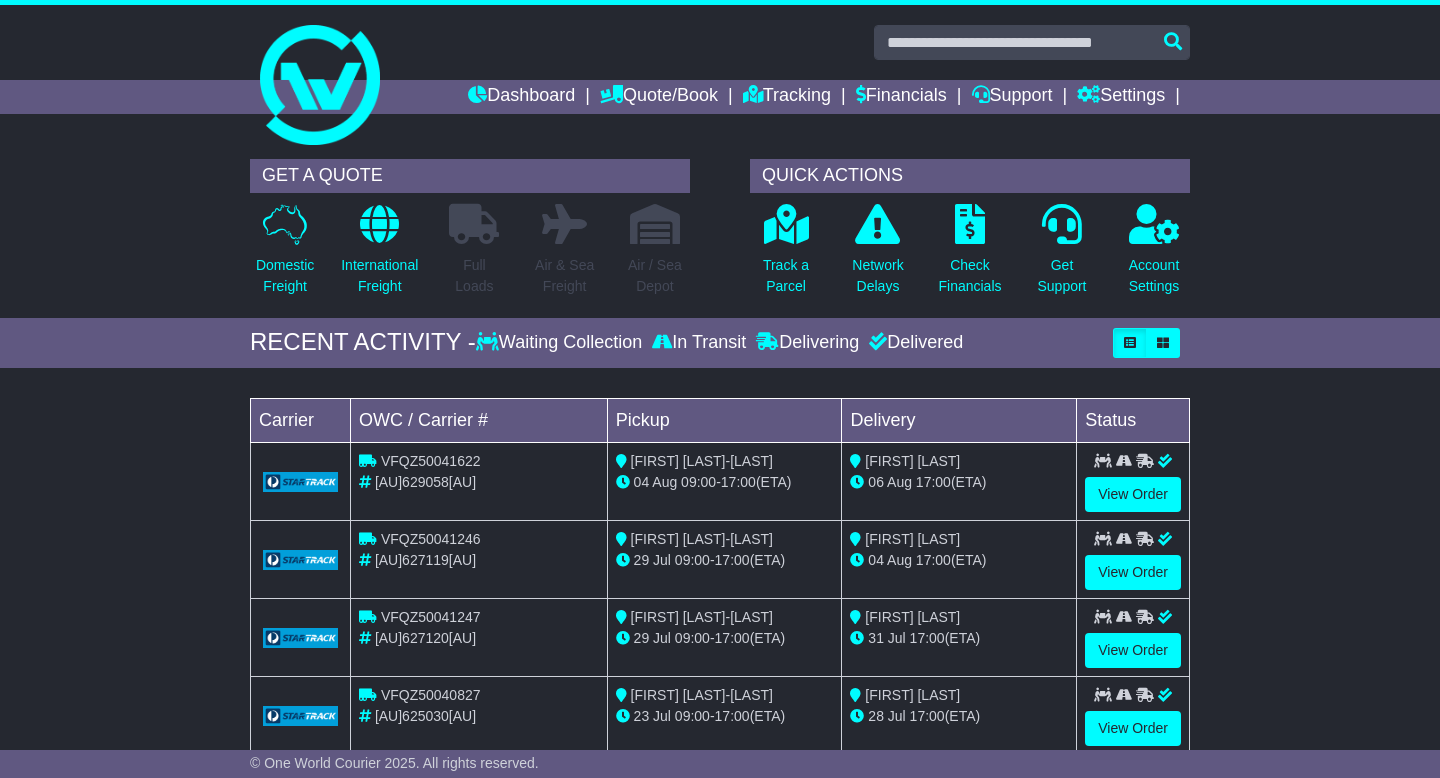 scroll, scrollTop: 0, scrollLeft: 0, axis: both 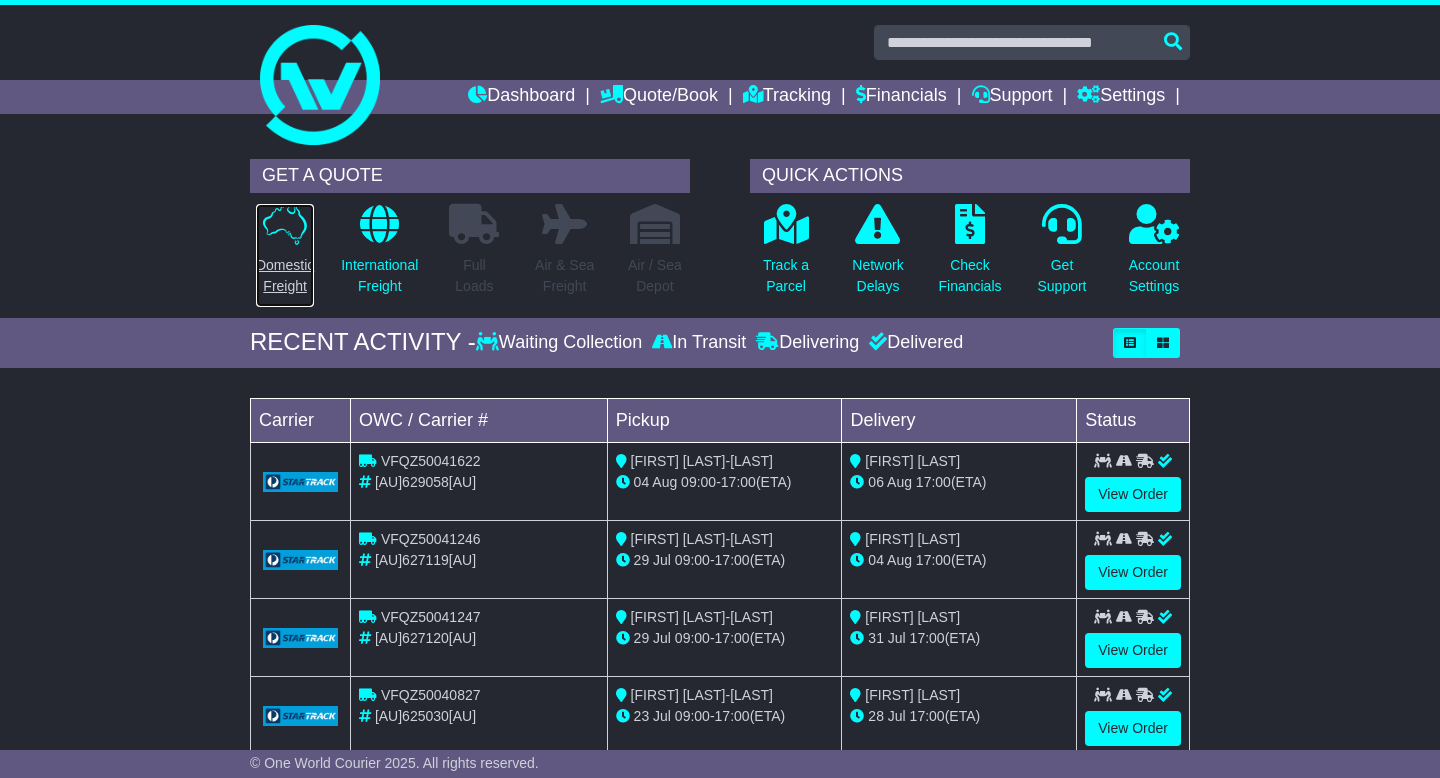 click at bounding box center (285, 224) 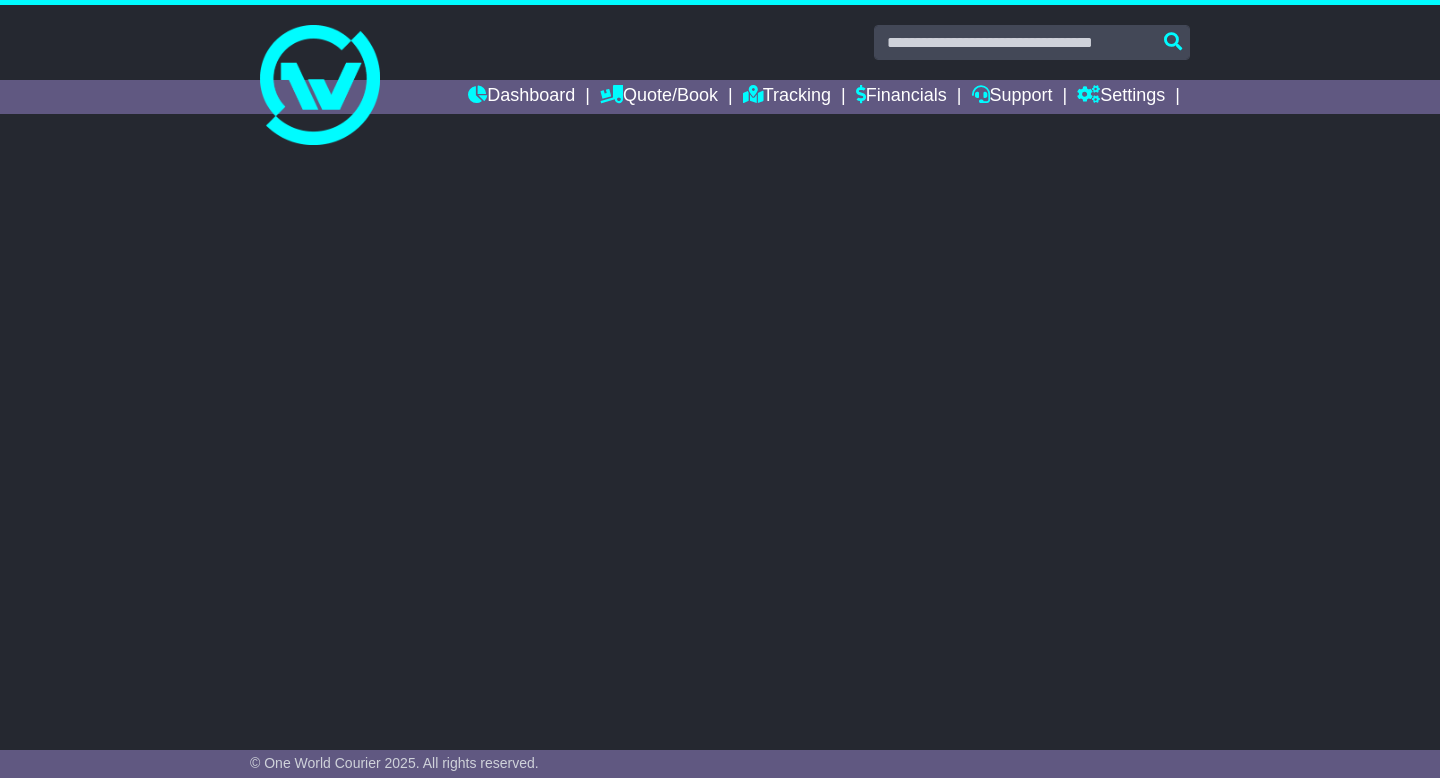 scroll, scrollTop: 0, scrollLeft: 0, axis: both 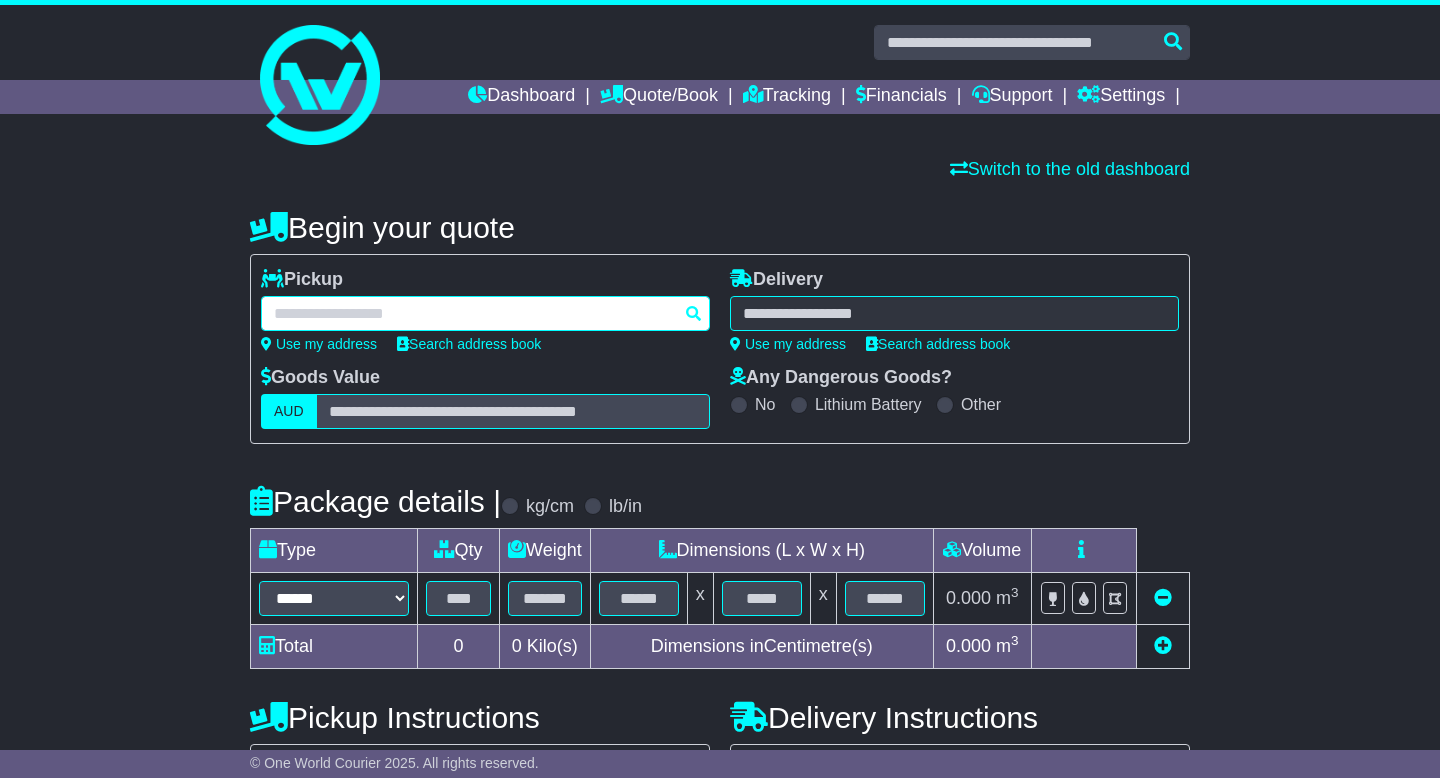 click at bounding box center (485, 313) 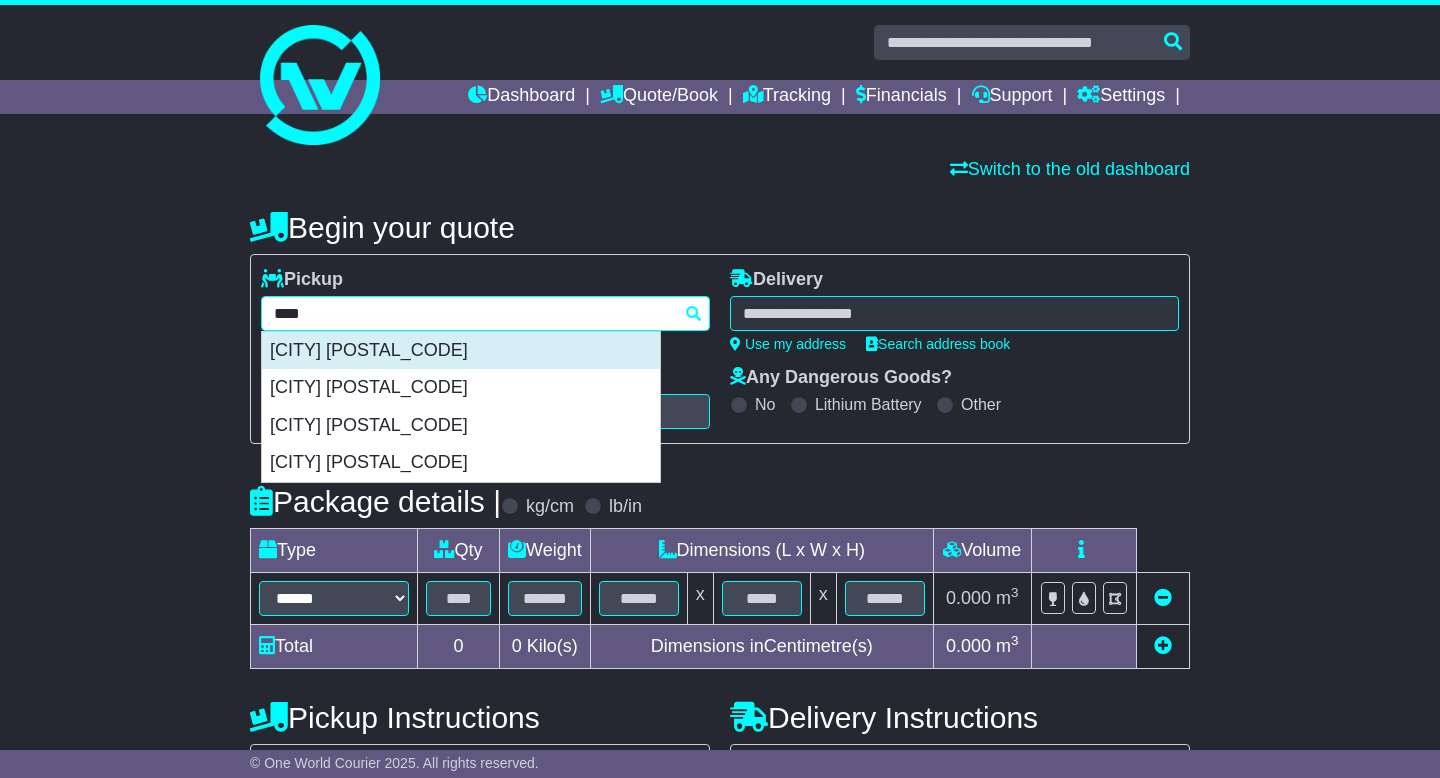 click on "ST PETERS 2044" at bounding box center [461, 351] 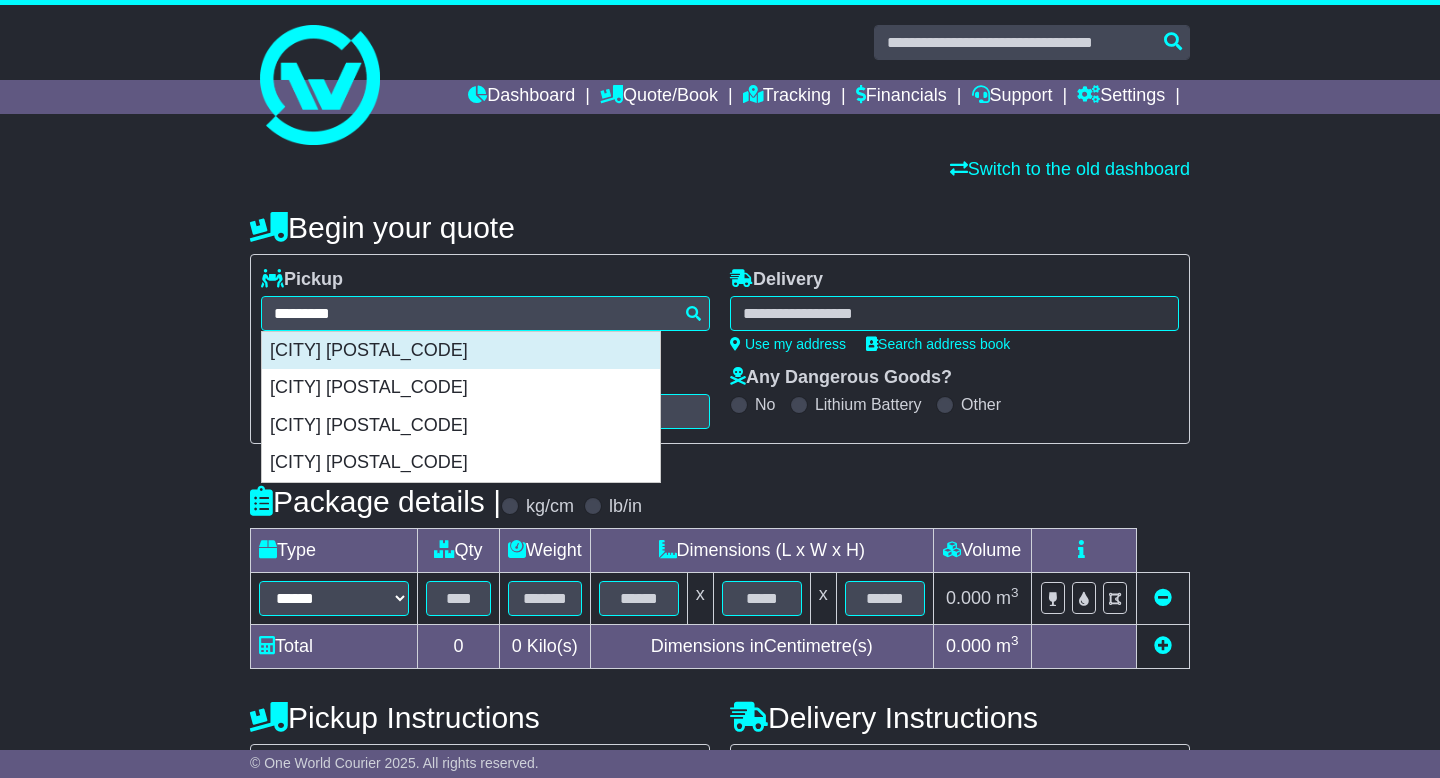 type on "**********" 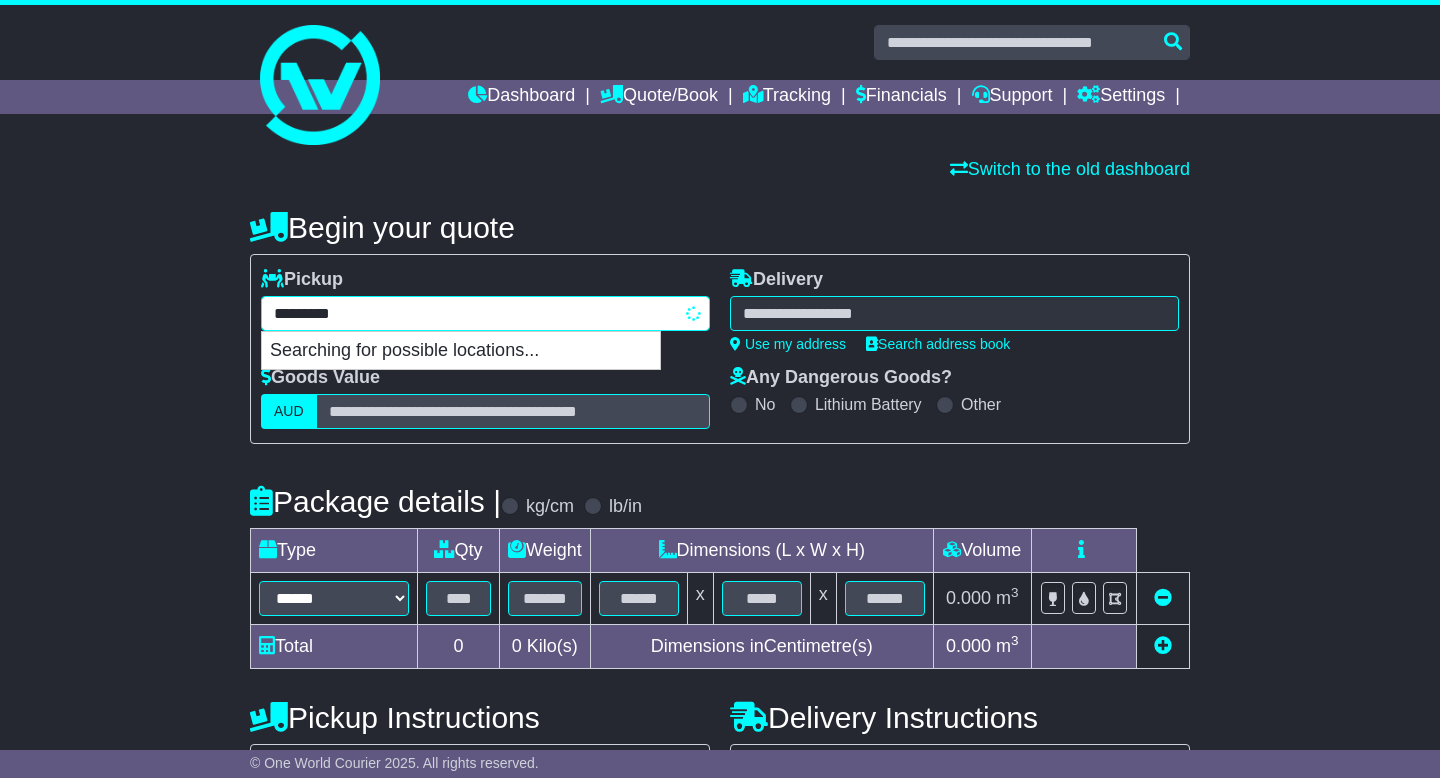 click on "**********" at bounding box center (485, 313) 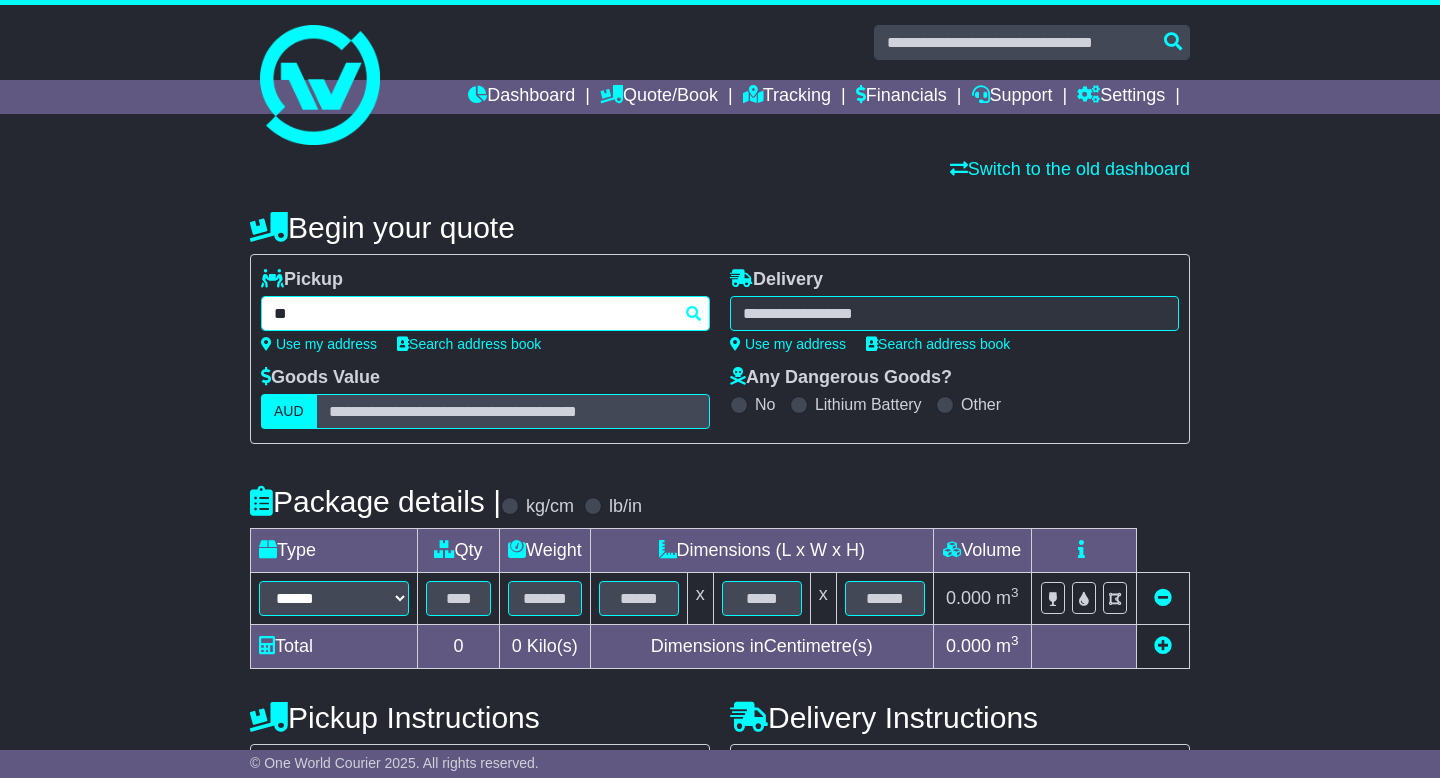 type on "*" 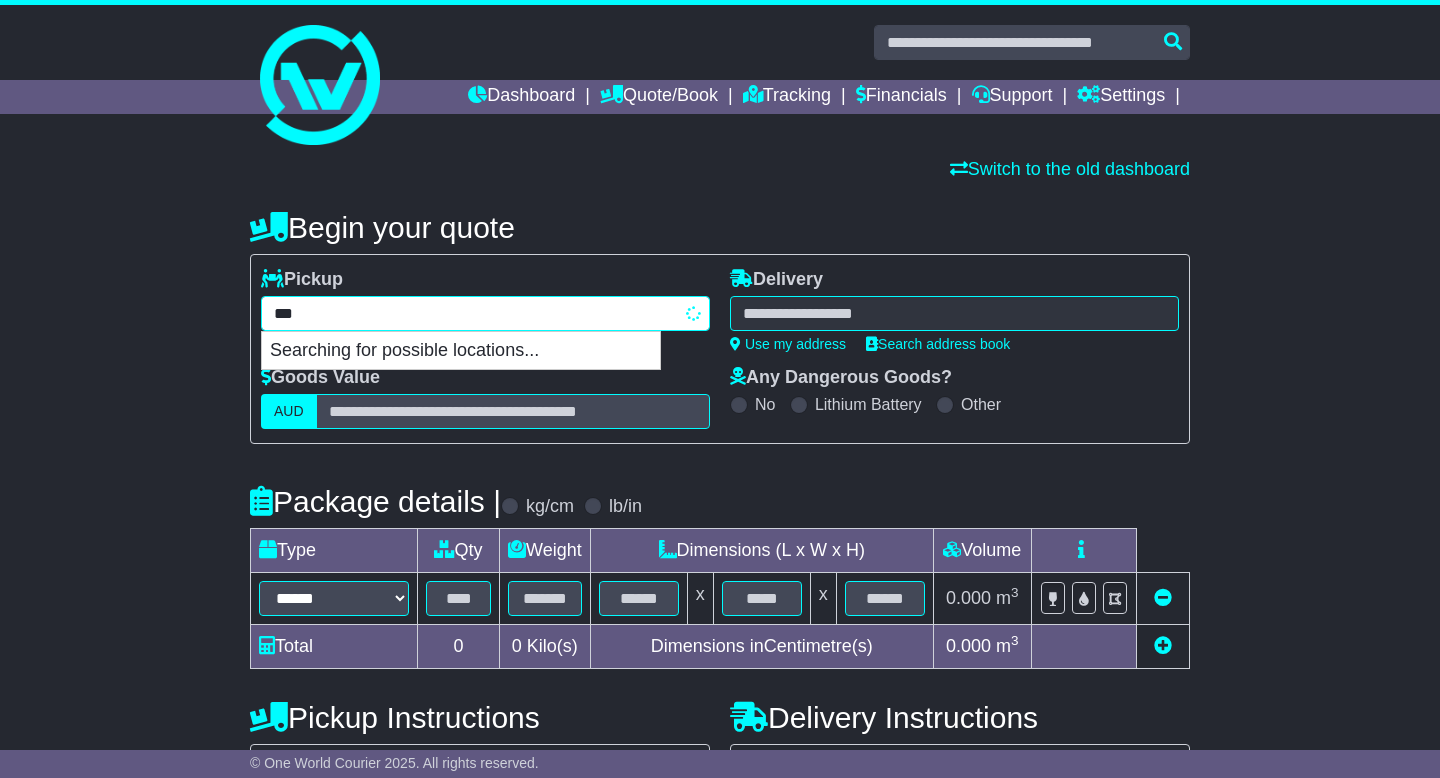 type on "****" 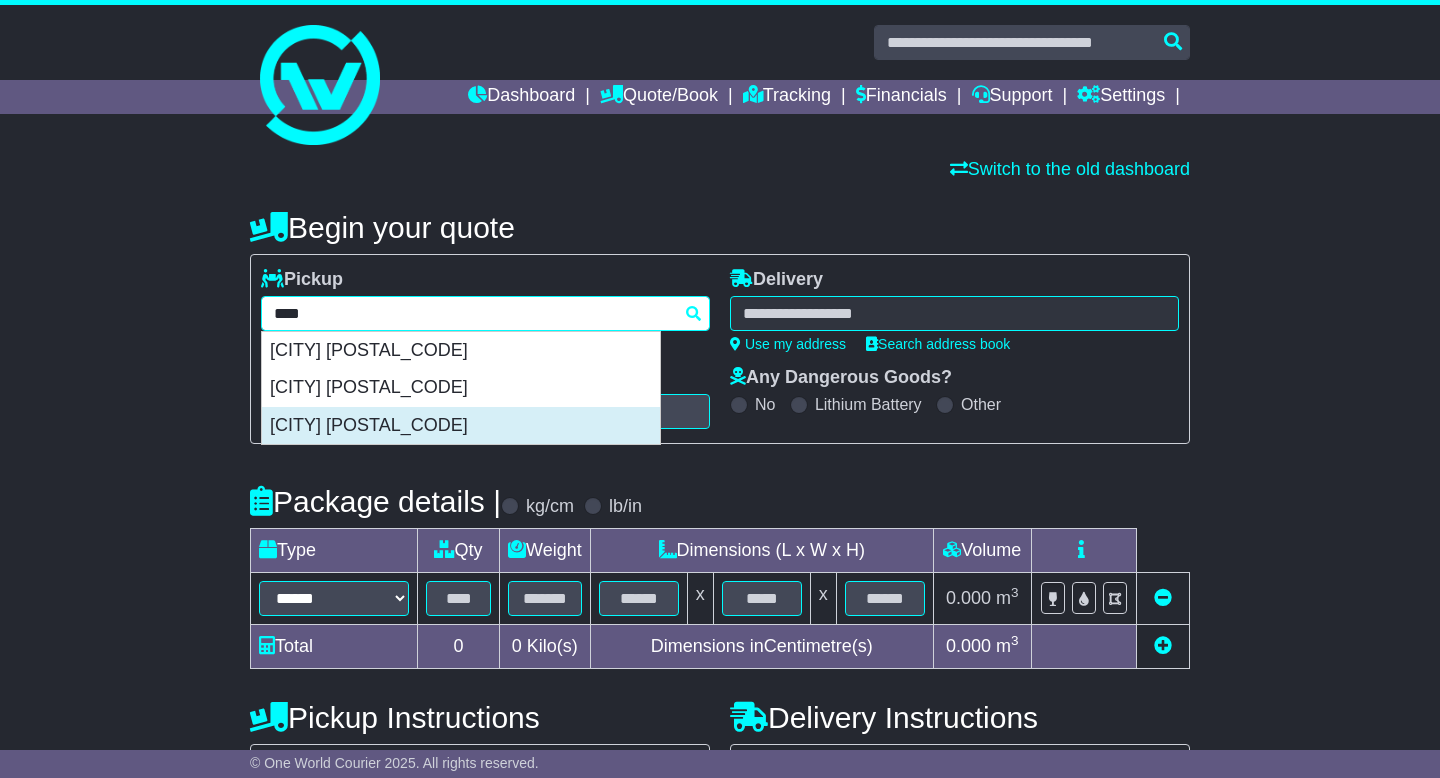 click on "PADDINGTON 4064" at bounding box center [461, 426] 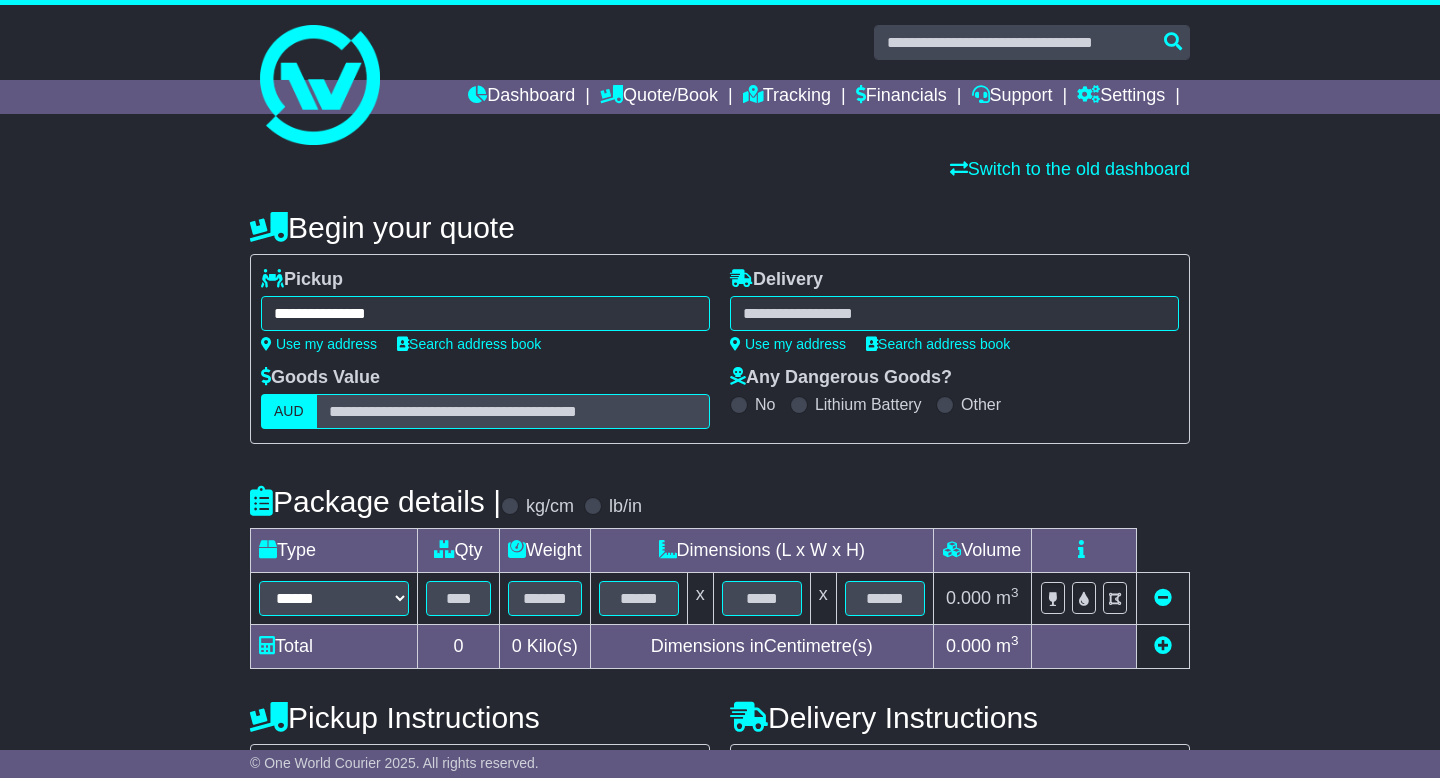 type on "**********" 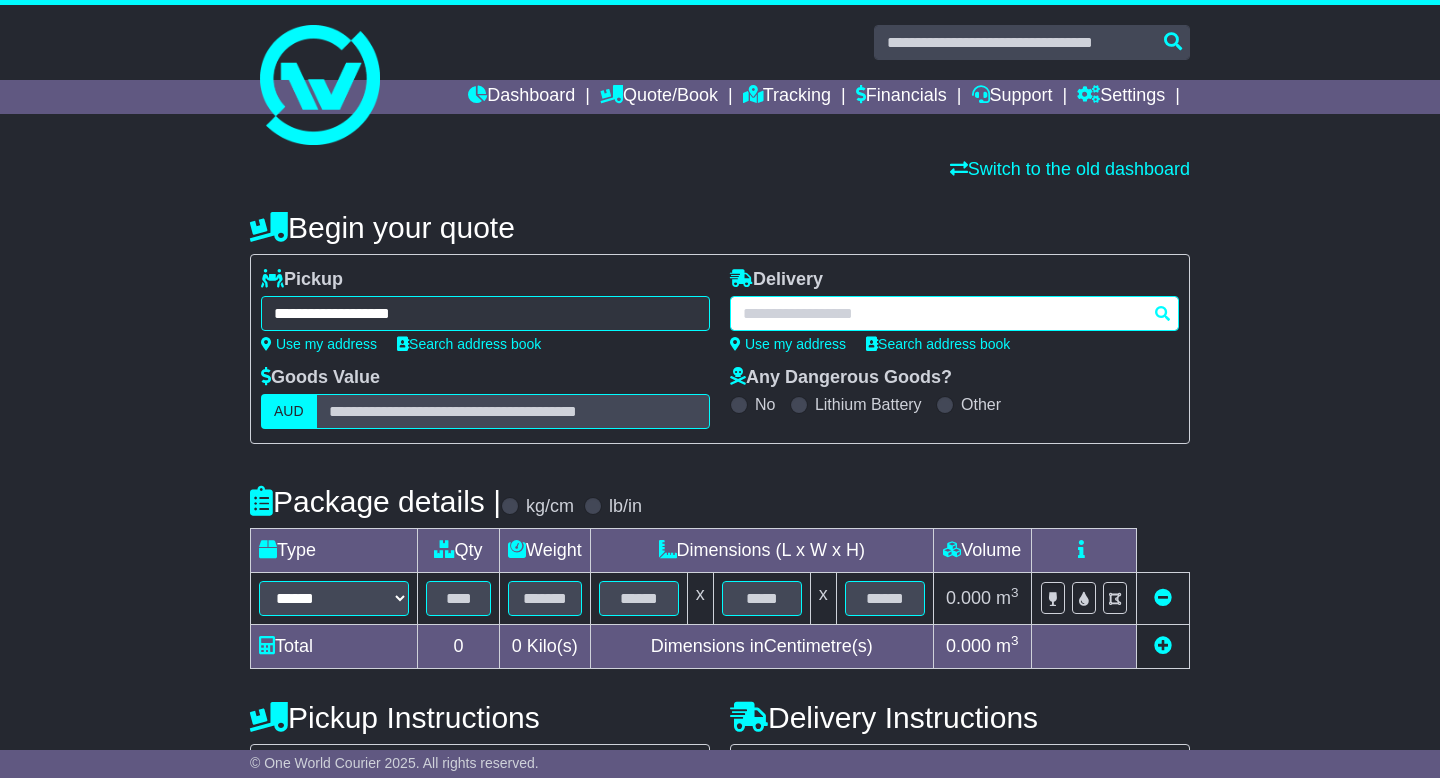 click at bounding box center (954, 313) 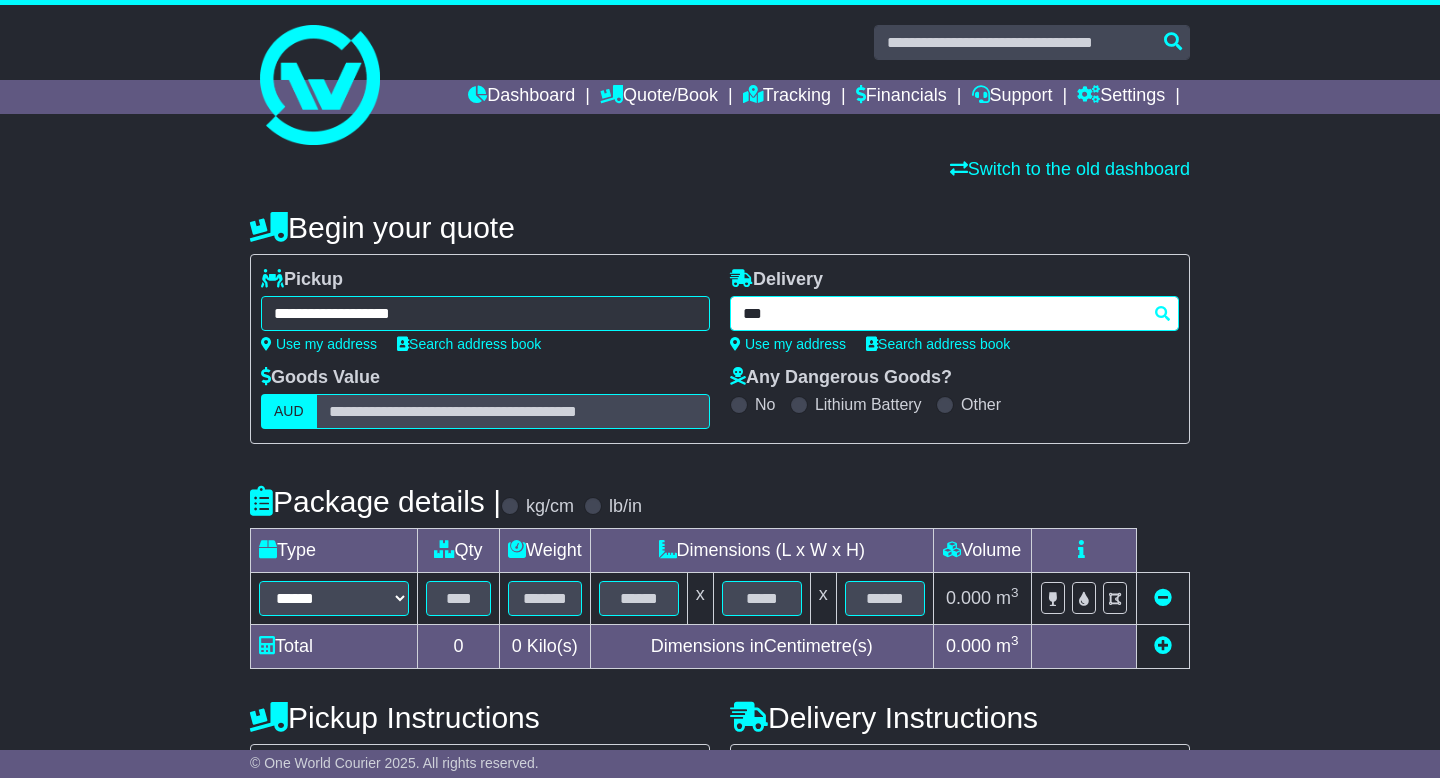 type on "****" 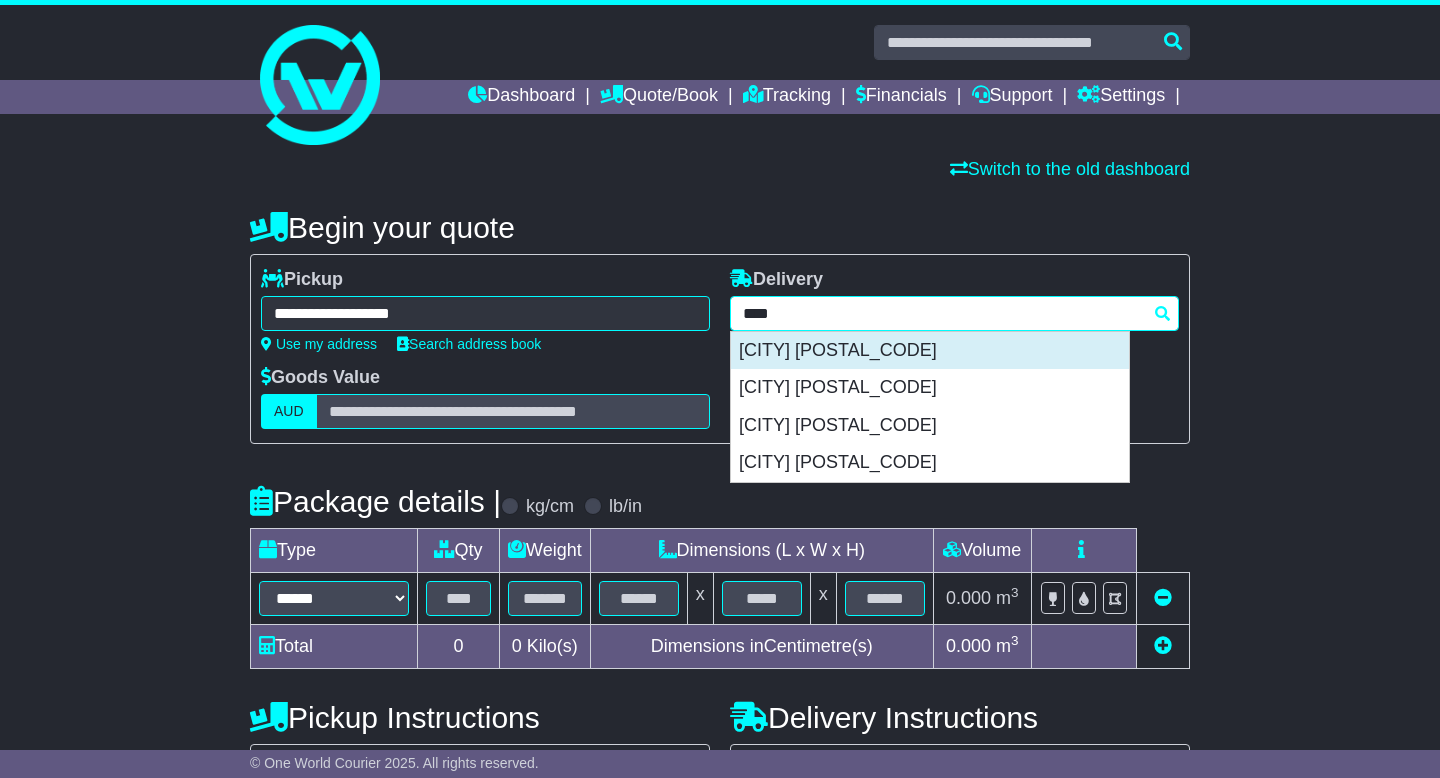 click on "ST PETERS 2044" at bounding box center [930, 351] 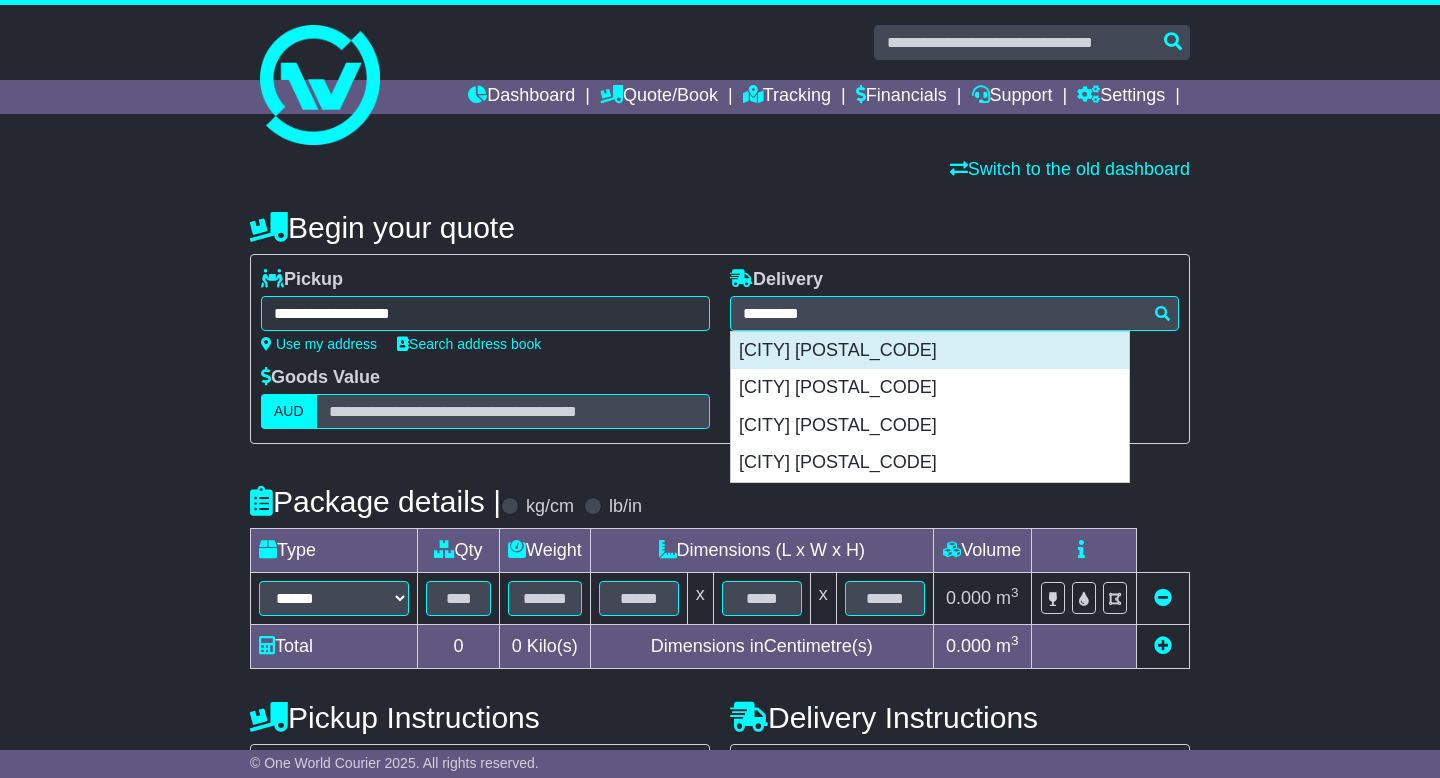 type on "**********" 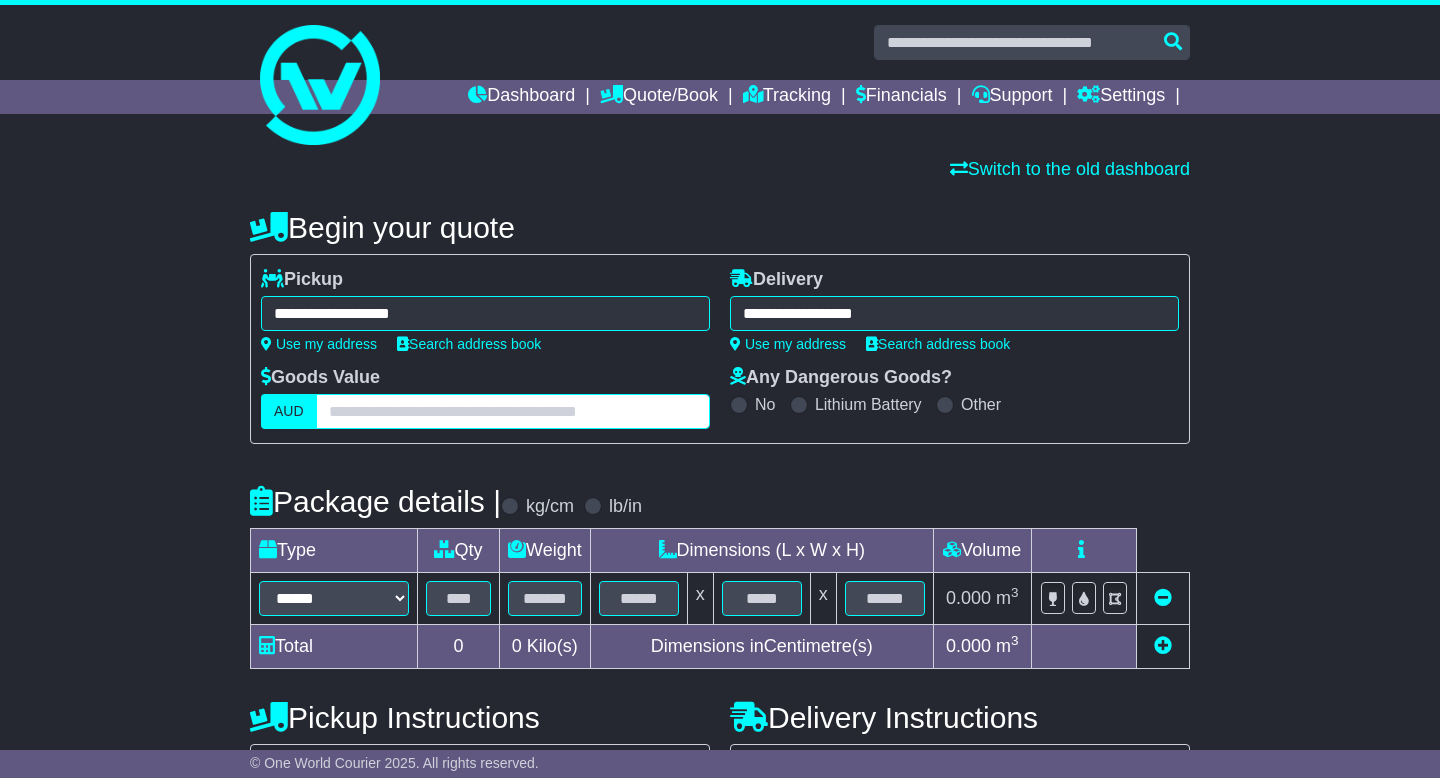 click at bounding box center (513, 411) 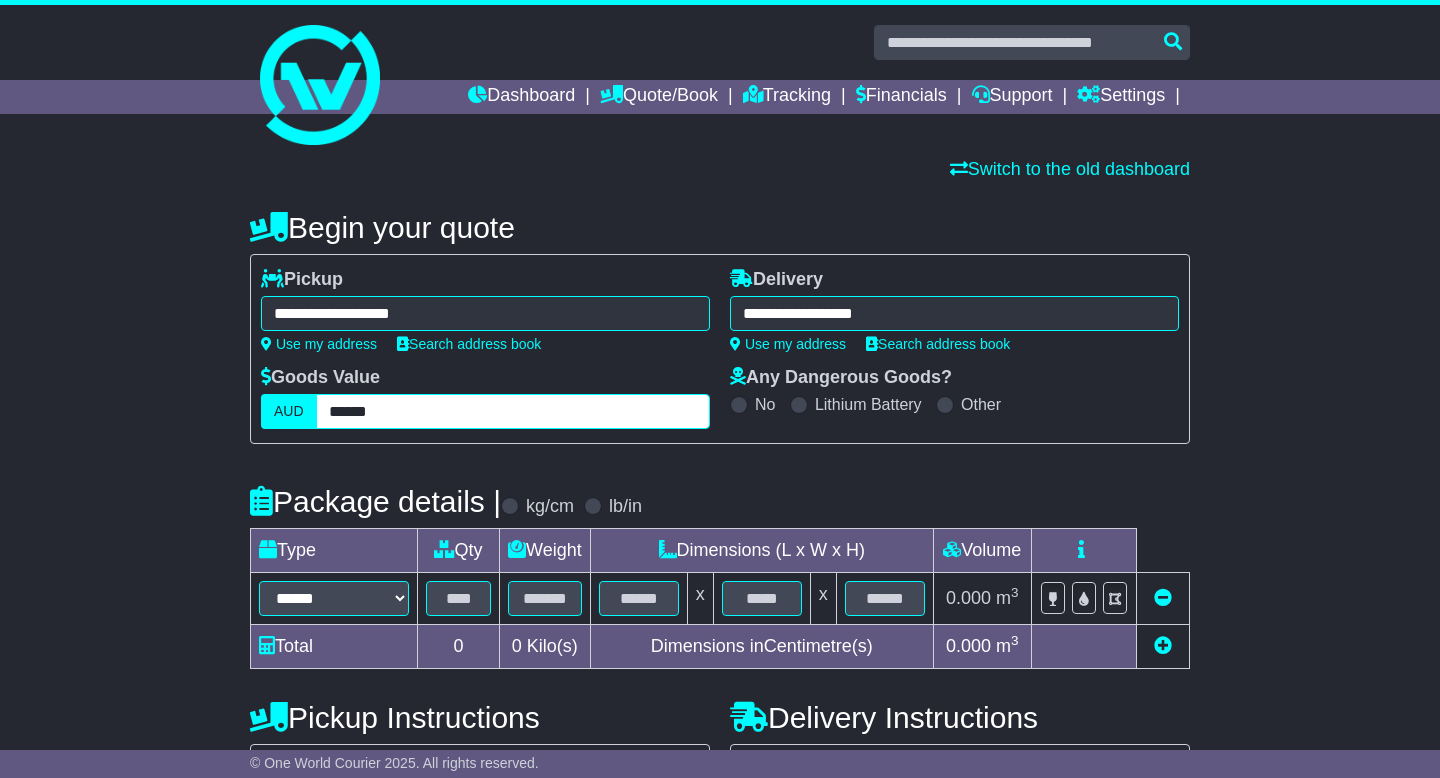 type on "******" 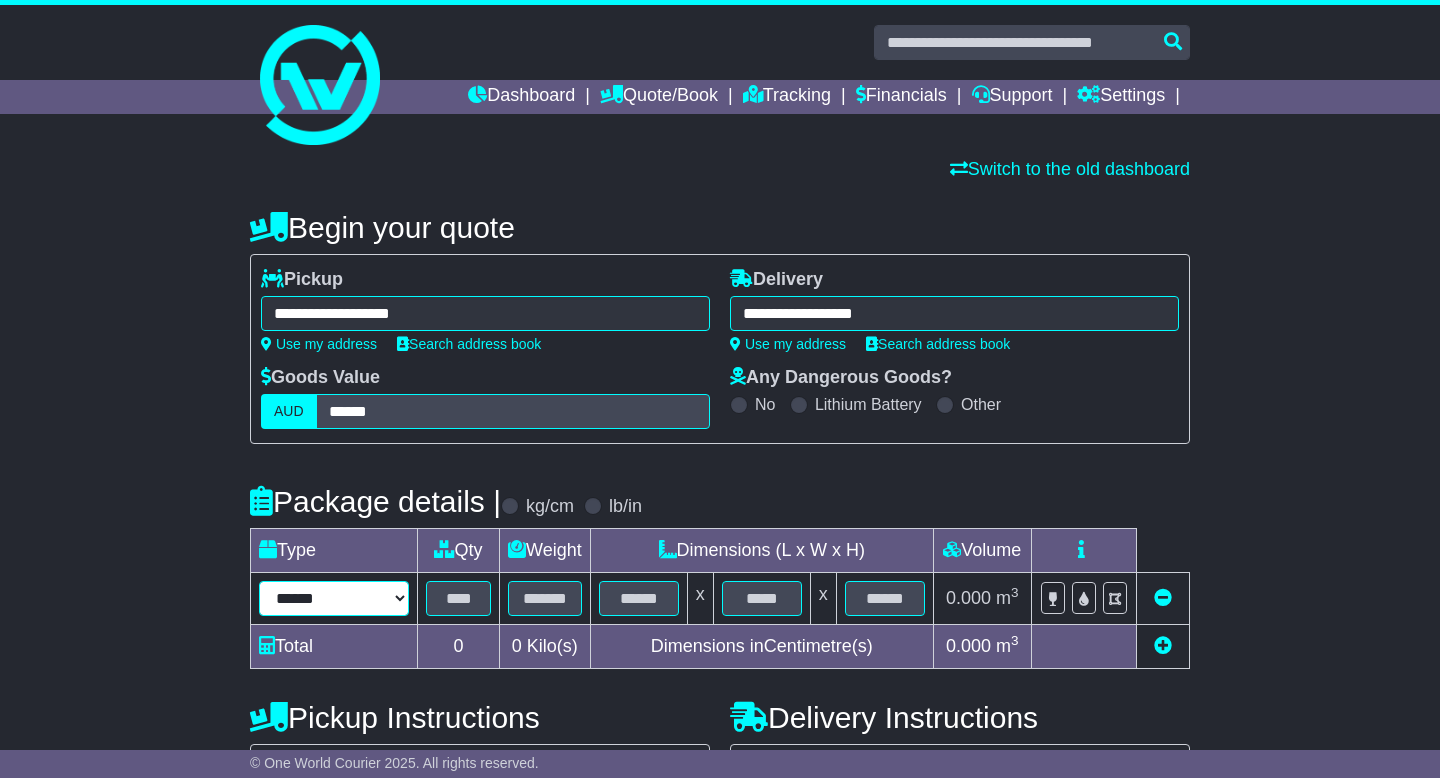 click on "****** ****** *** ******** ***** **** **** ****** *** *******" at bounding box center [334, 598] 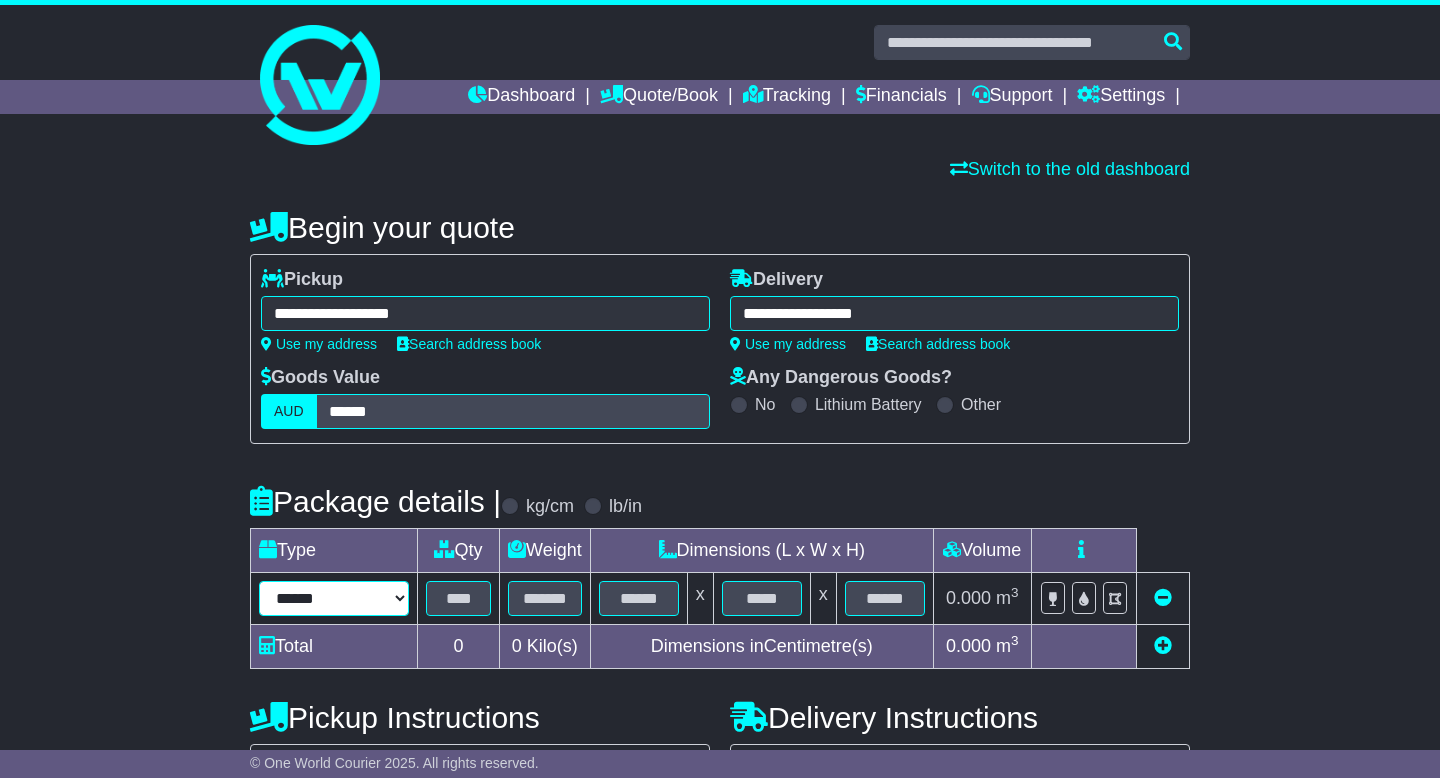 select on "*****" 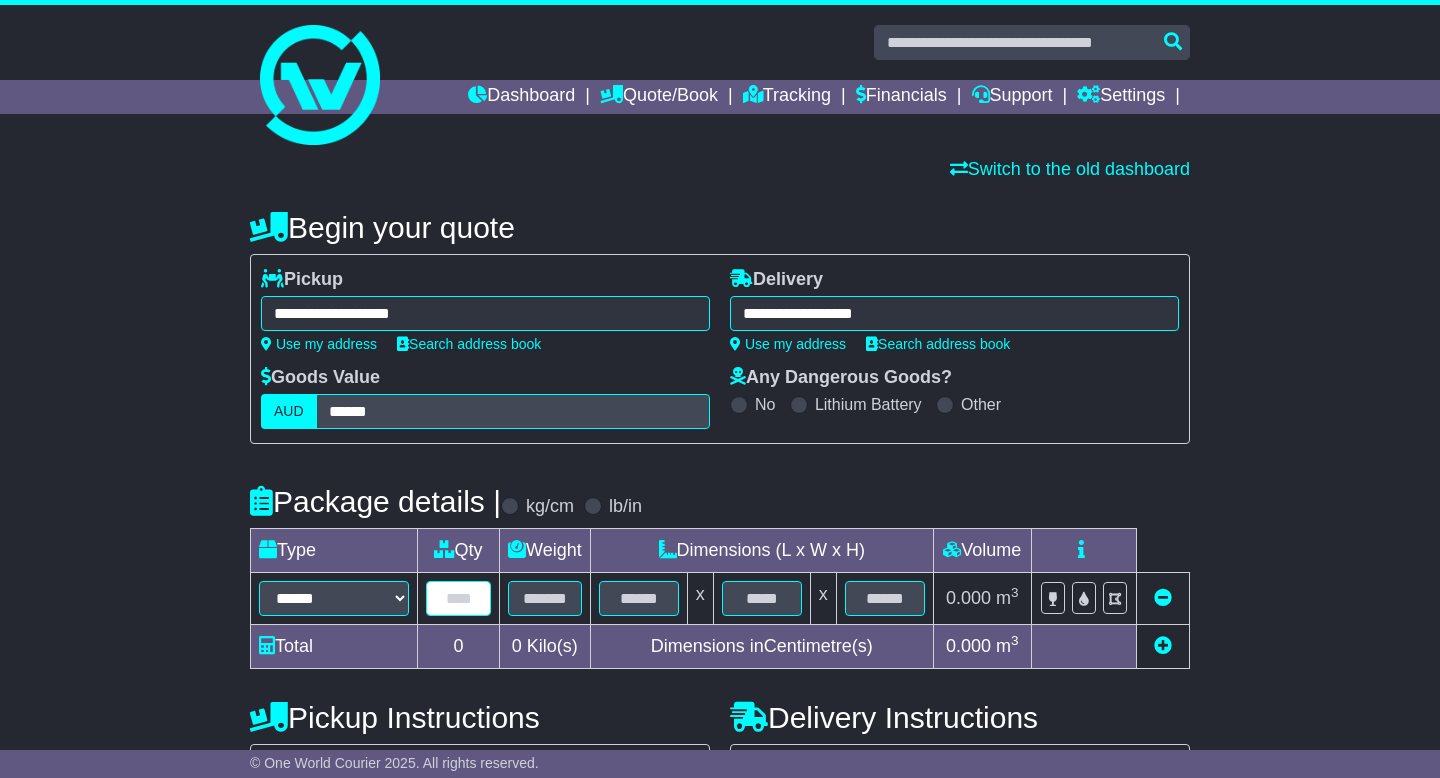 click at bounding box center (458, 598) 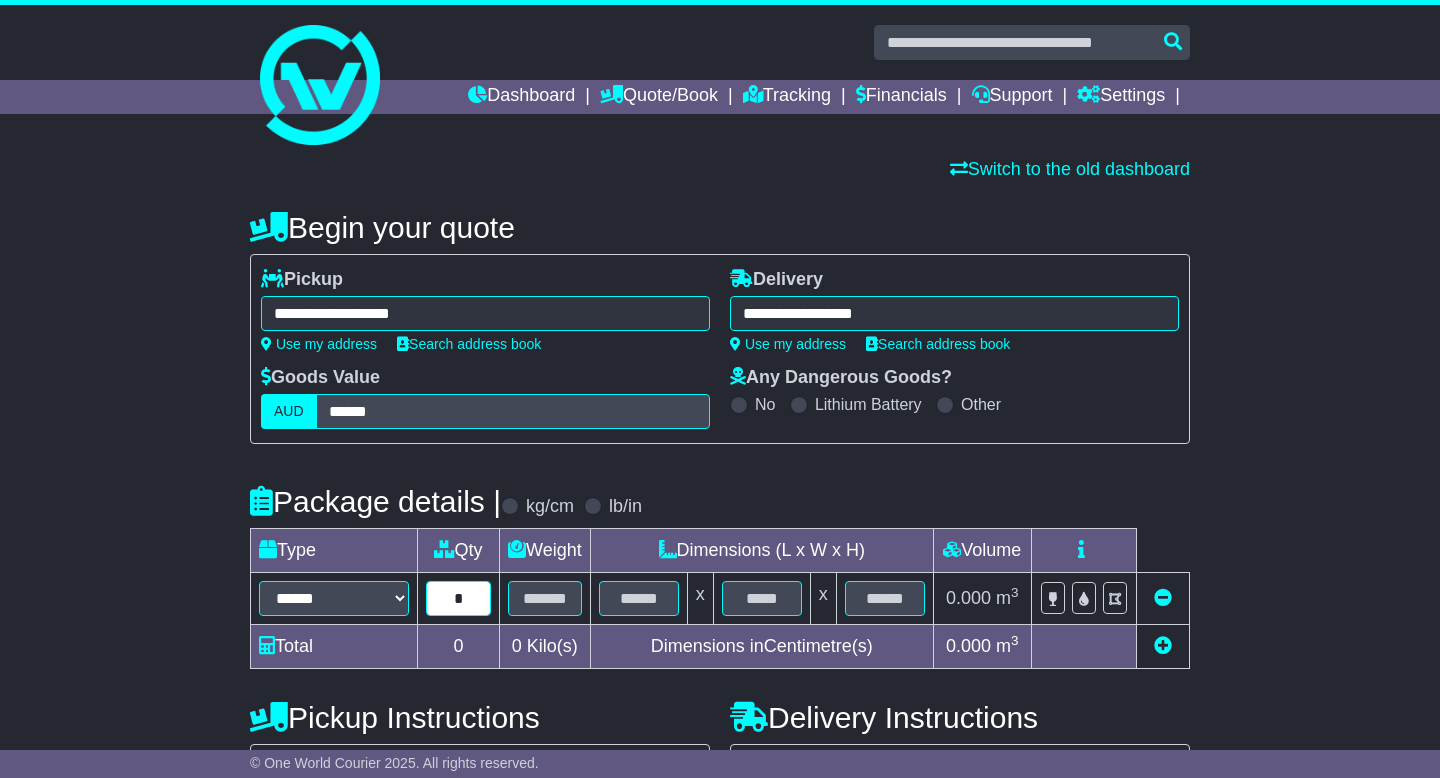 type on "*" 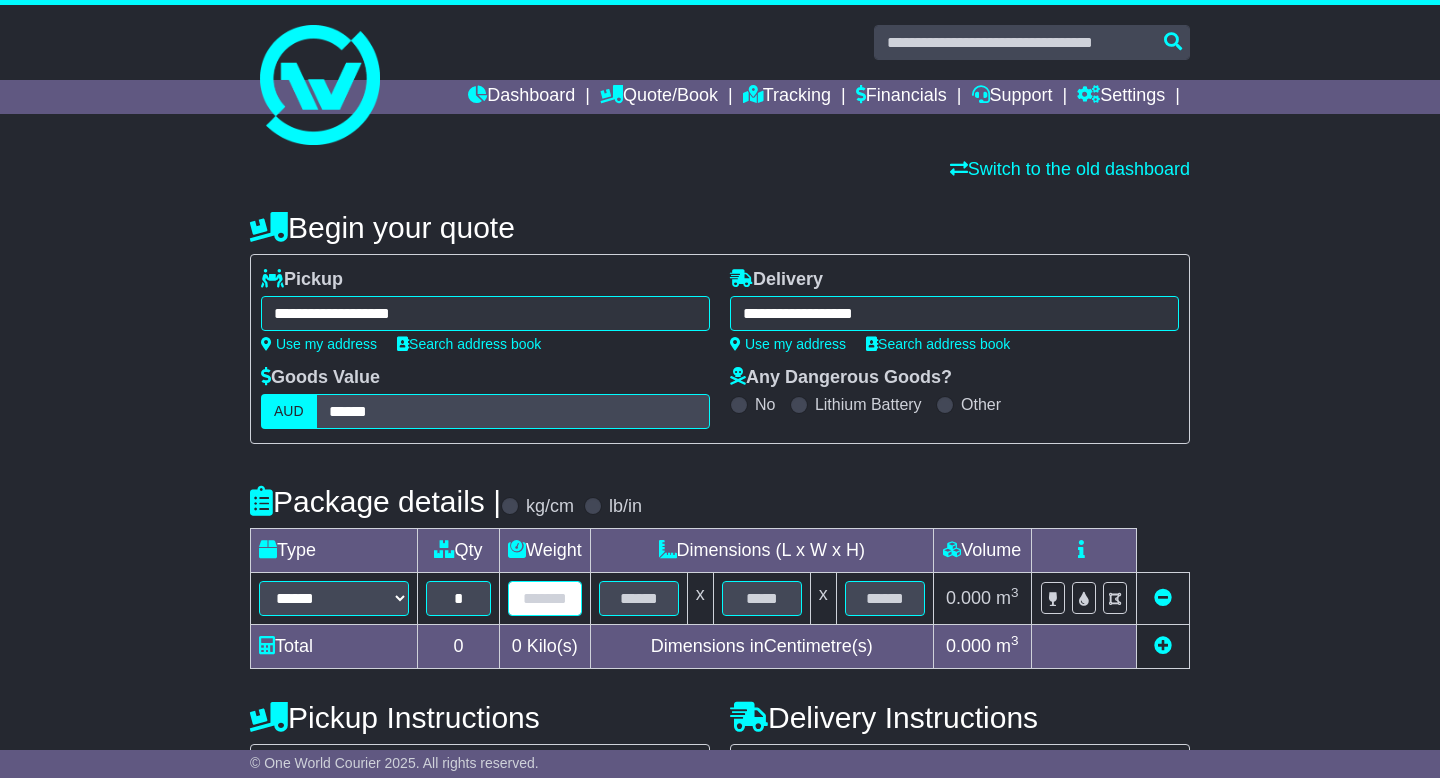 click at bounding box center (545, 598) 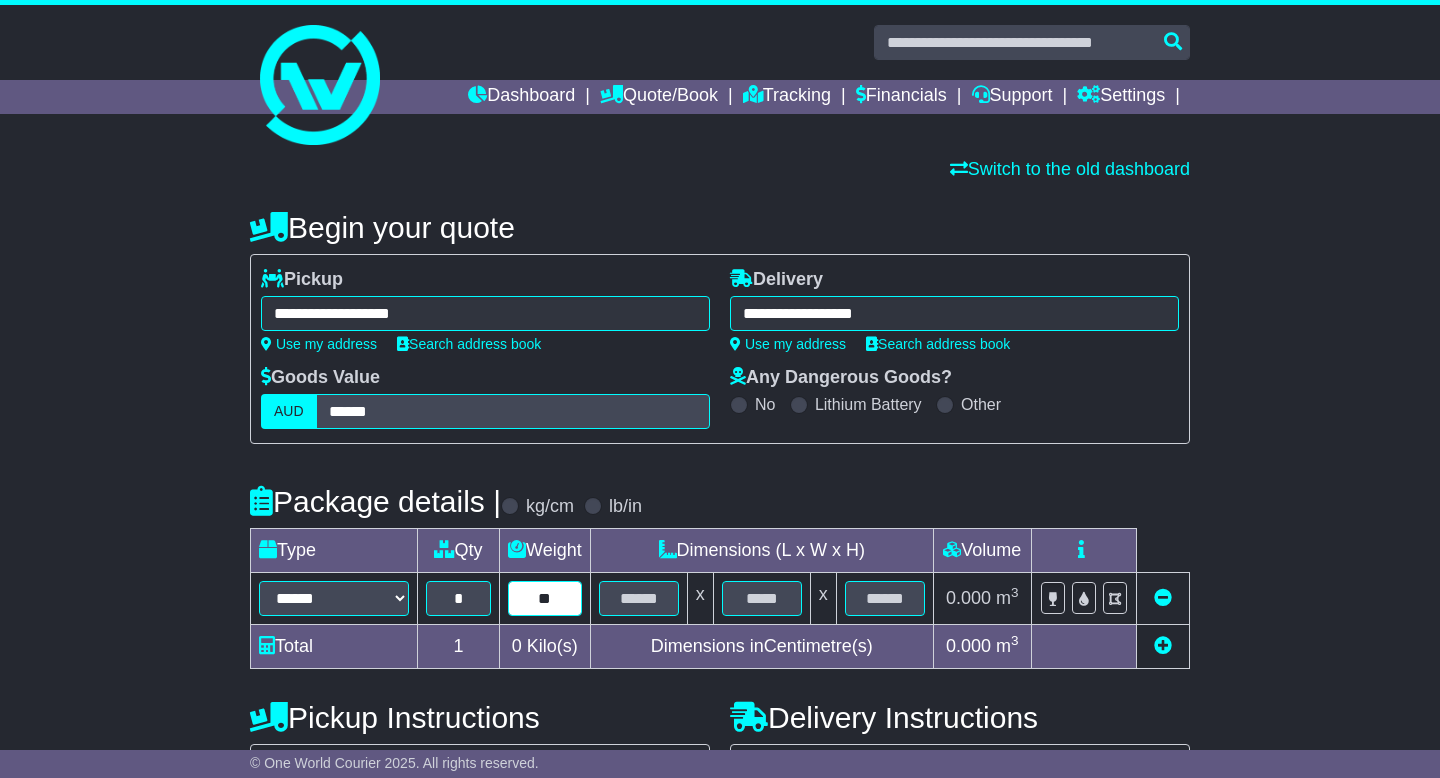 type on "**" 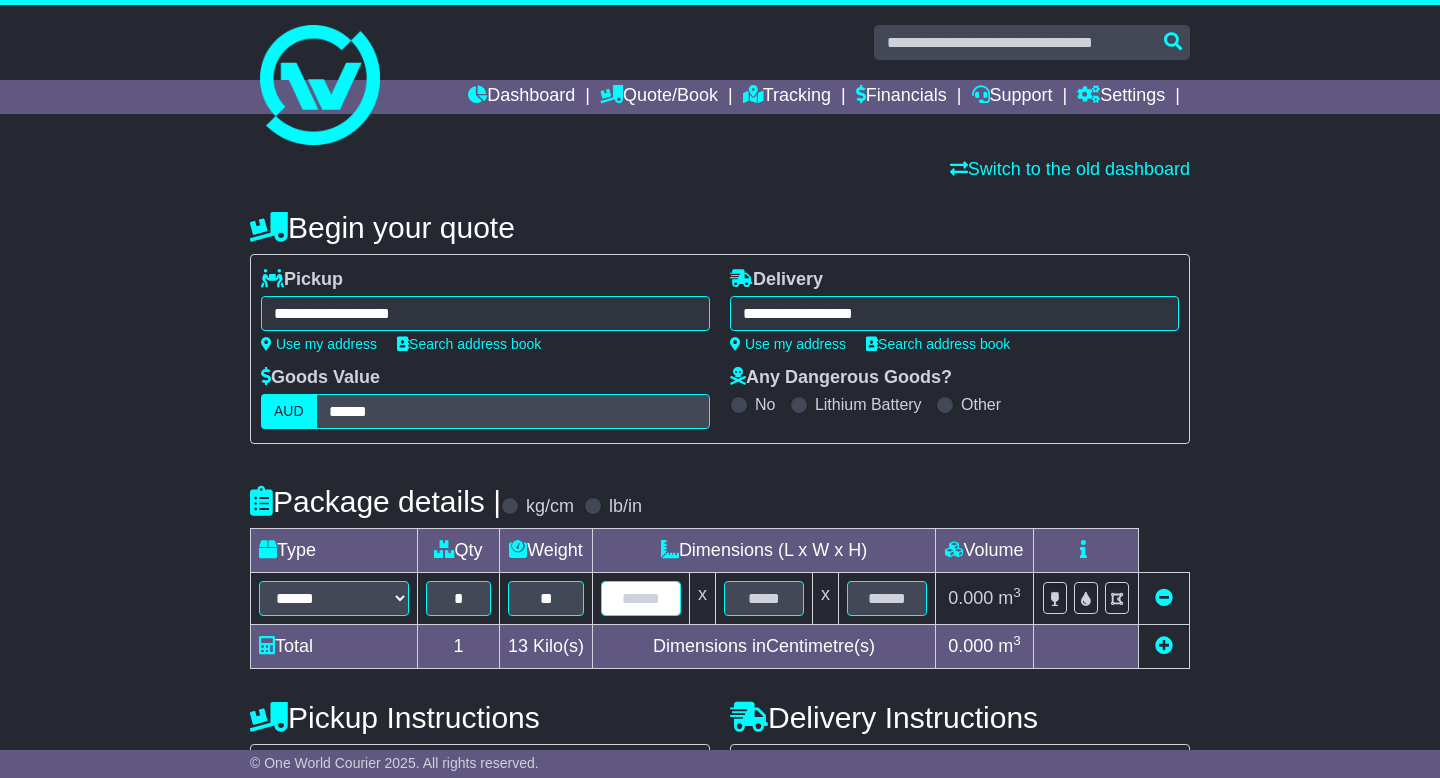 click at bounding box center [641, 598] 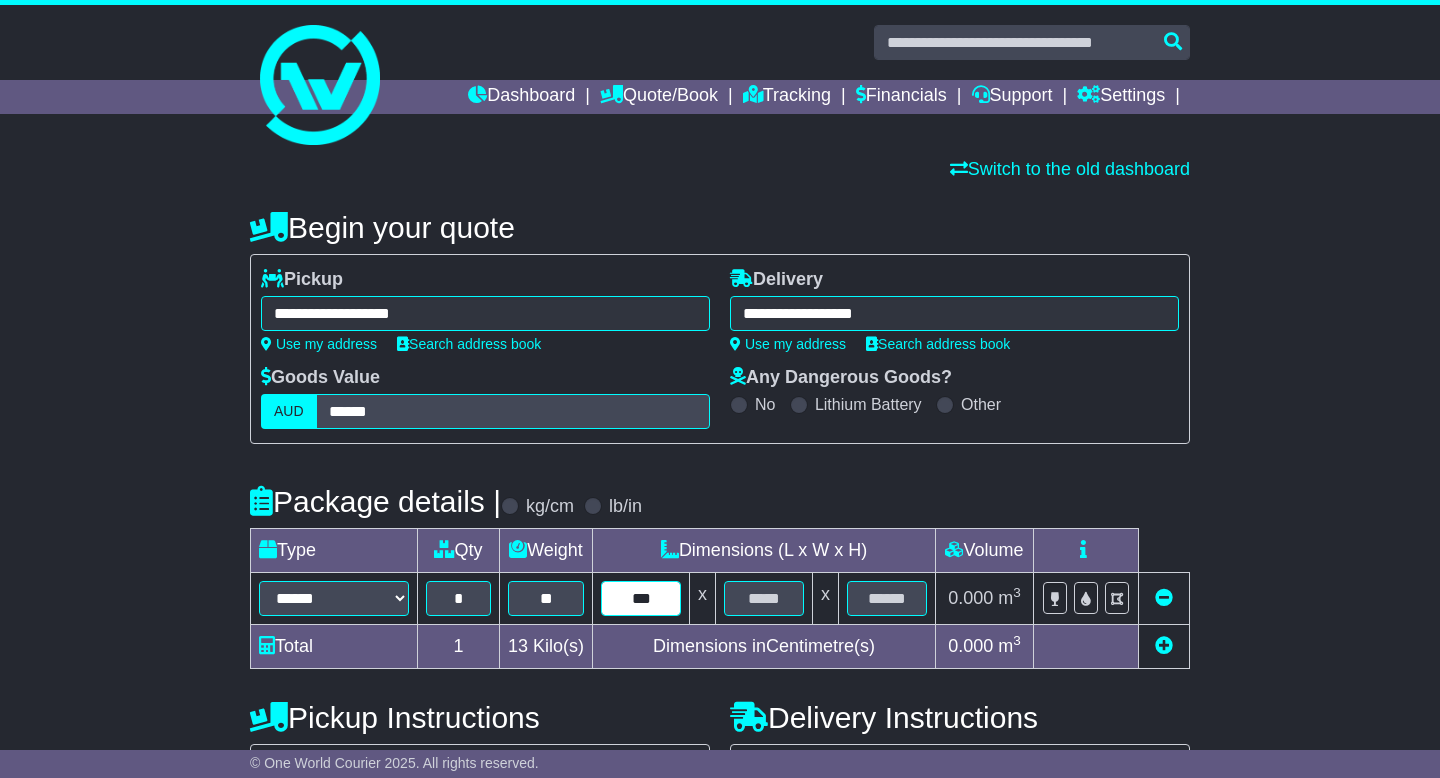 type on "***" 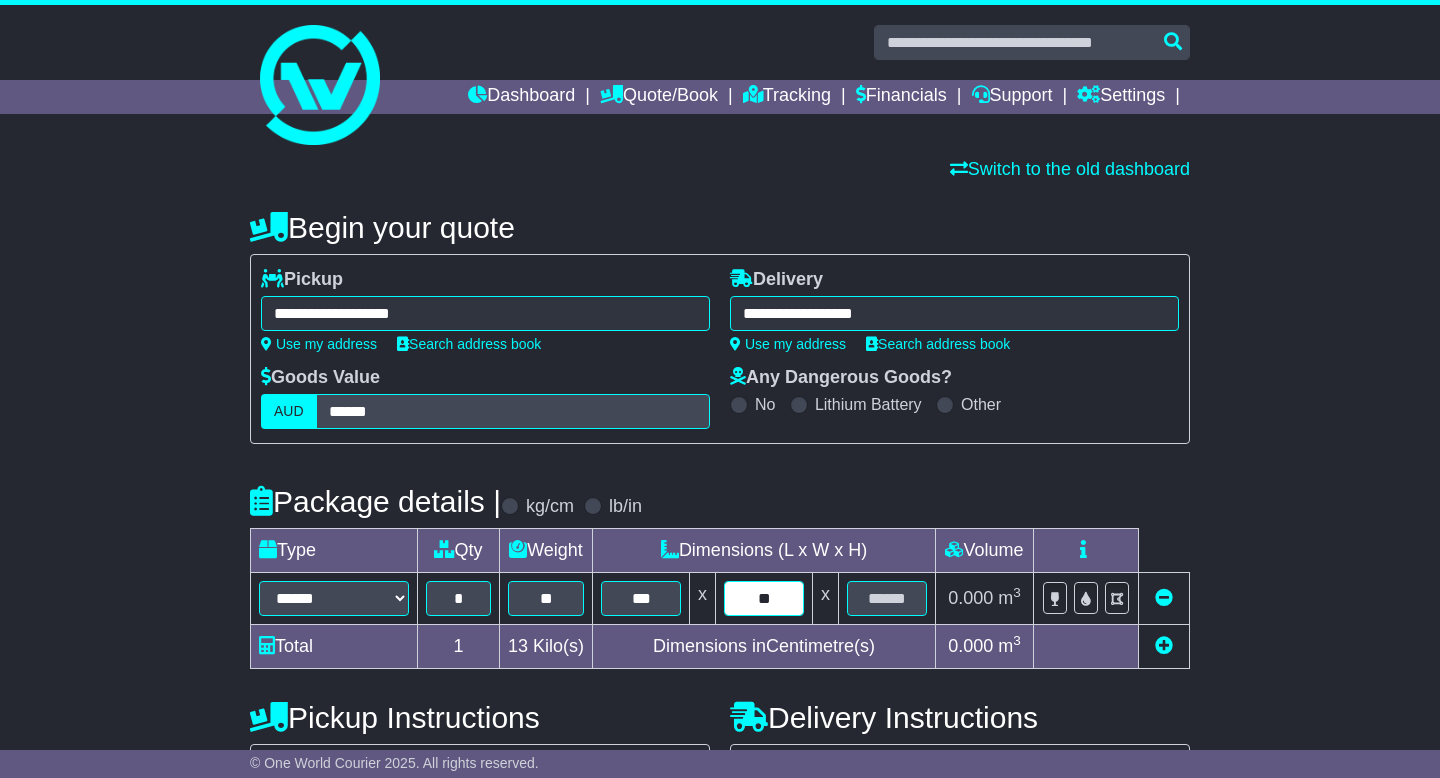 type on "**" 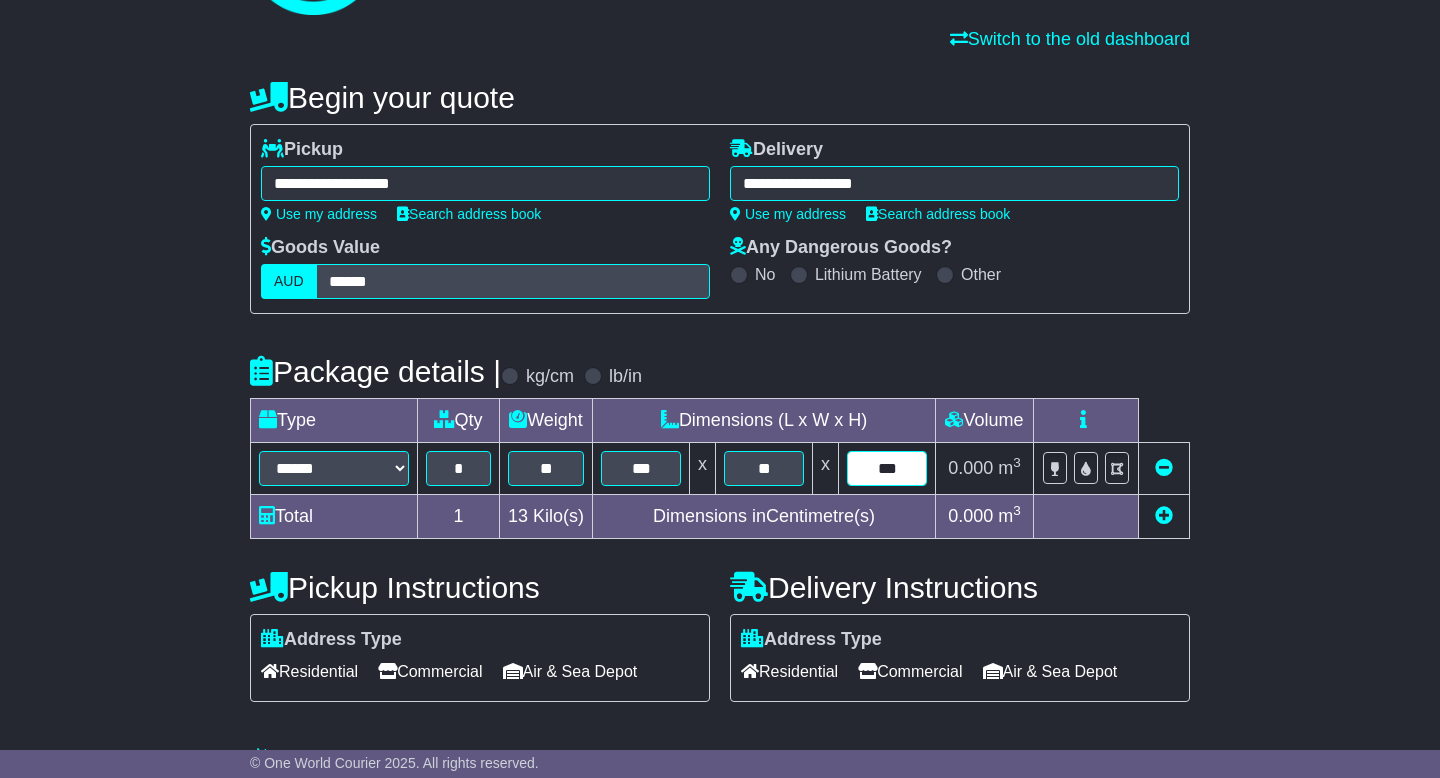 scroll, scrollTop: 132, scrollLeft: 0, axis: vertical 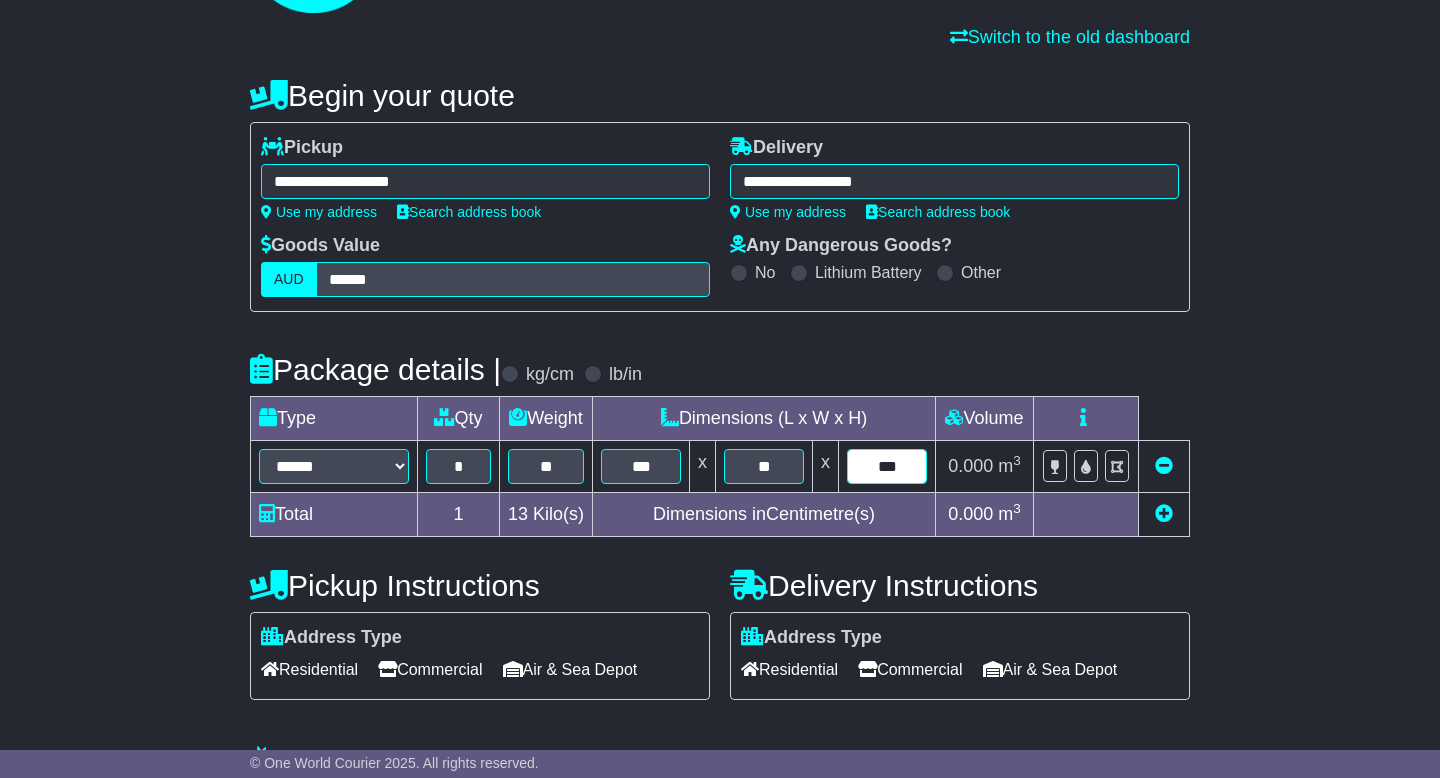 type on "***" 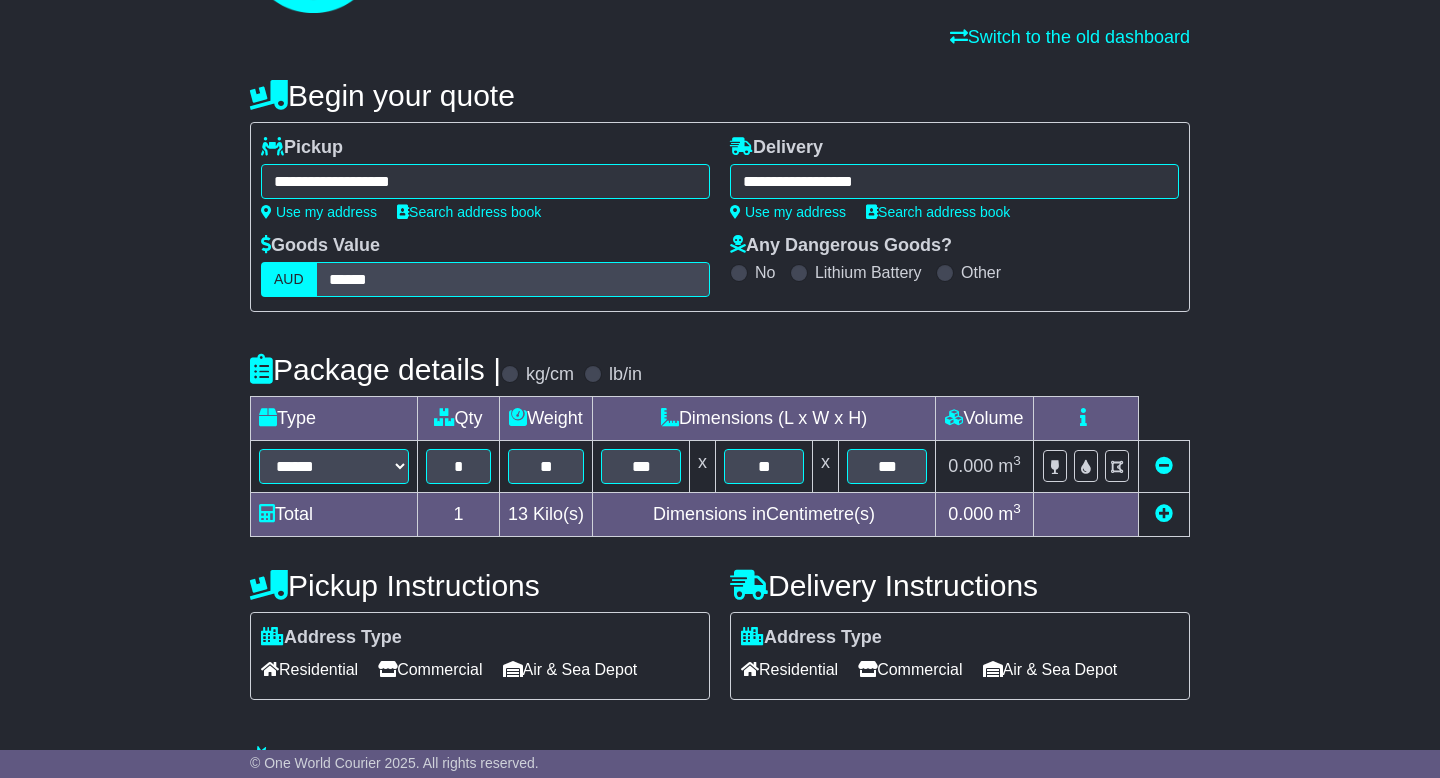 click at bounding box center [1164, 513] 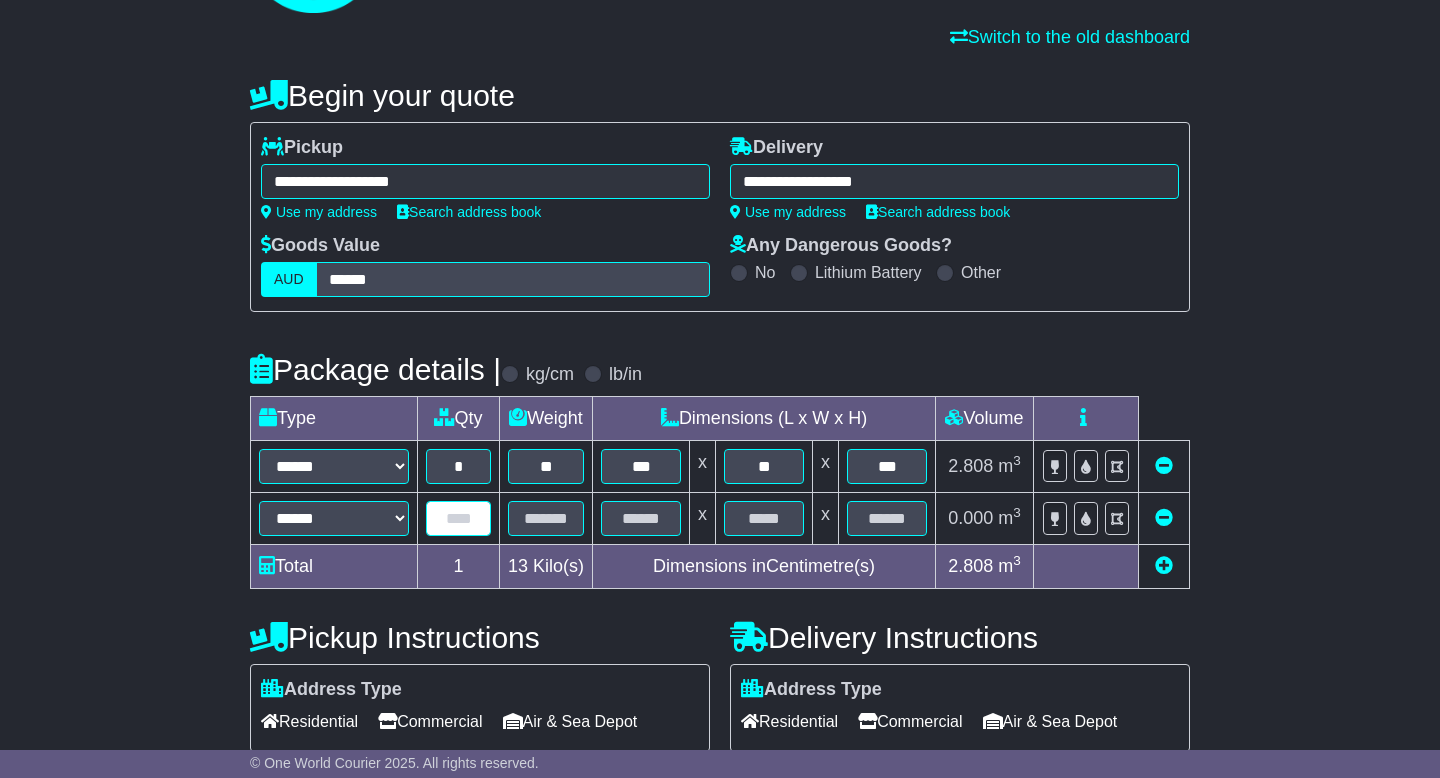 click at bounding box center [458, 518] 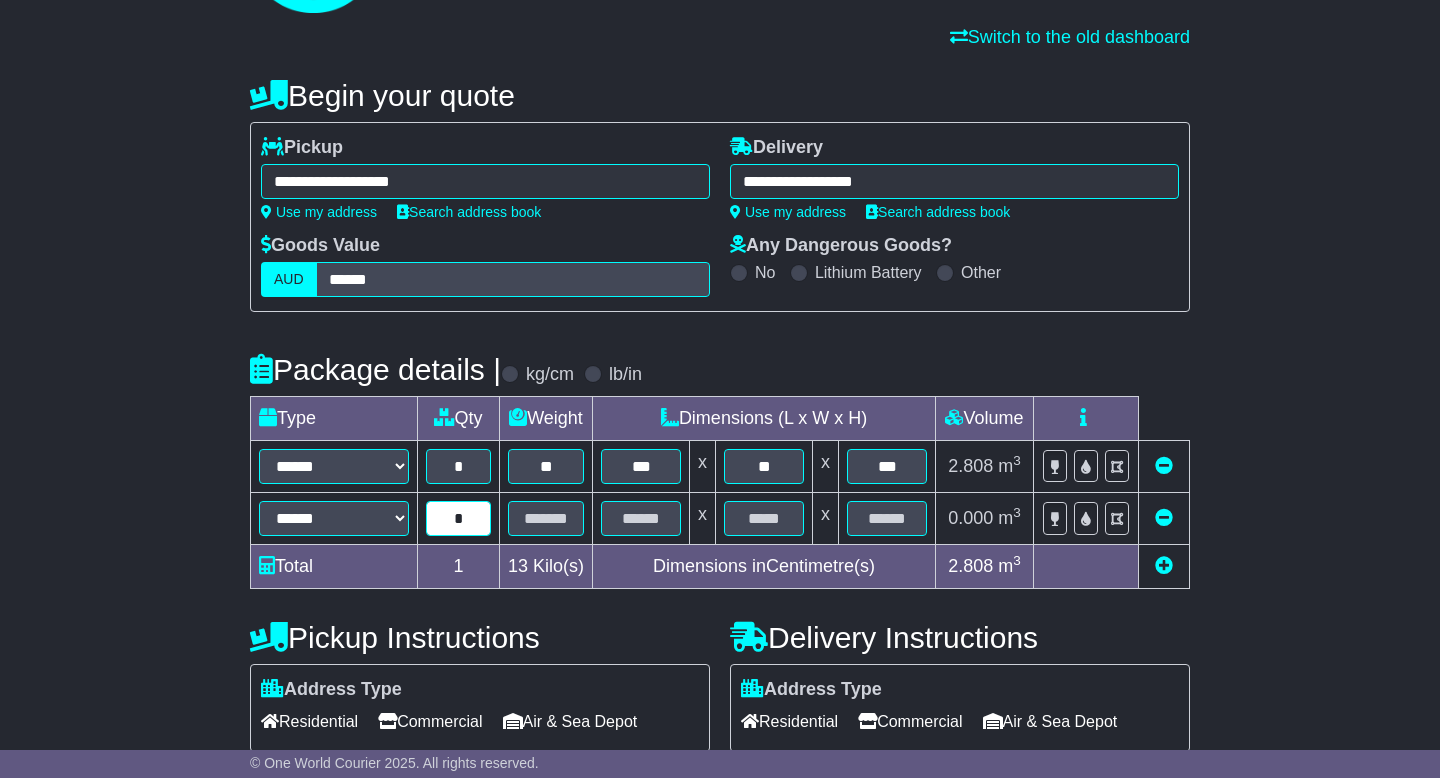 type on "*" 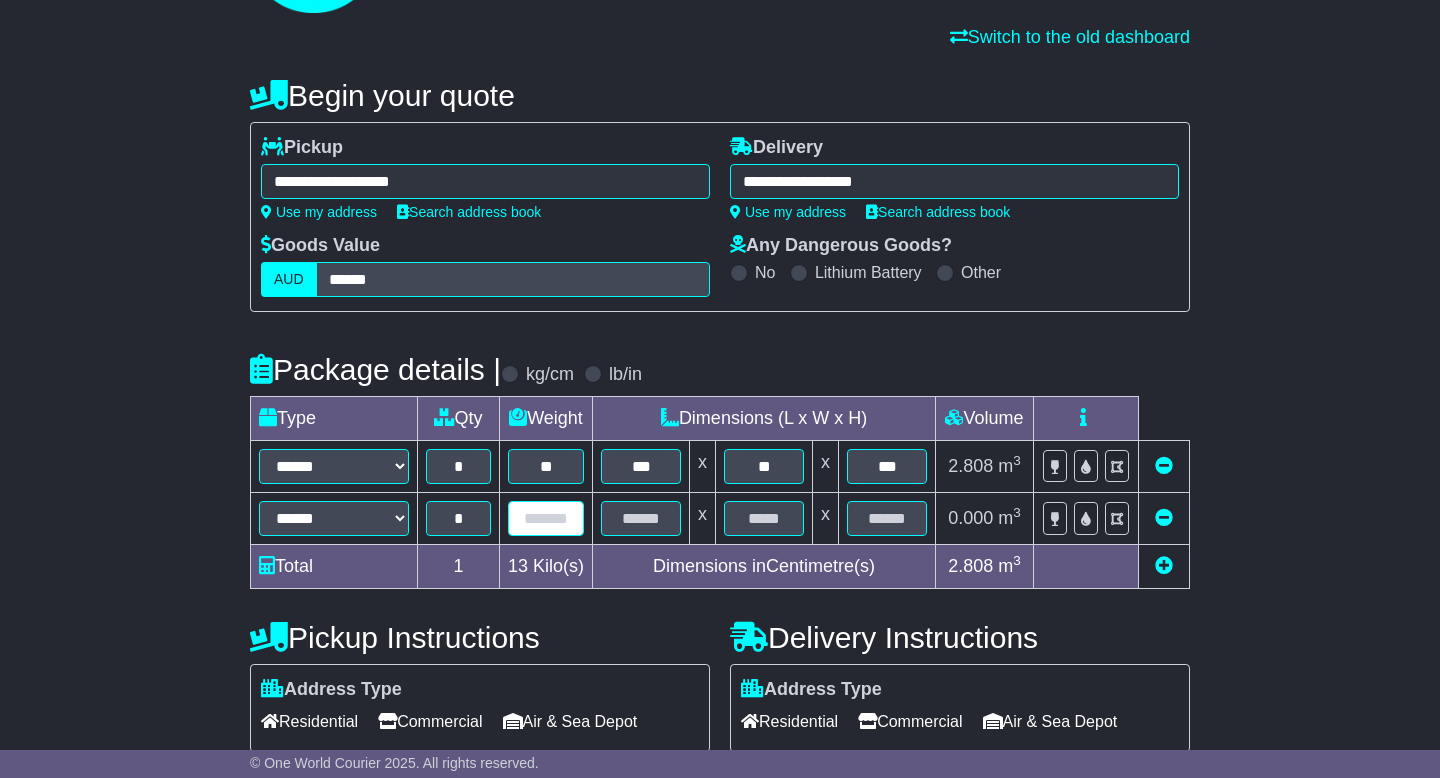 click at bounding box center (546, 518) 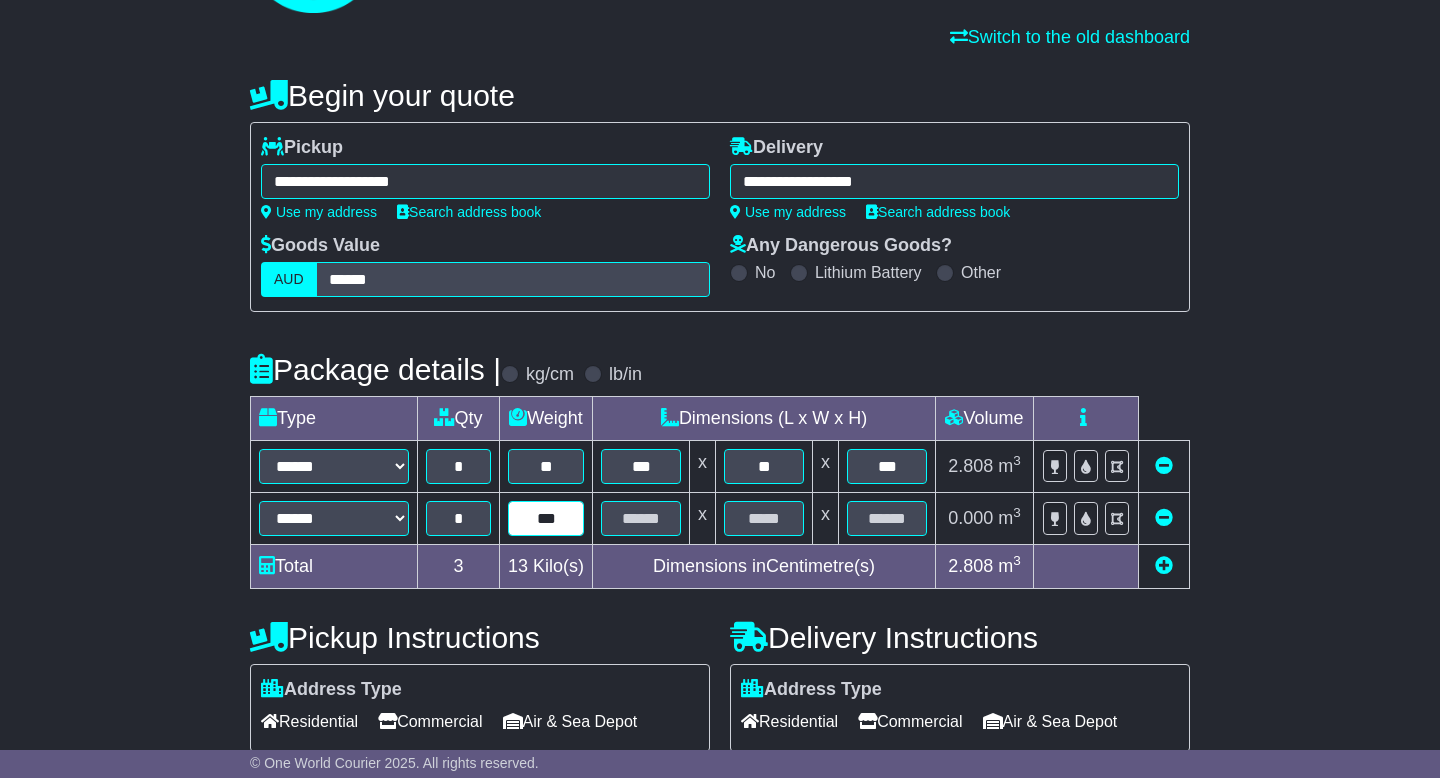 type on "***" 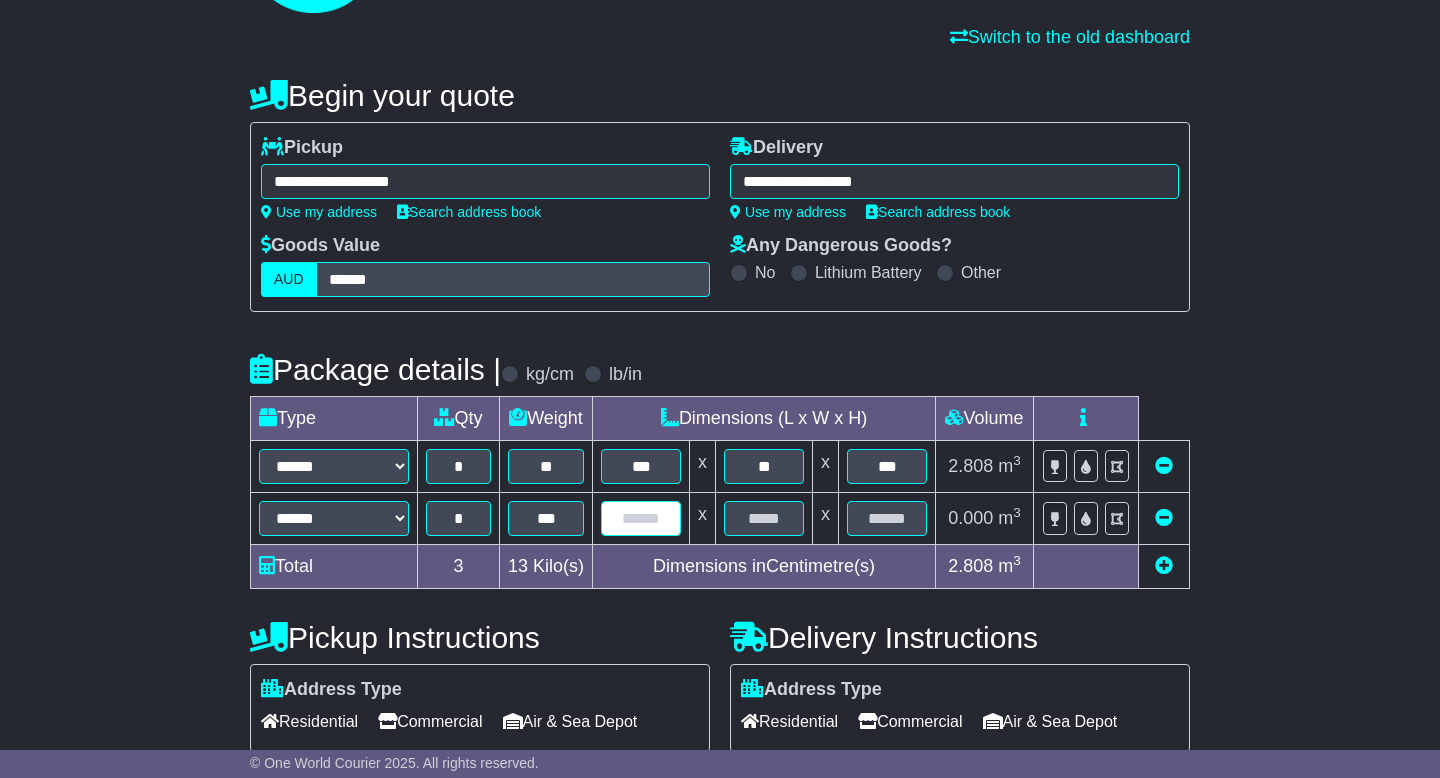 click at bounding box center (641, 518) 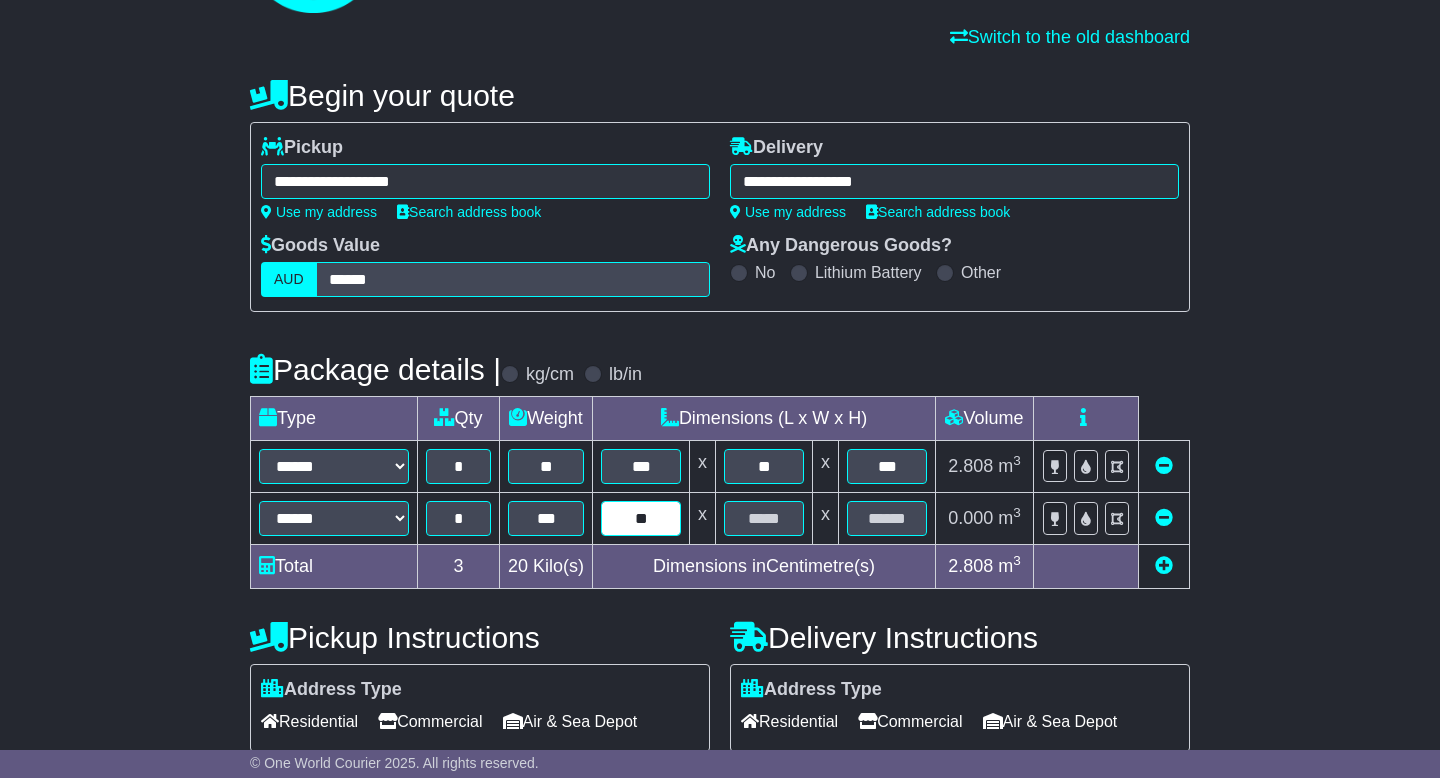 type on "**" 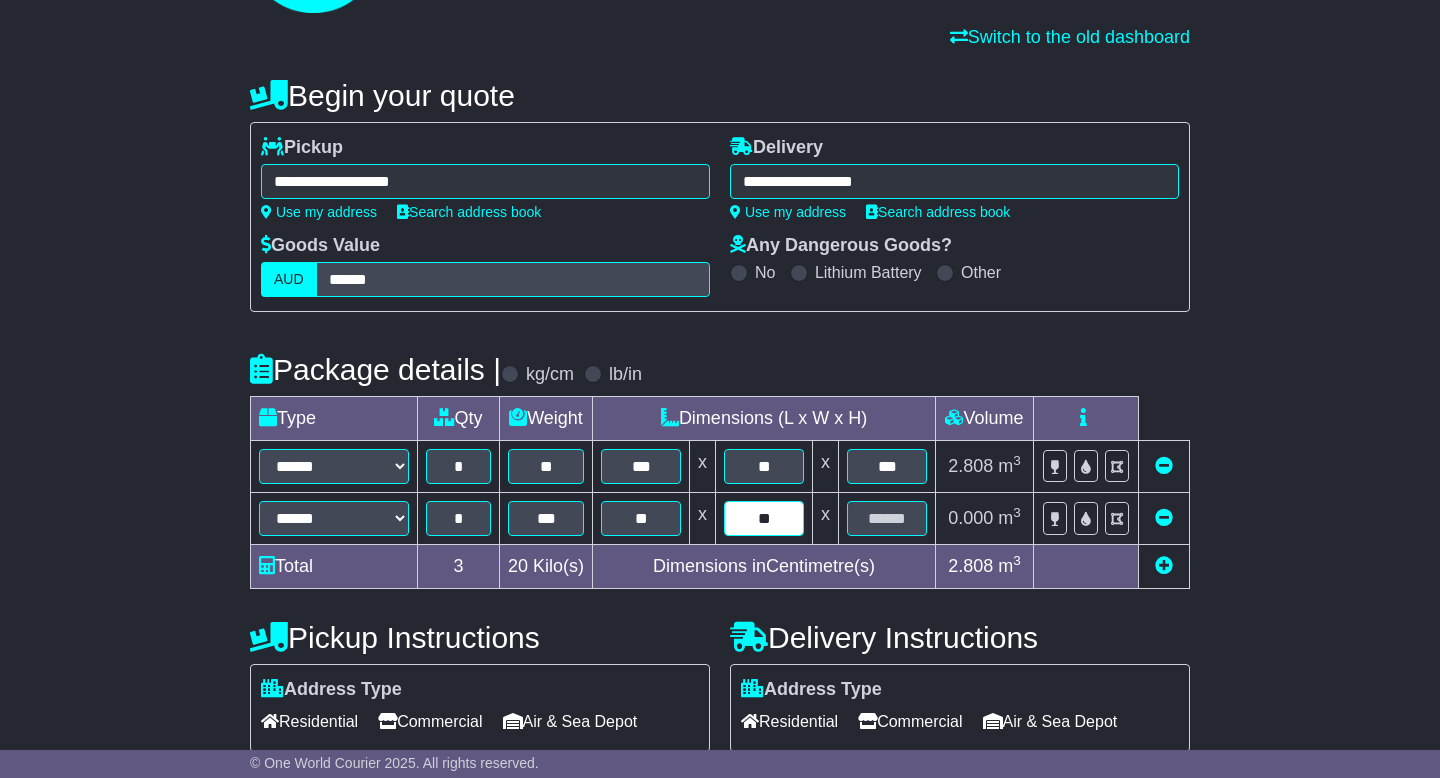 click on "**" at bounding box center (764, 518) 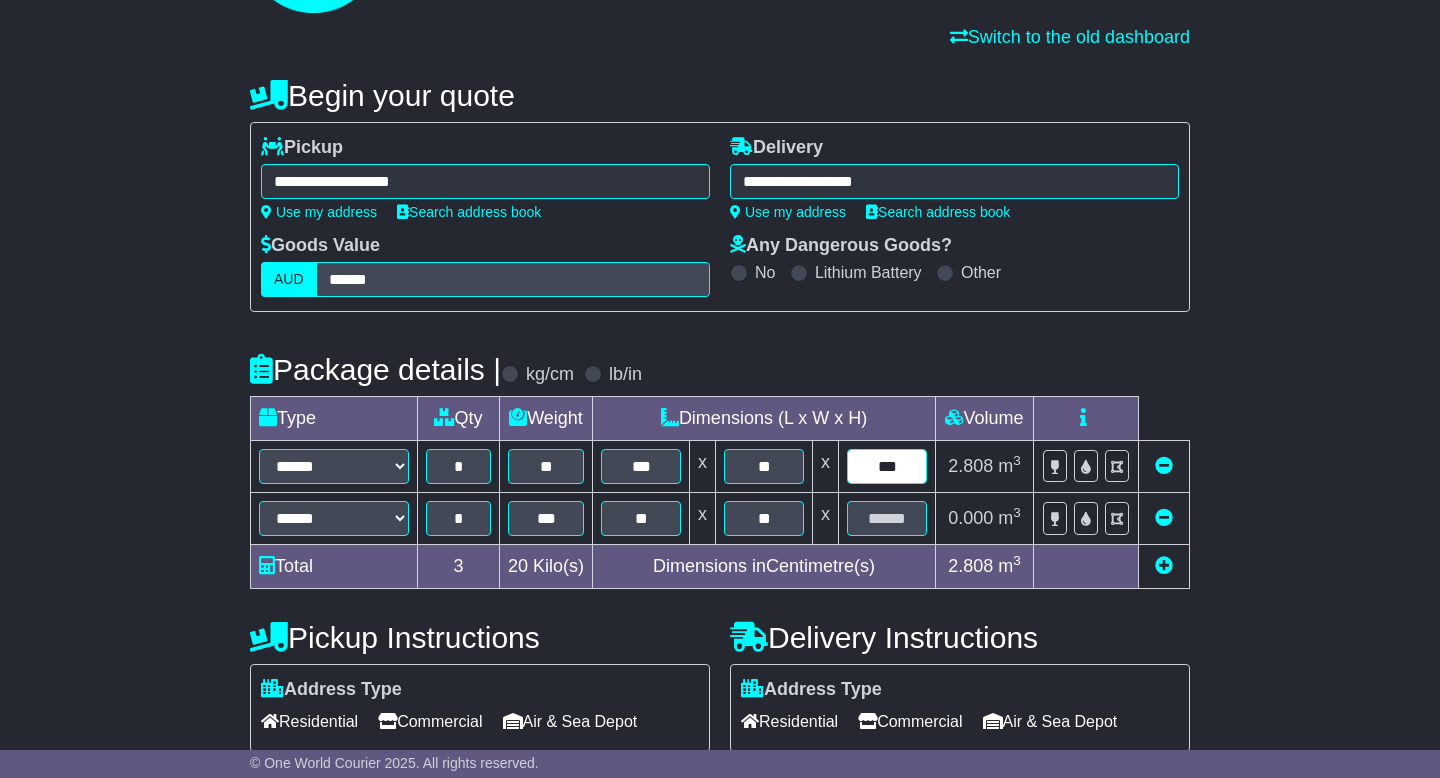click on "***" at bounding box center [887, 466] 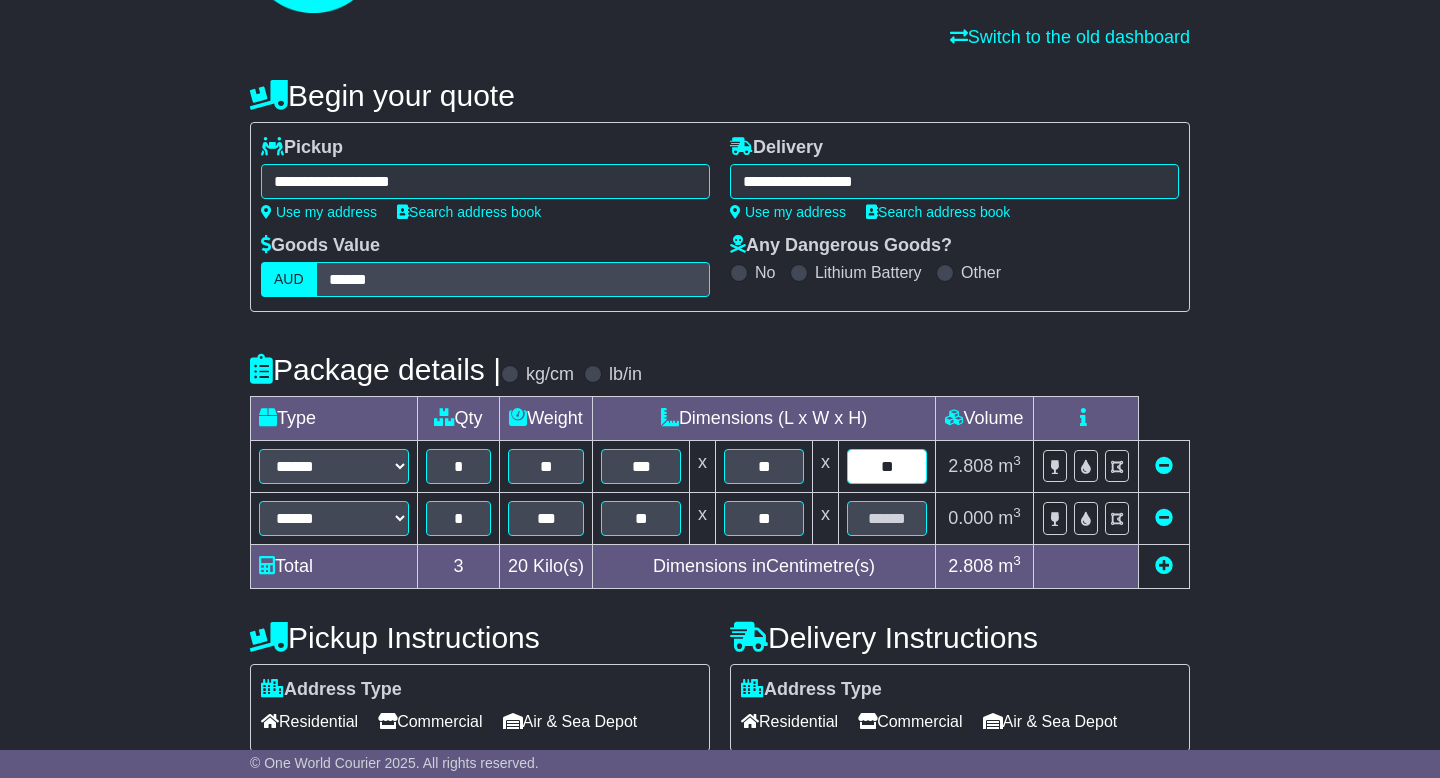 type on "**" 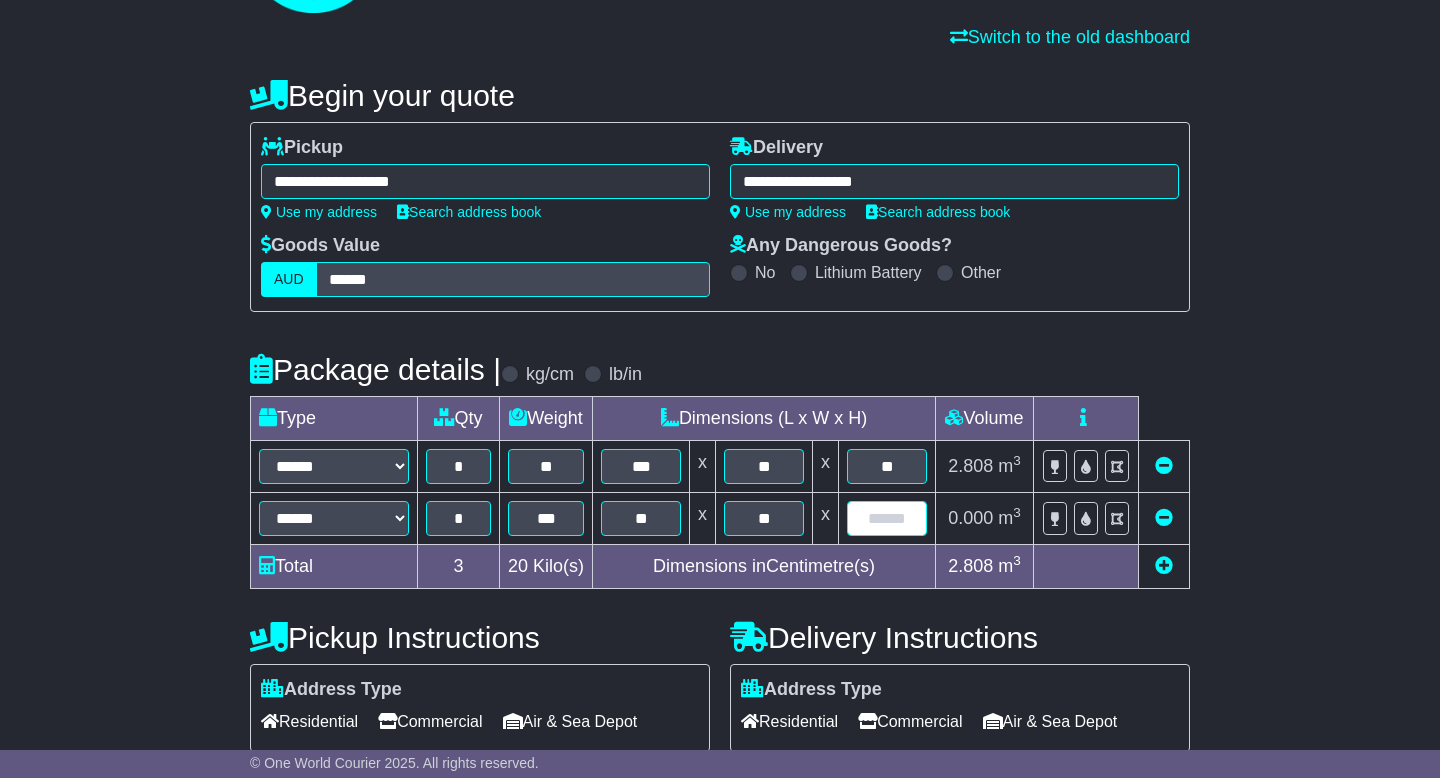 click at bounding box center [887, 518] 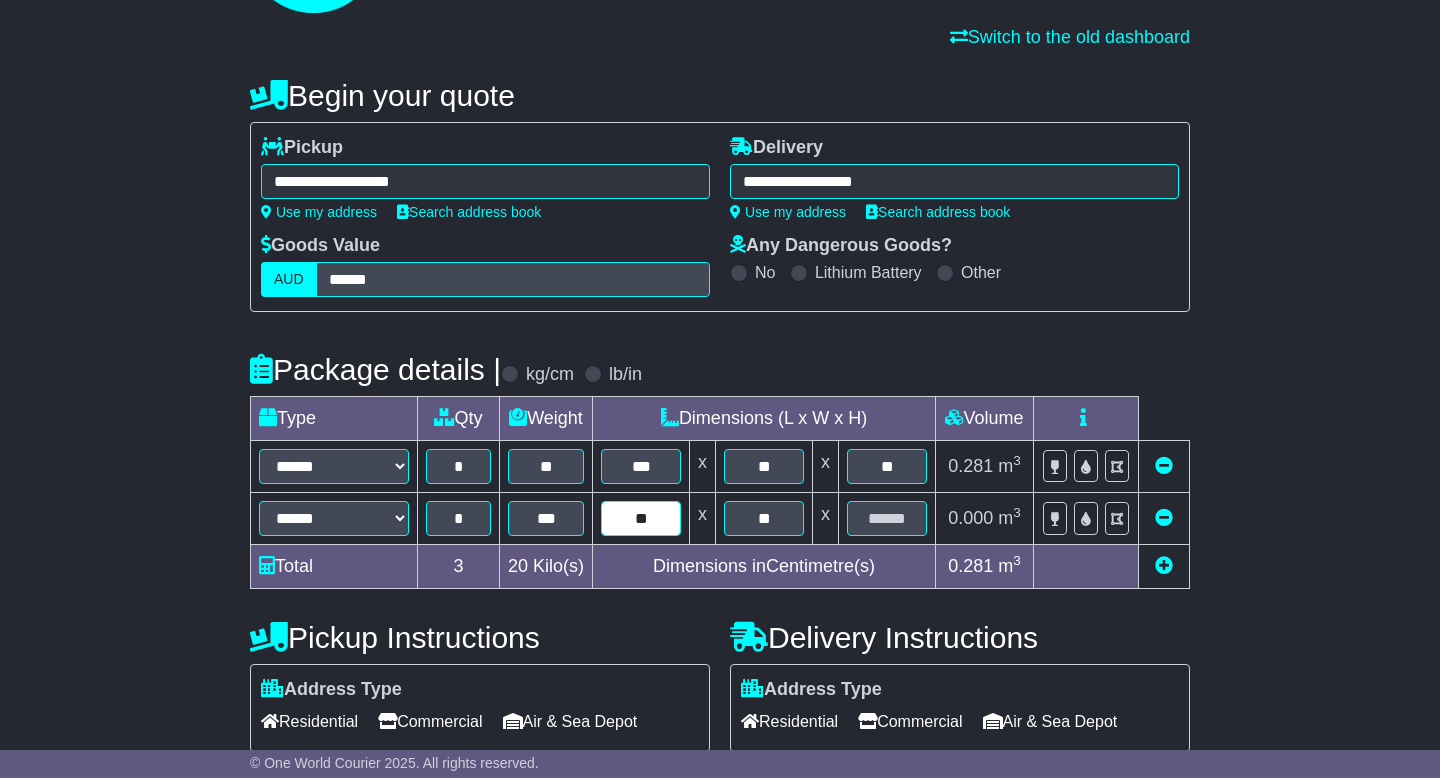 click on "**" at bounding box center (641, 518) 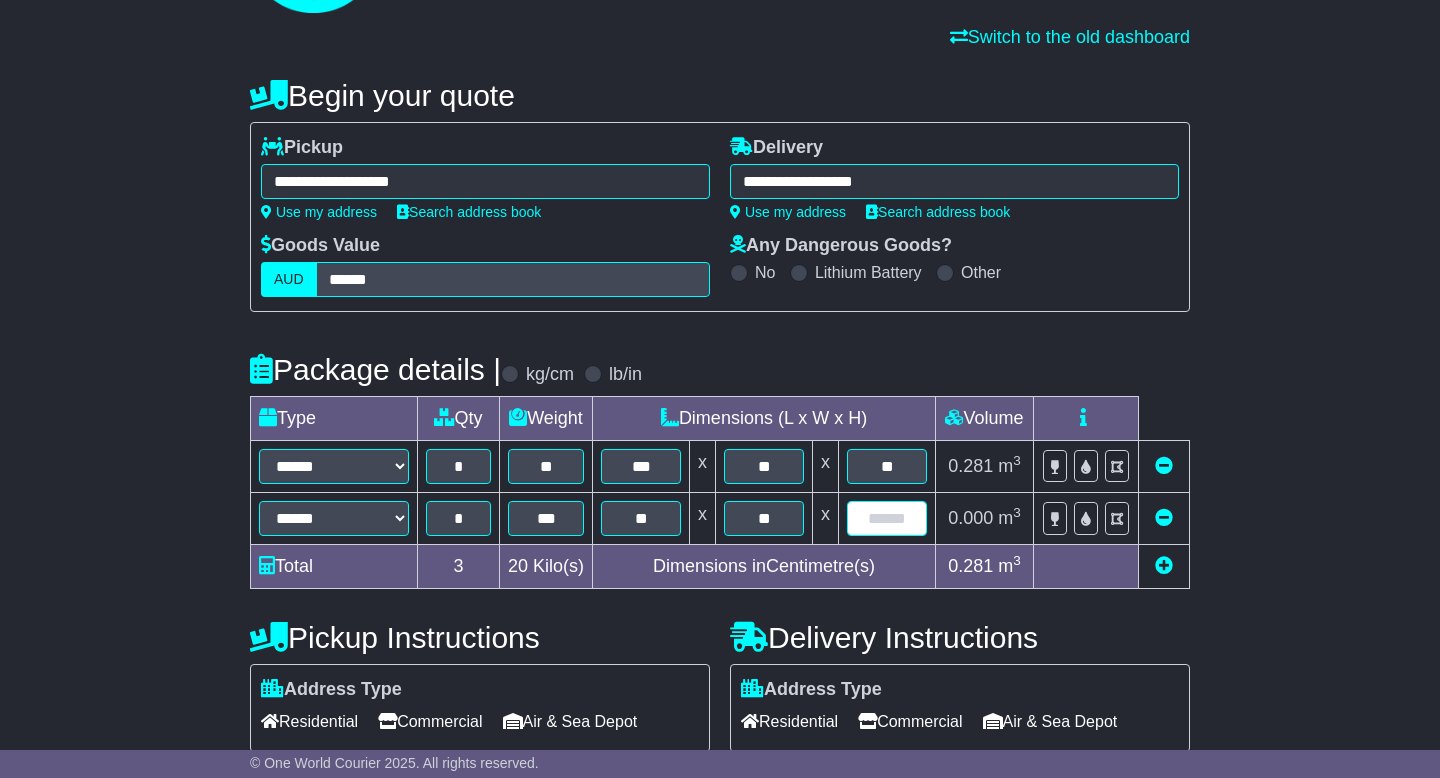 click at bounding box center (887, 518) 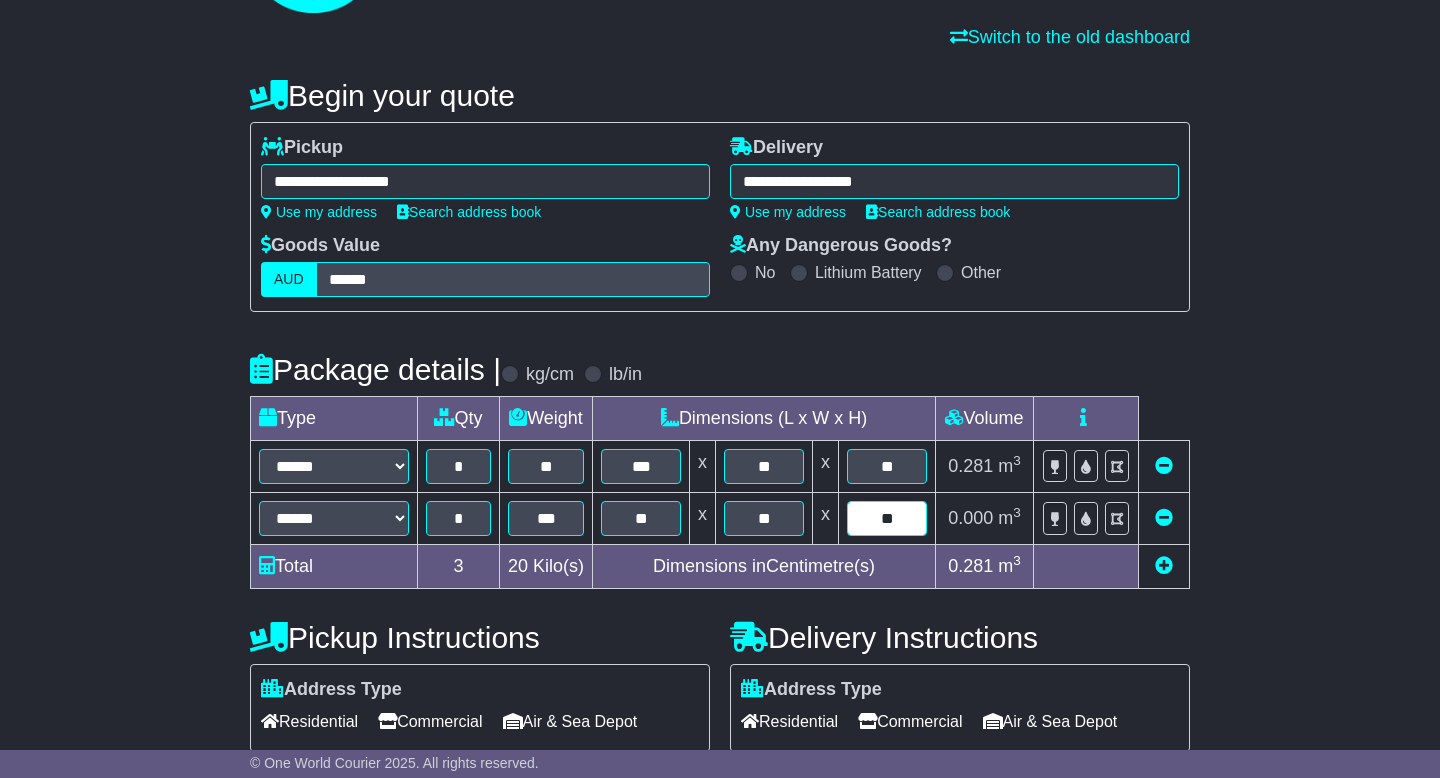 type on "**" 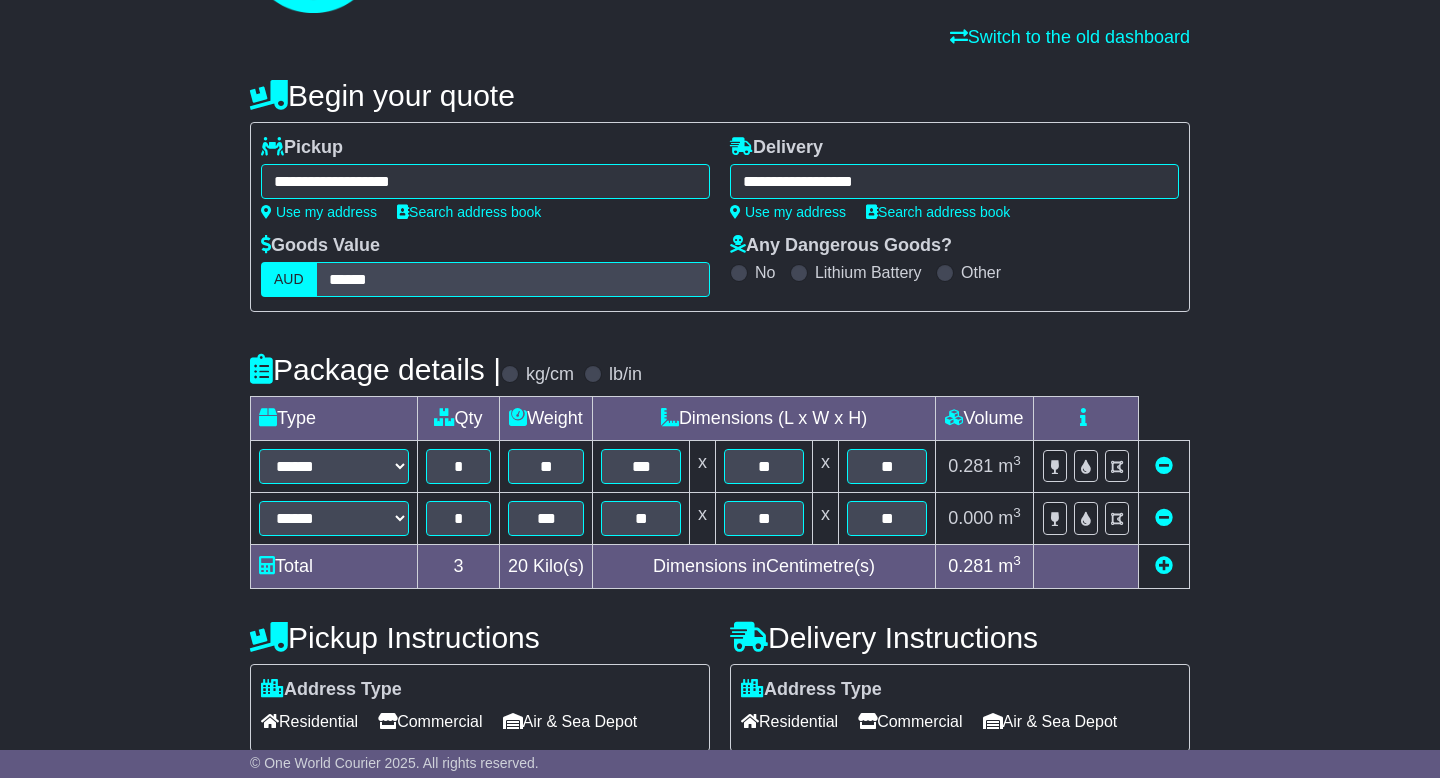 click on "**********" at bounding box center [720, 498] 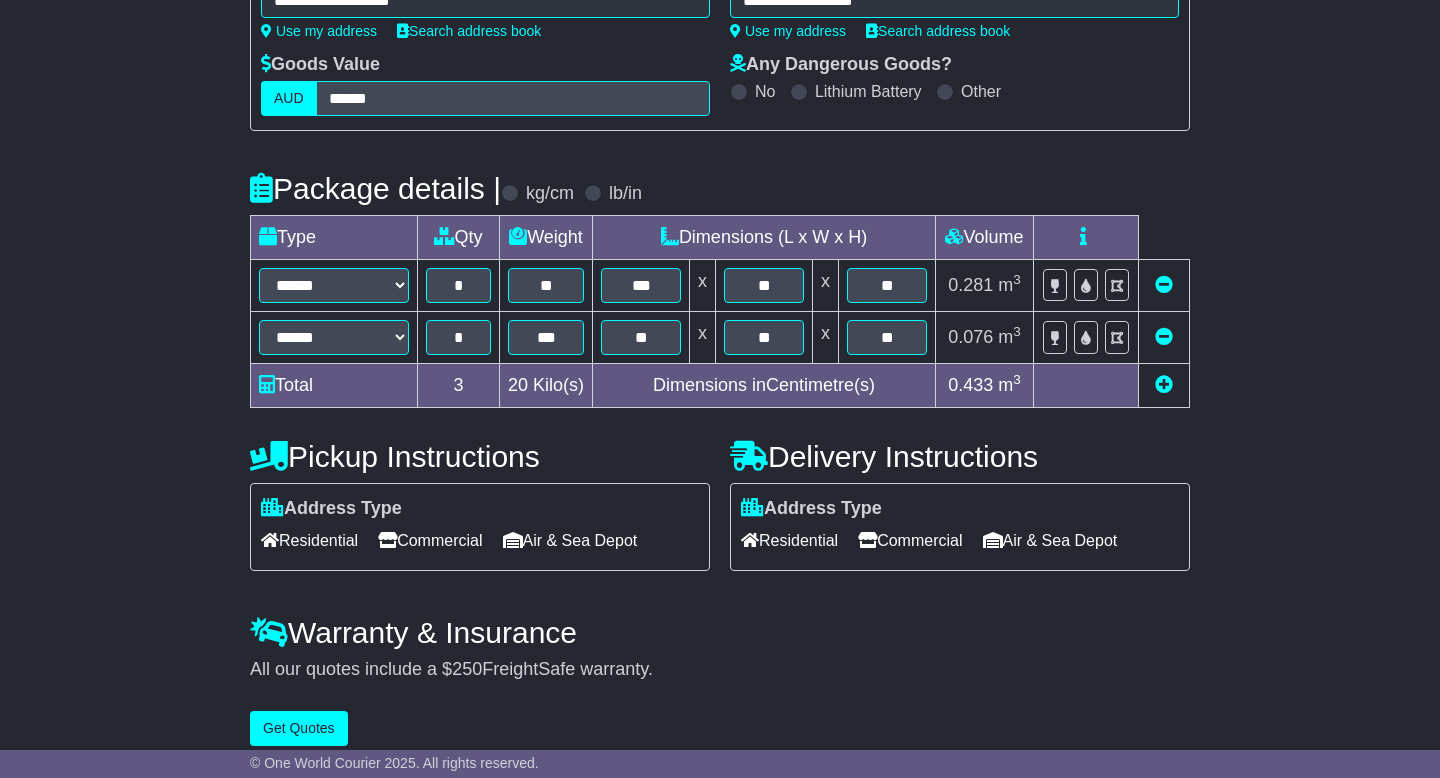 scroll, scrollTop: 314, scrollLeft: 0, axis: vertical 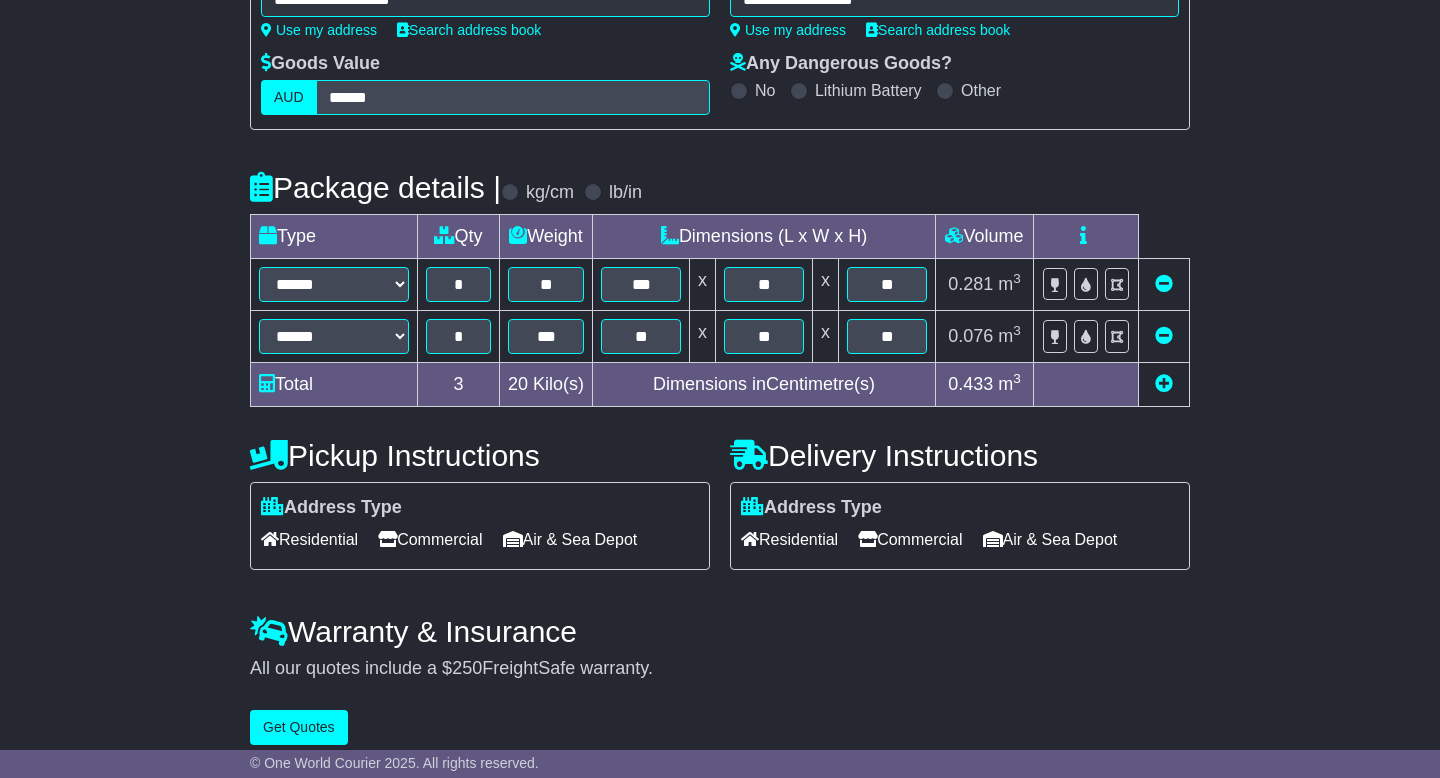 click on "Residential" at bounding box center (309, 539) 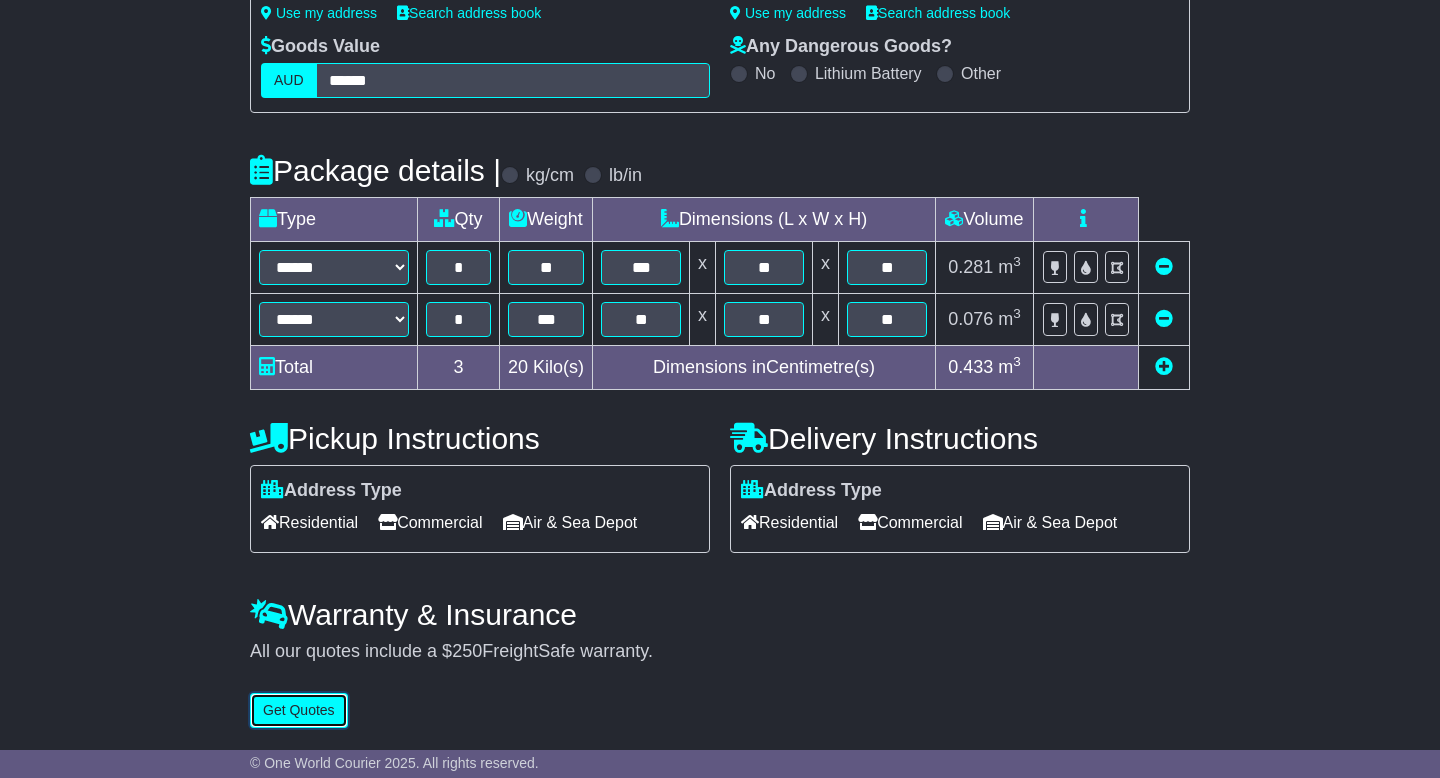 click on "Get Quotes" at bounding box center (299, 710) 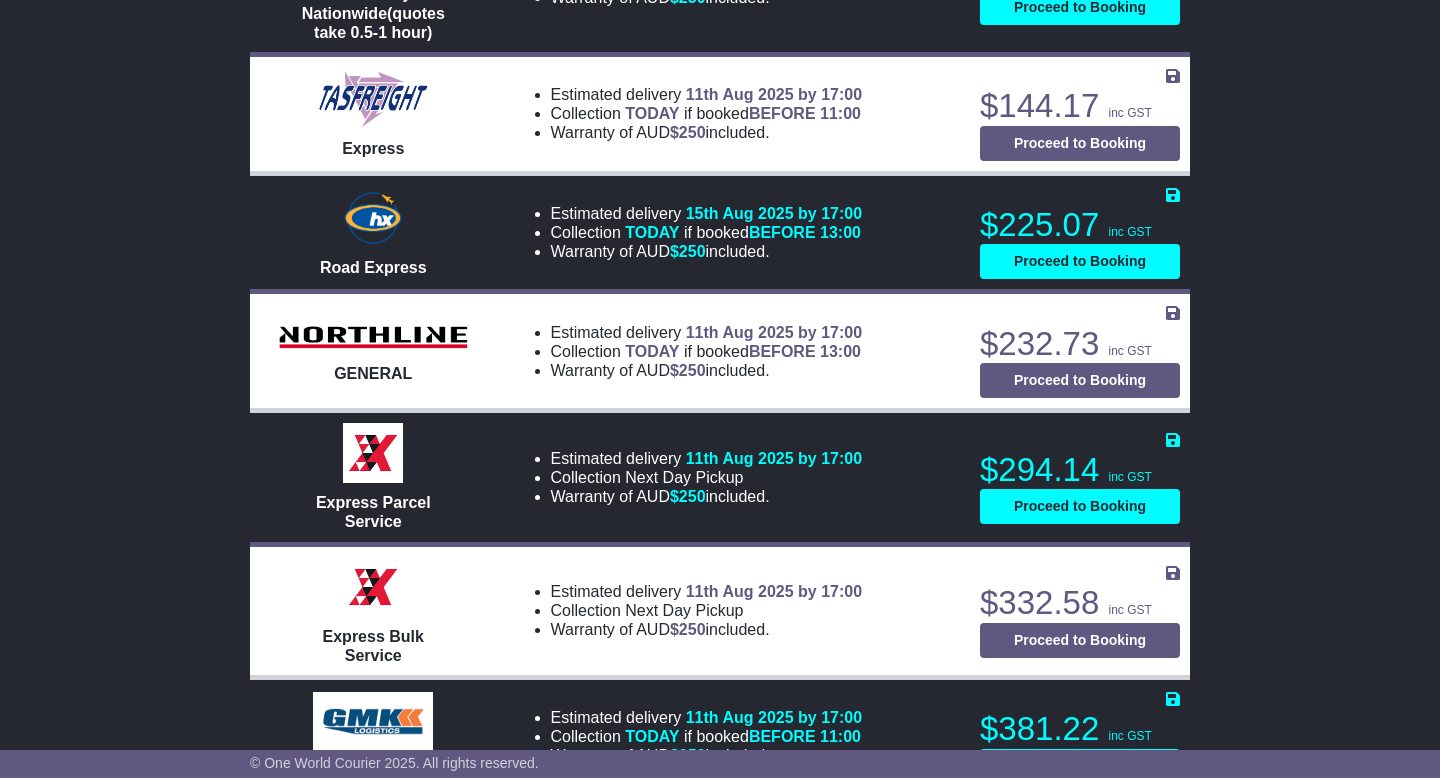 scroll, scrollTop: 894, scrollLeft: 0, axis: vertical 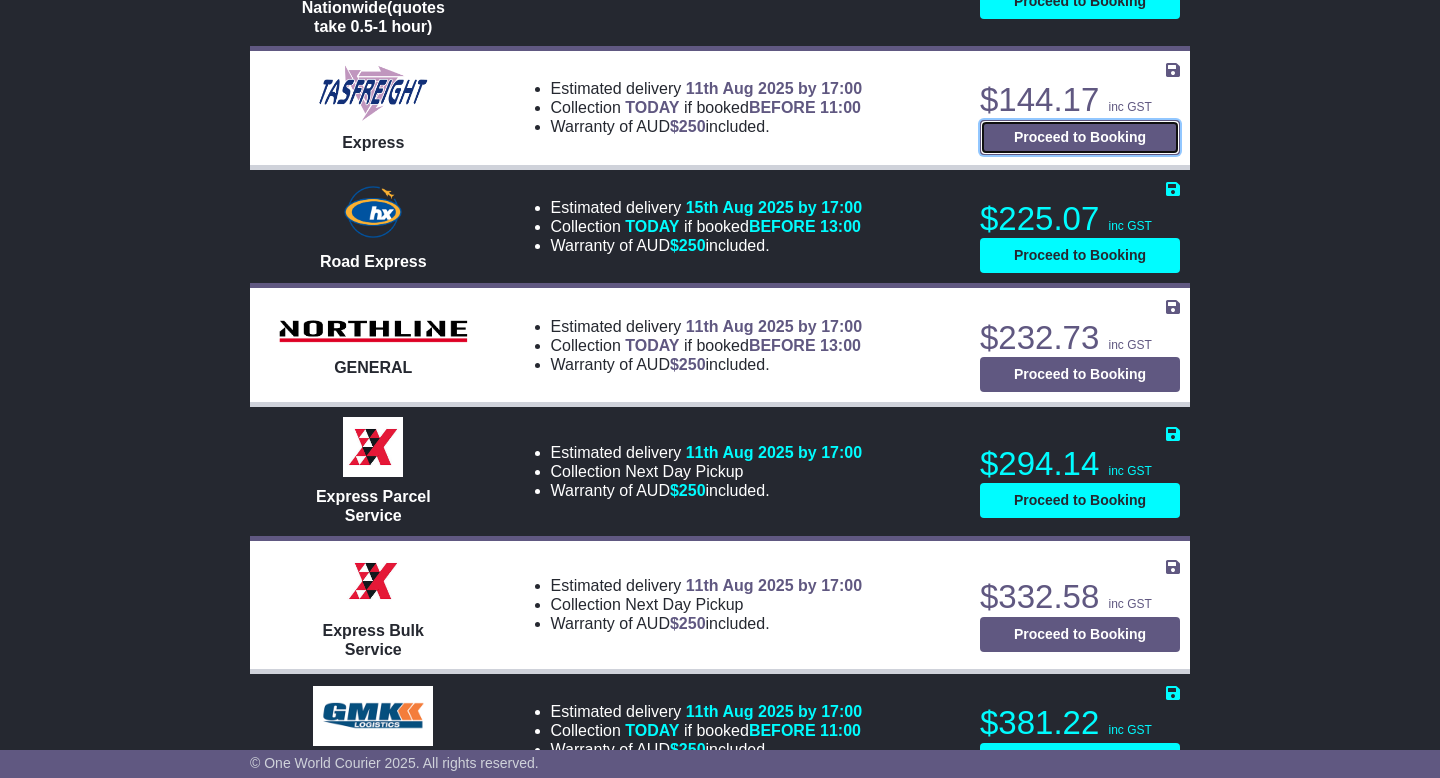 click on "Proceed to Booking" at bounding box center (1080, 137) 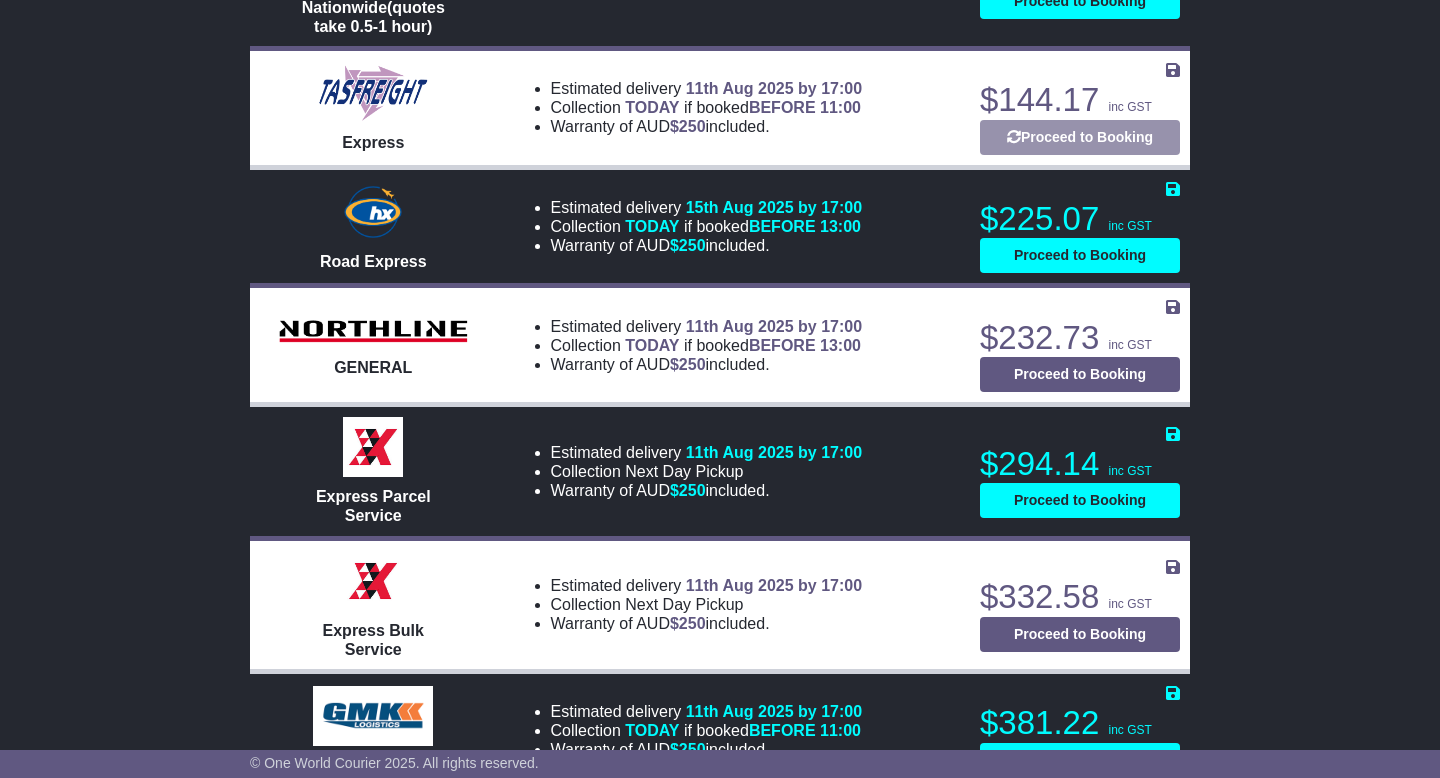 select on "**********" 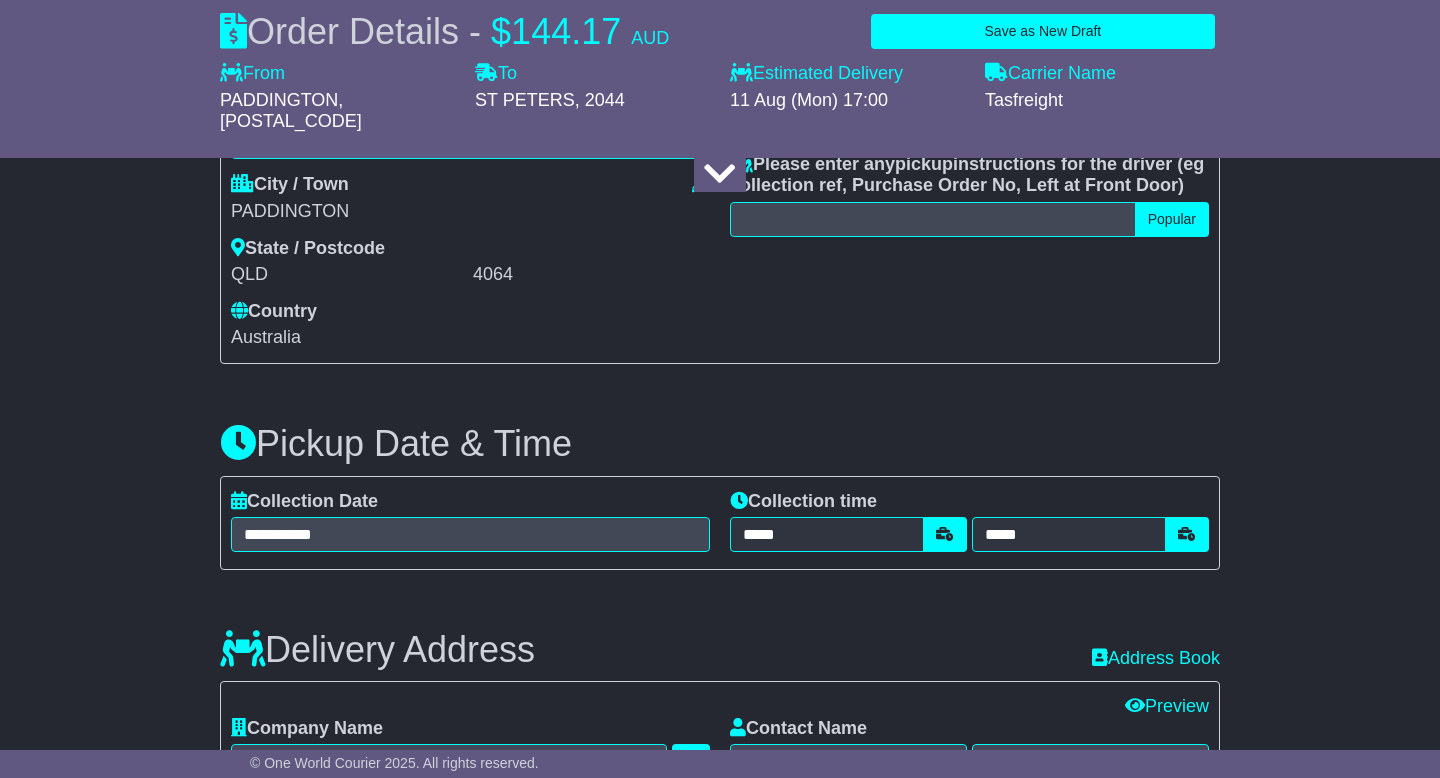 select 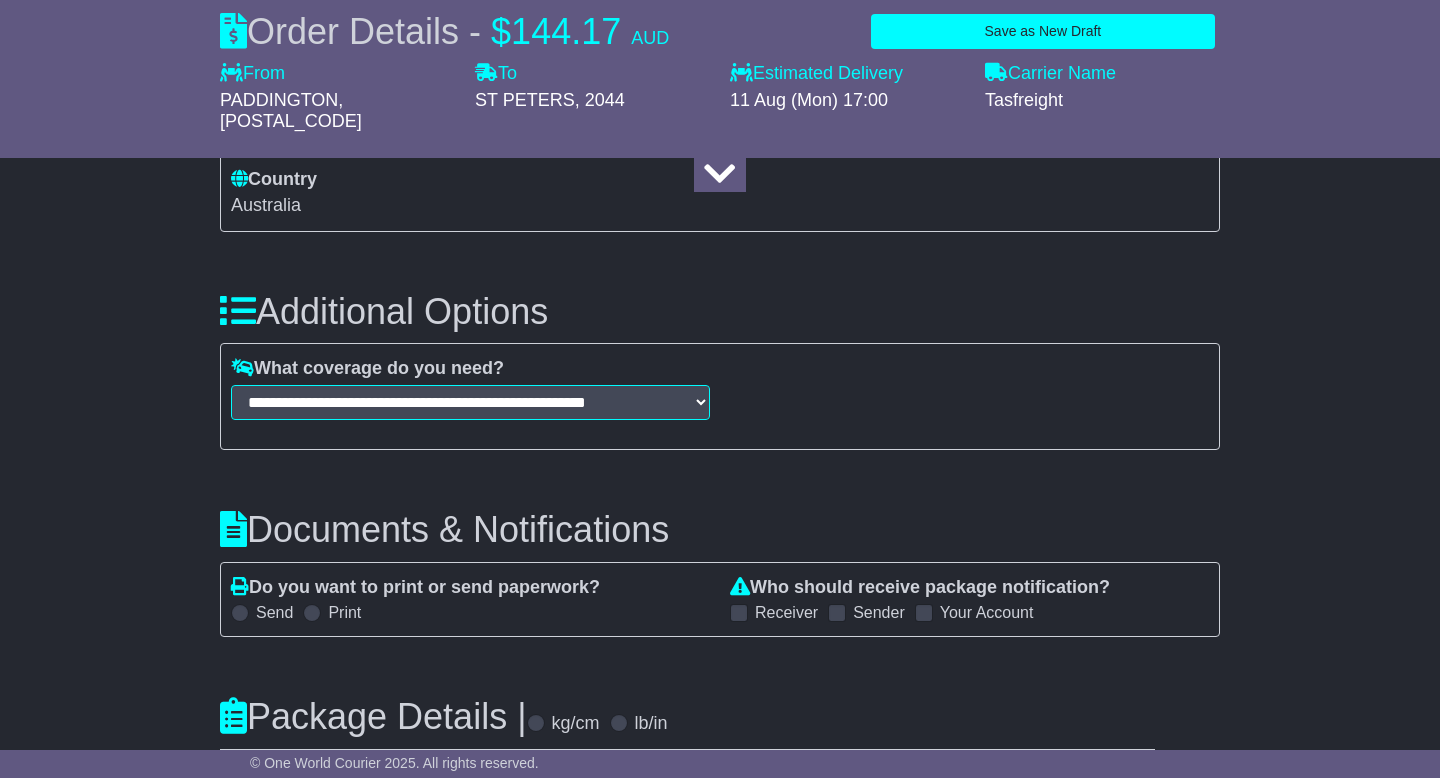 scroll, scrollTop: 1849, scrollLeft: 0, axis: vertical 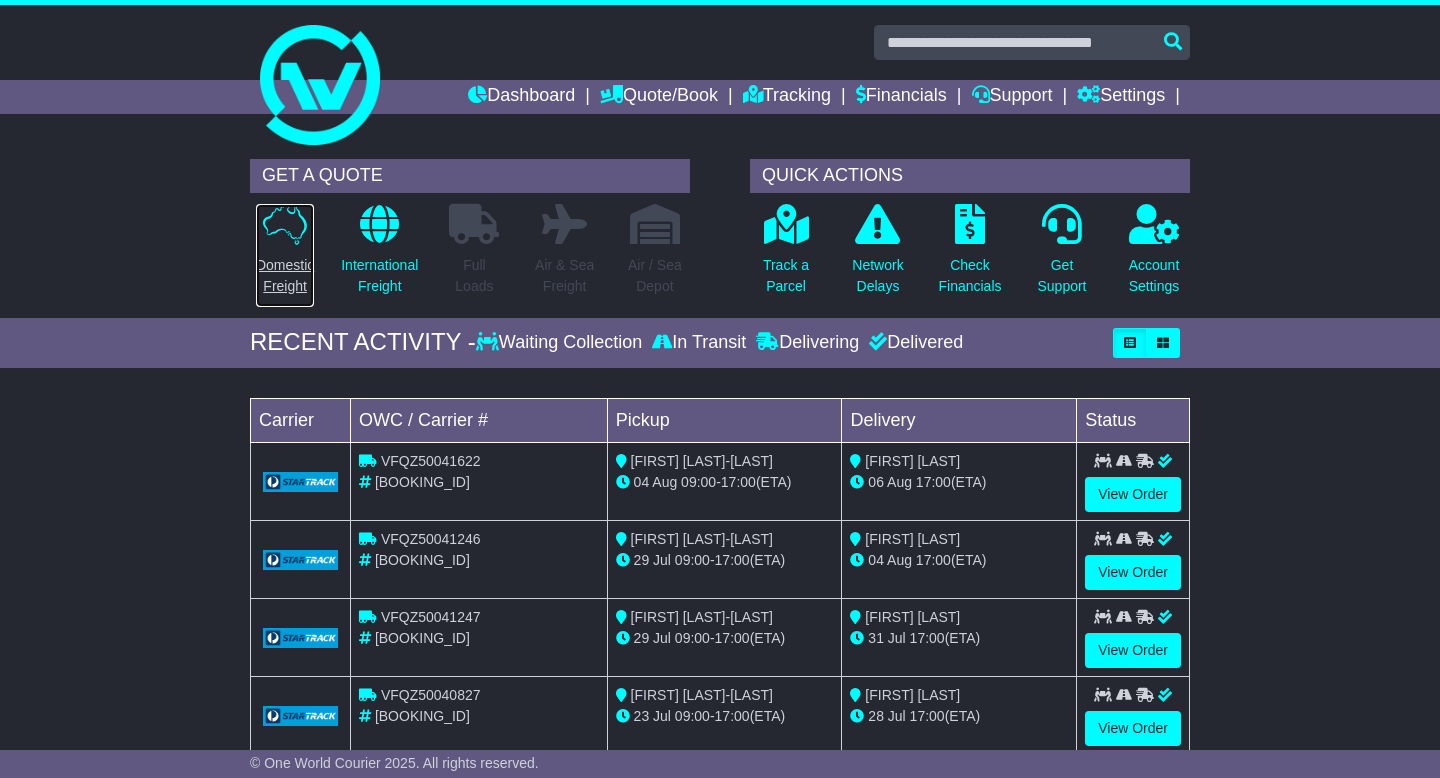 click on "Domestic Freight" at bounding box center (285, 255) 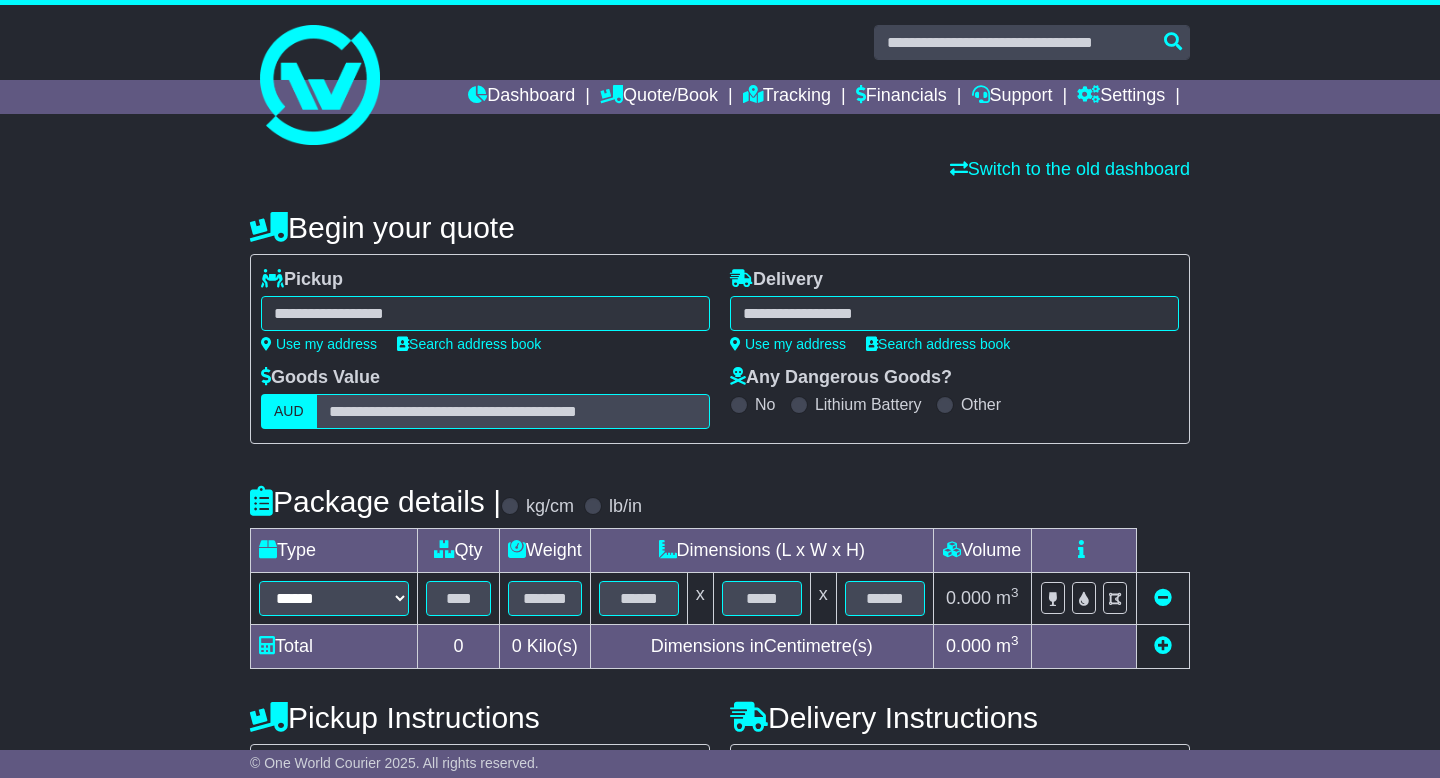 scroll, scrollTop: 0, scrollLeft: 0, axis: both 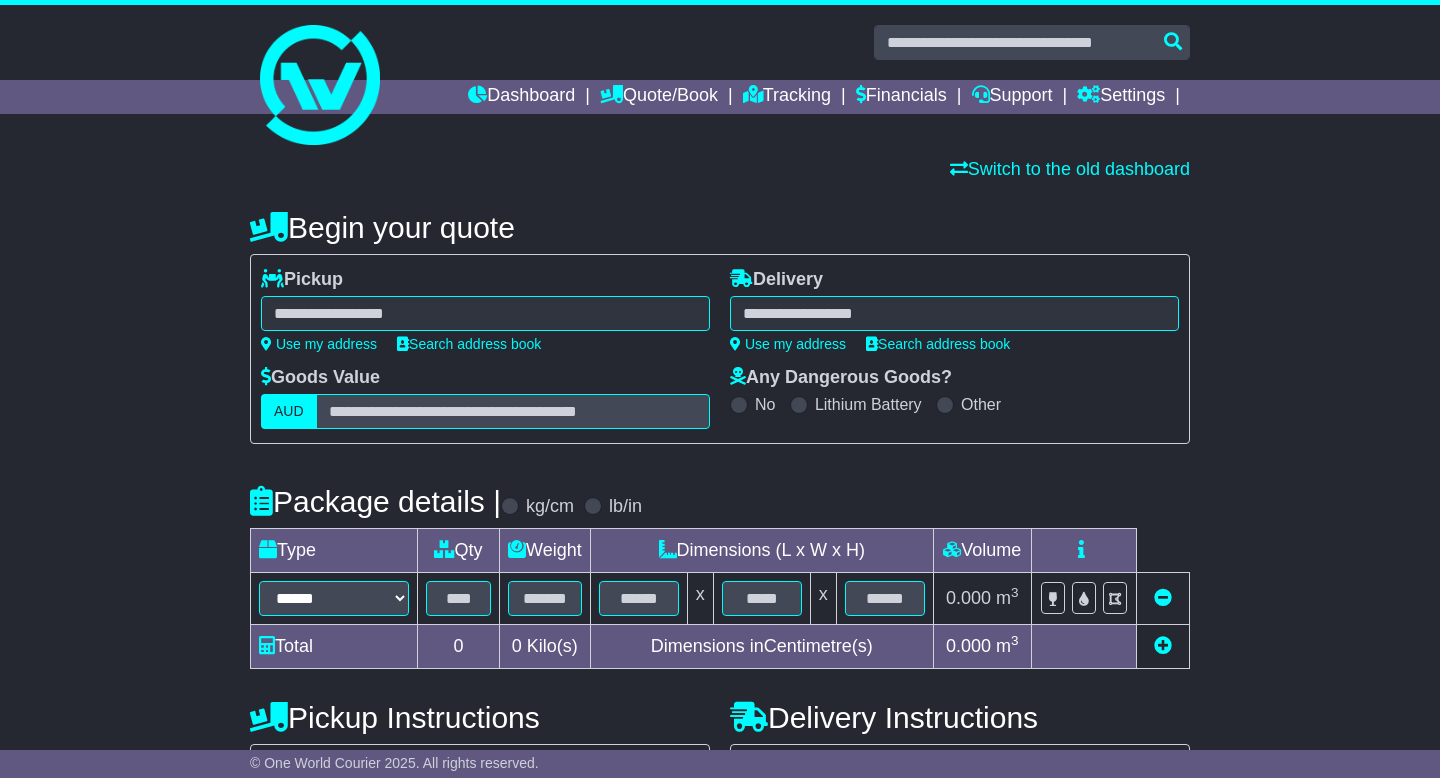 click at bounding box center (485, 313) 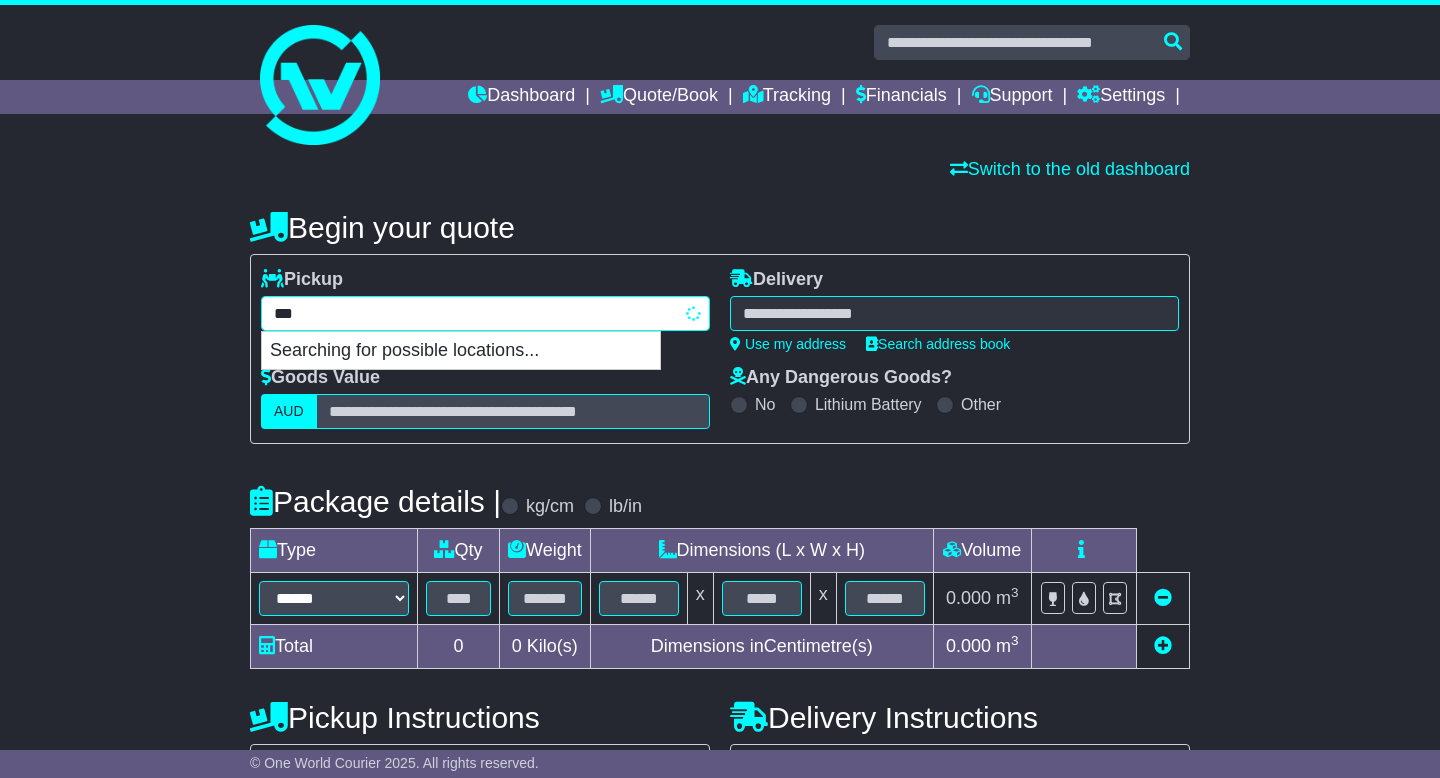 type on "****" 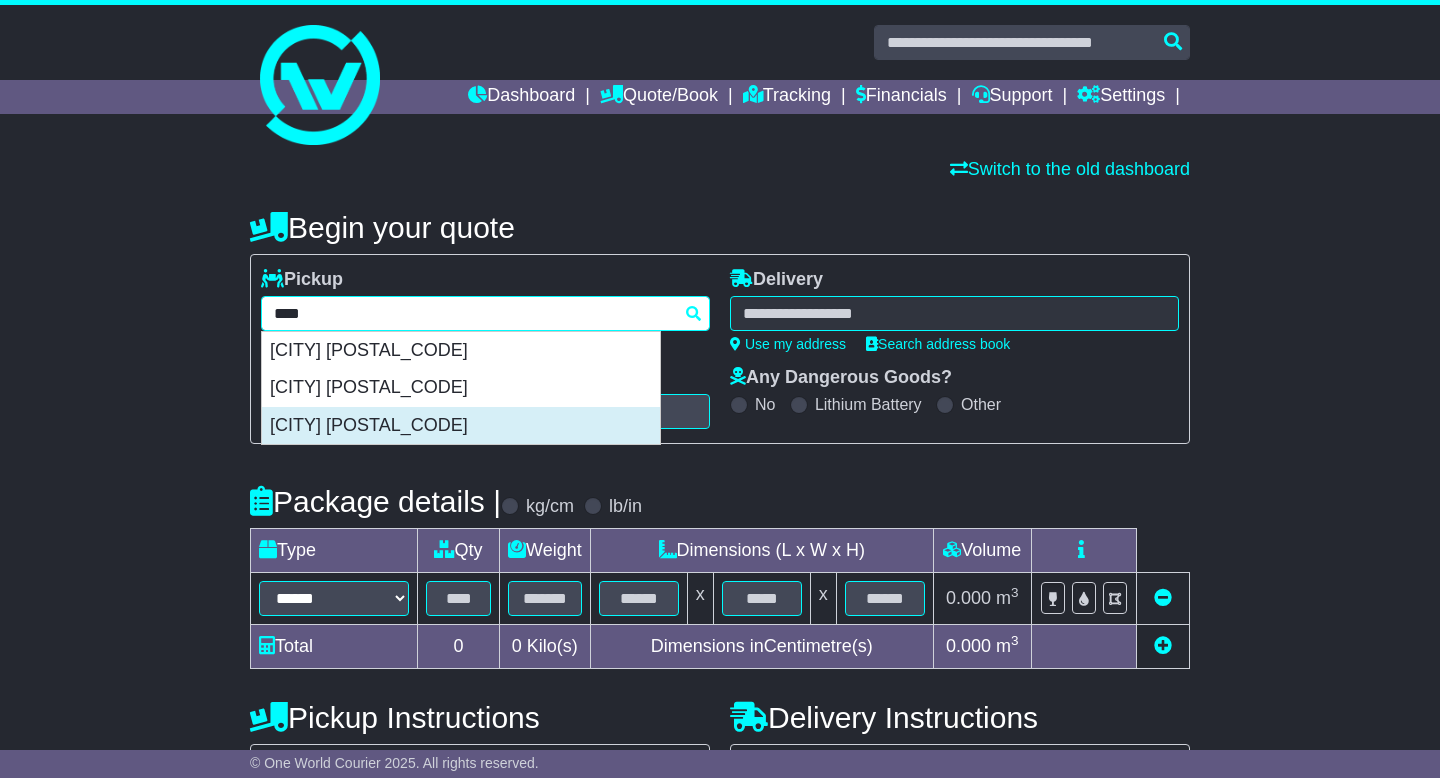 click on "[CITY] [POSTAL_CODE]" at bounding box center (461, 426) 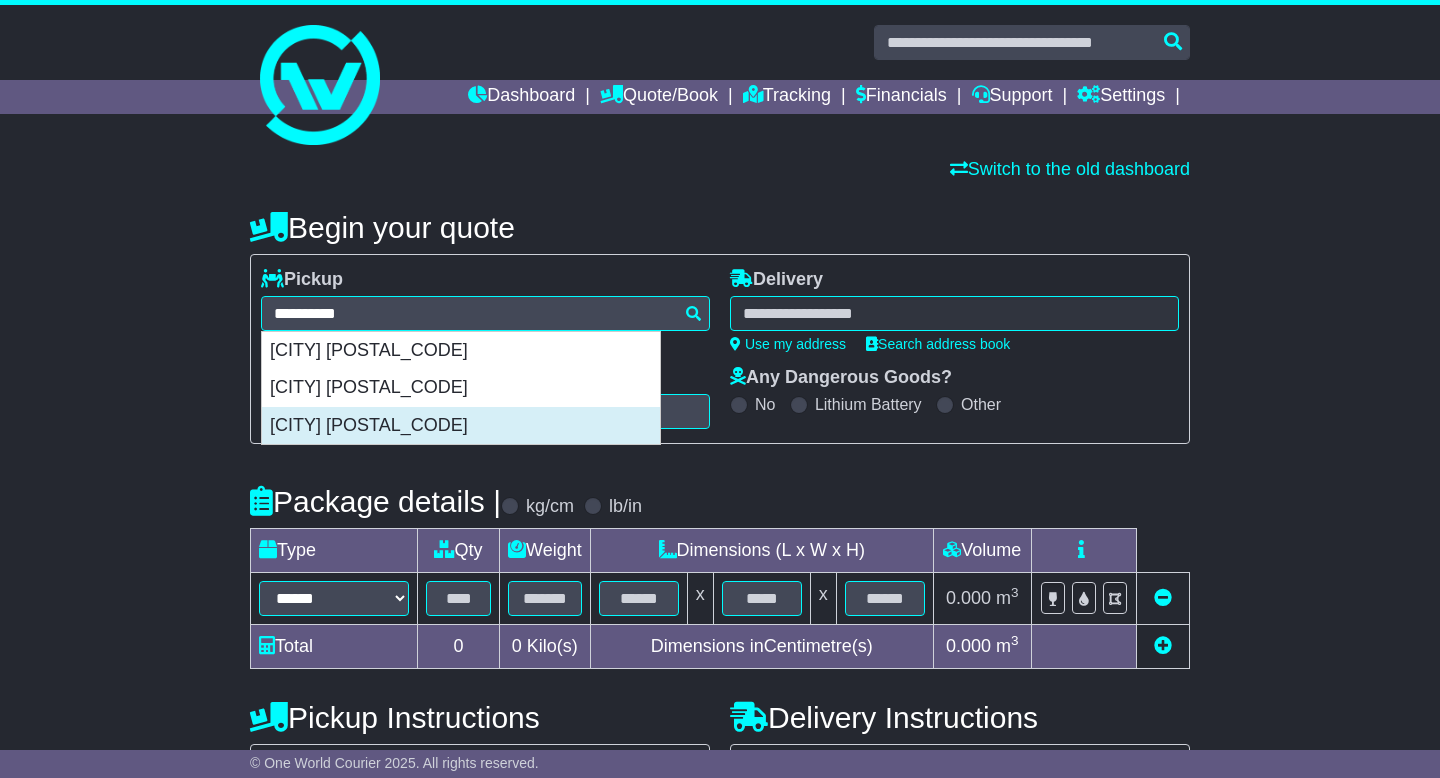 type on "**********" 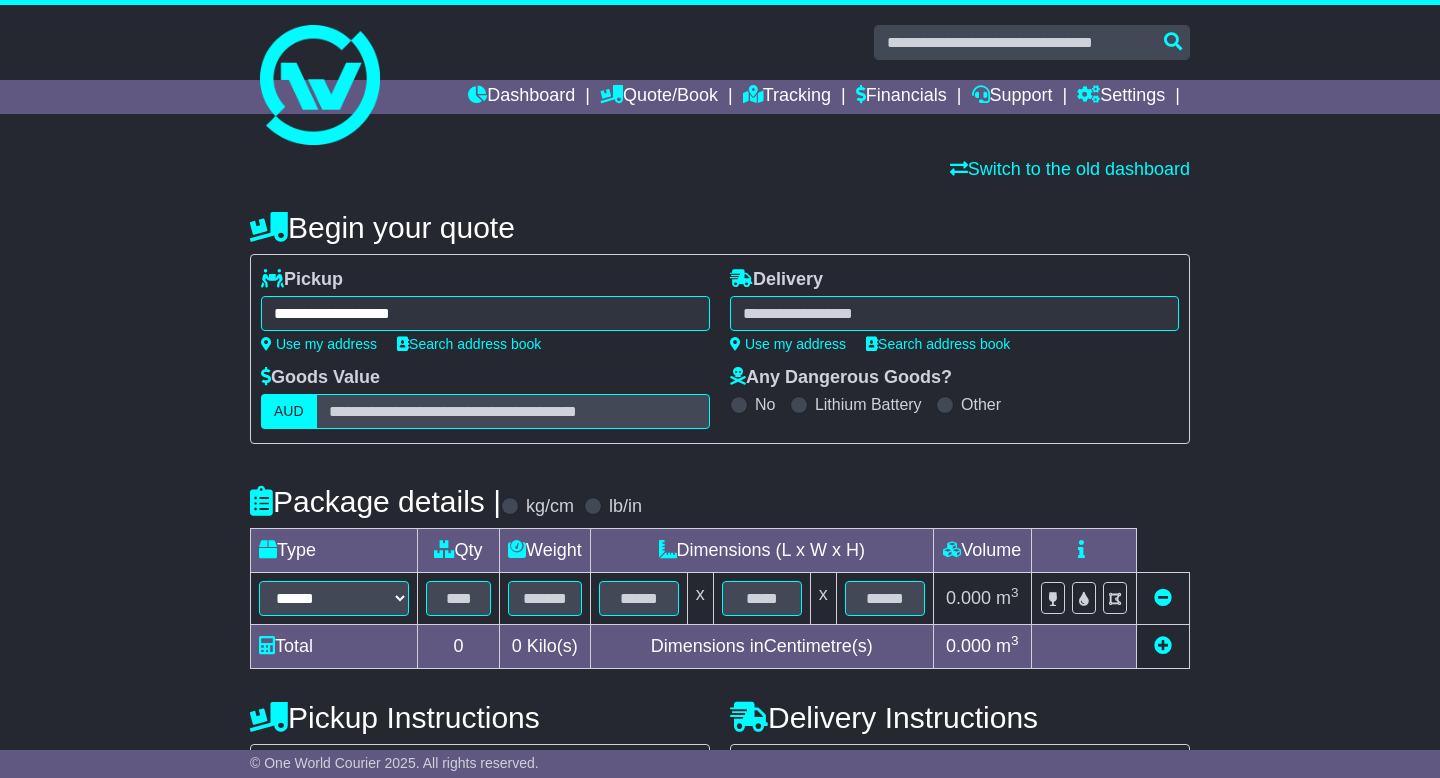 click at bounding box center (954, 313) 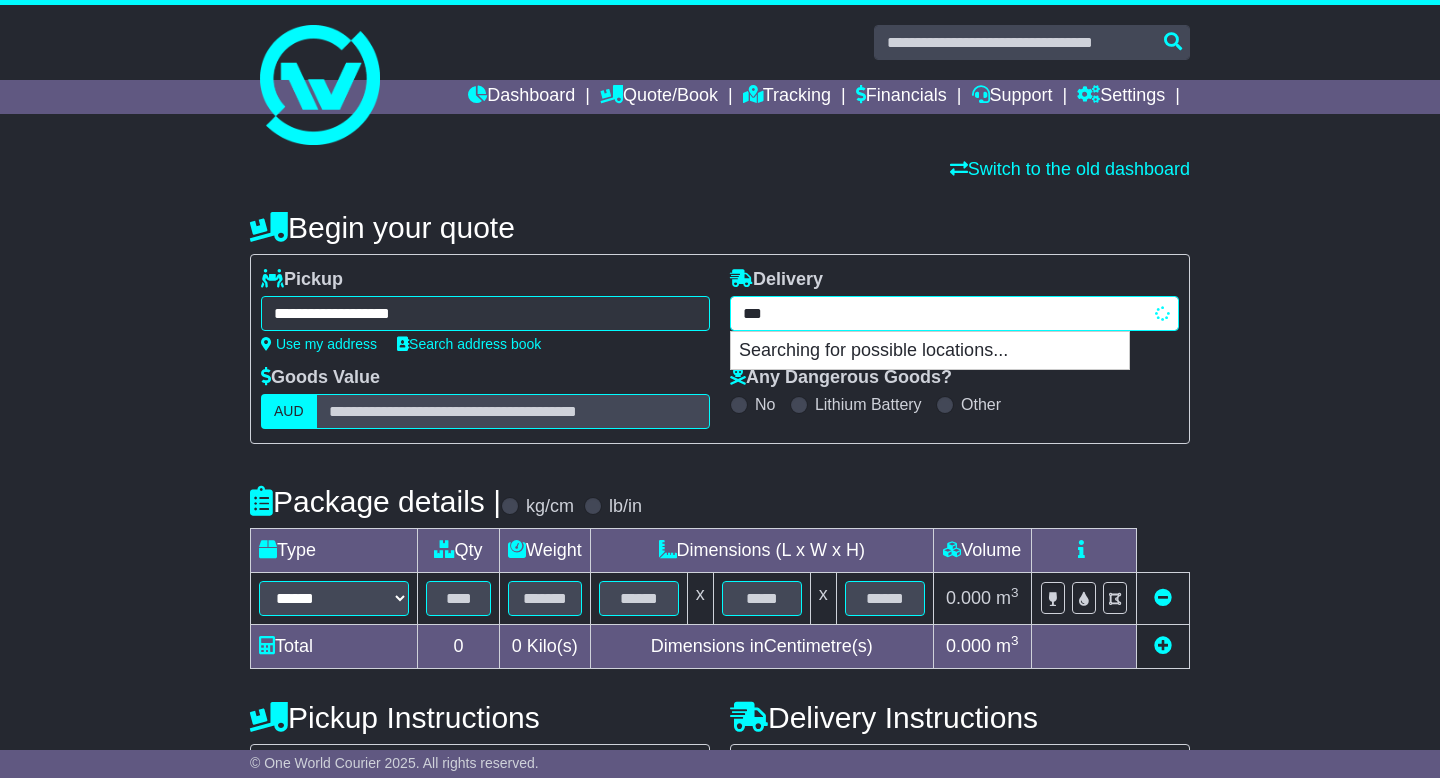 type on "****" 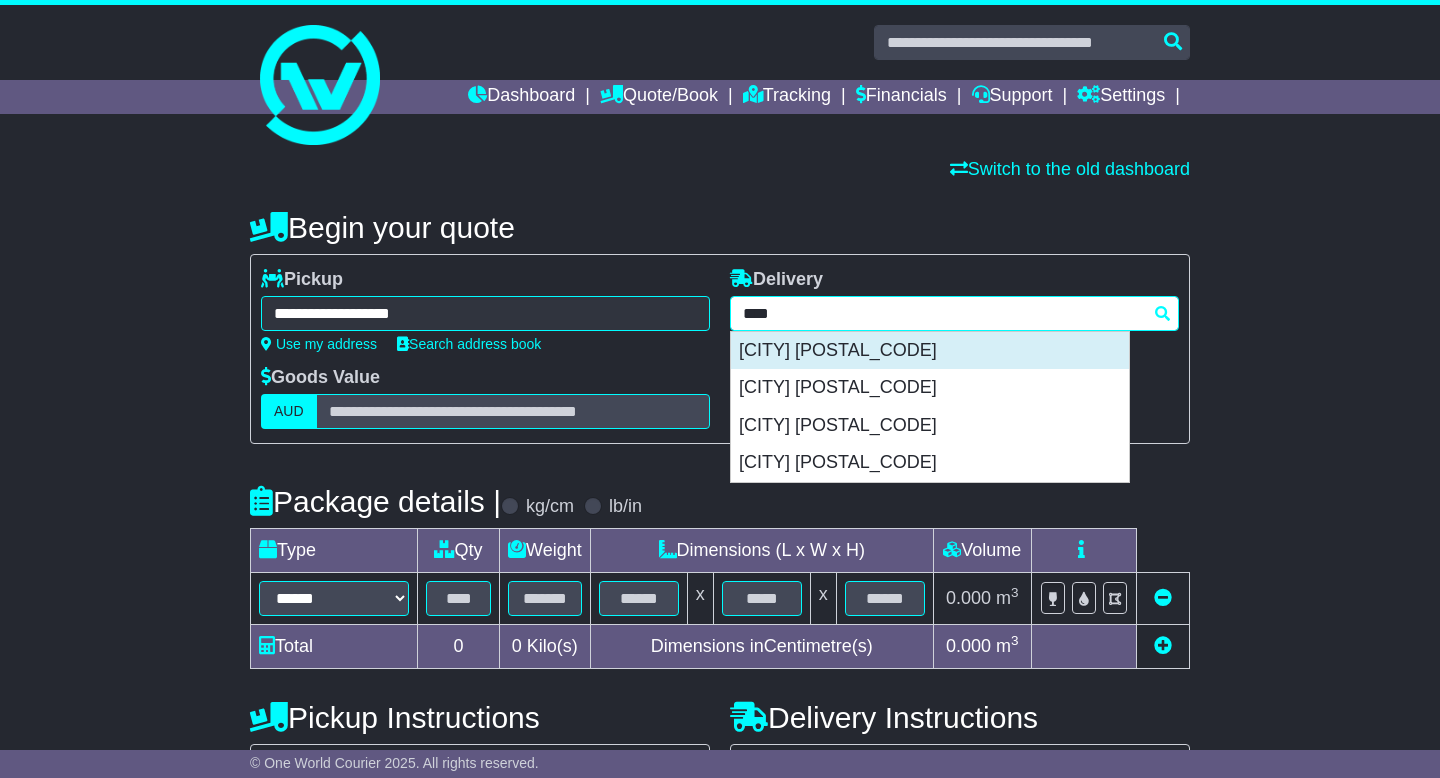 click on "[CITY] [POSTAL_CODE]" at bounding box center (930, 351) 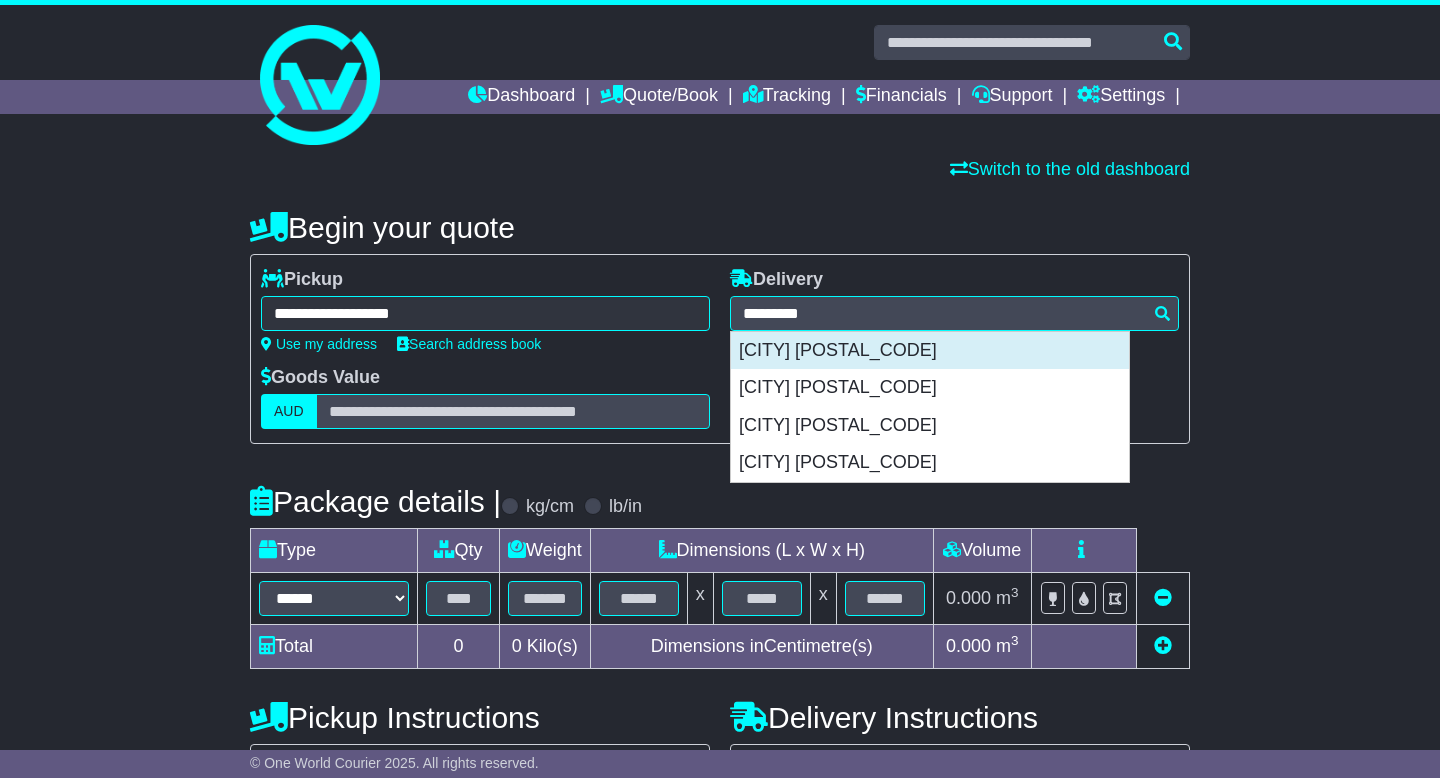 type on "**********" 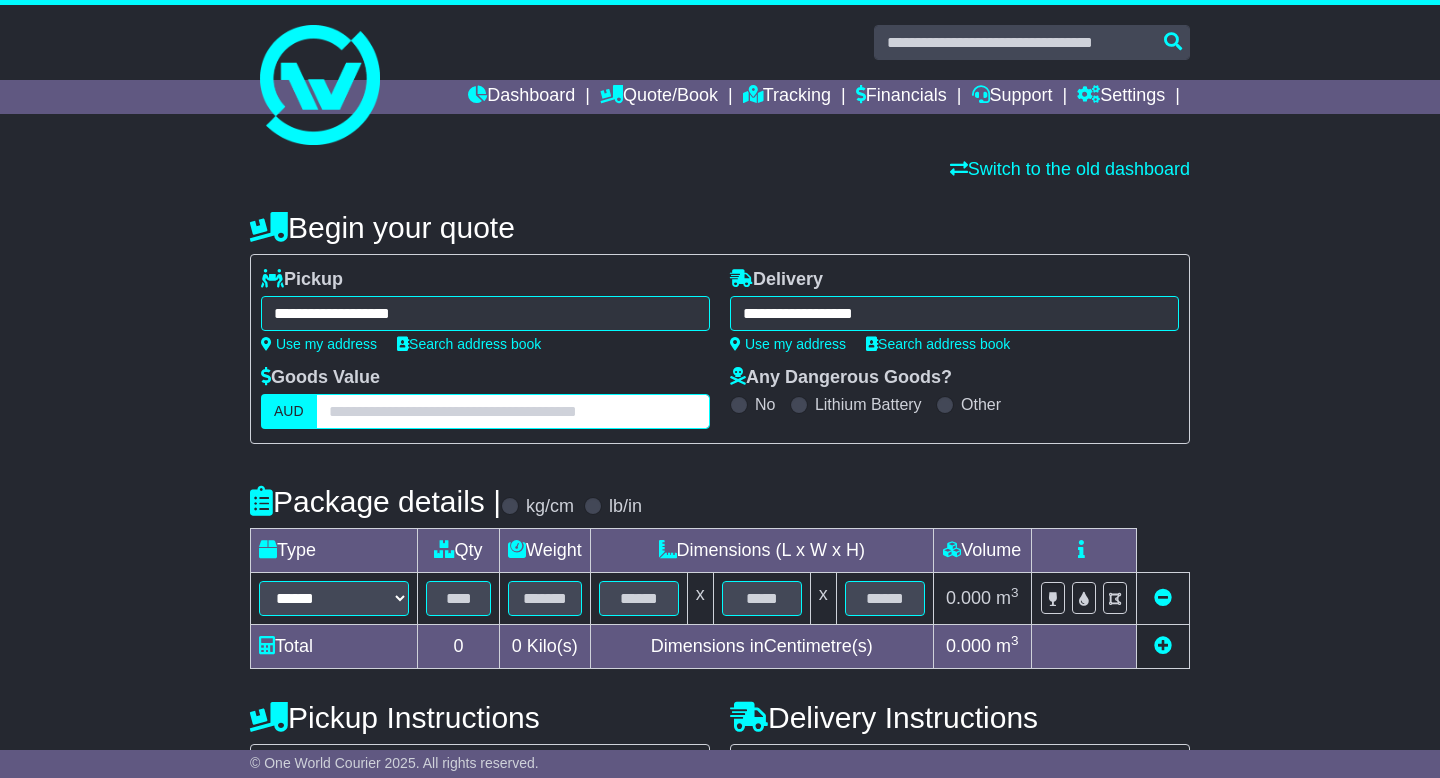 click at bounding box center [513, 411] 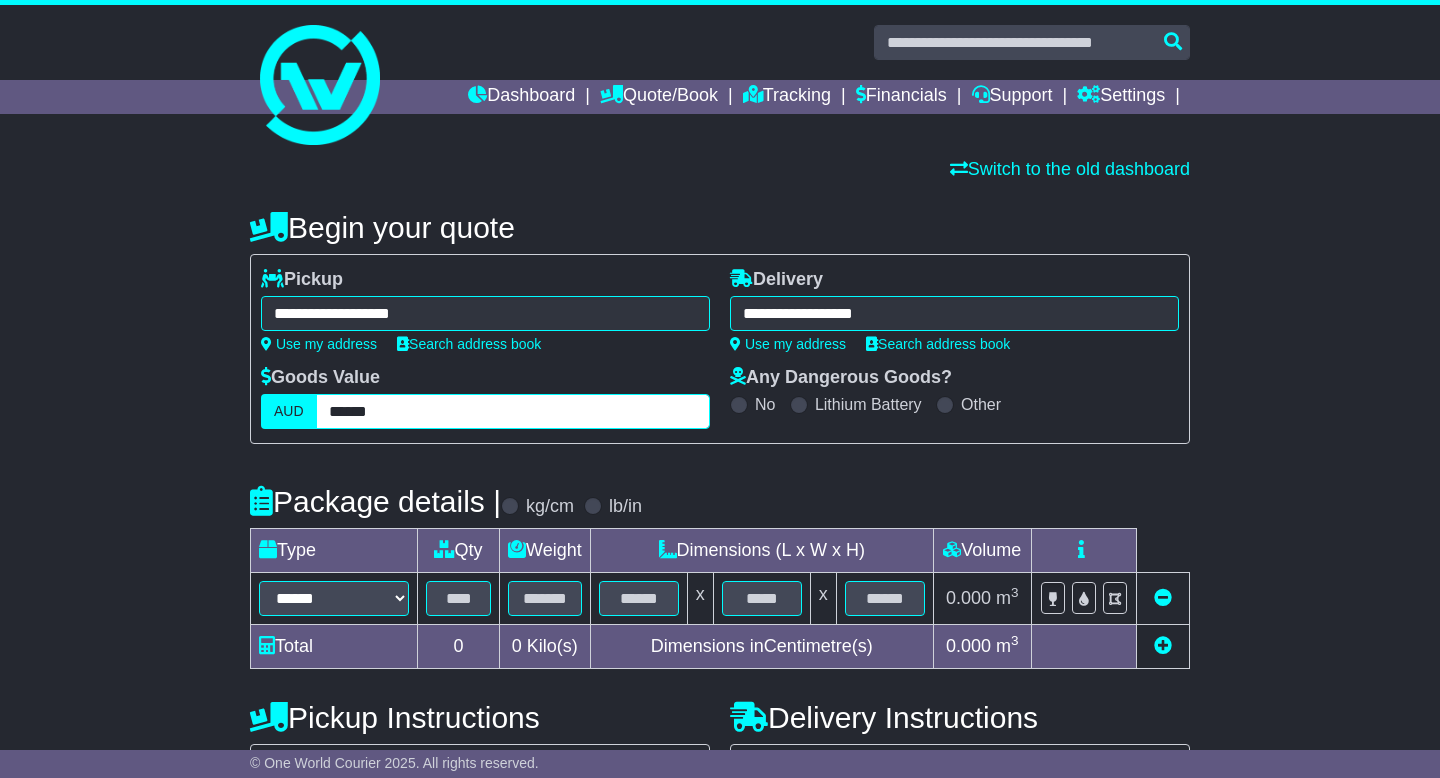 type on "******" 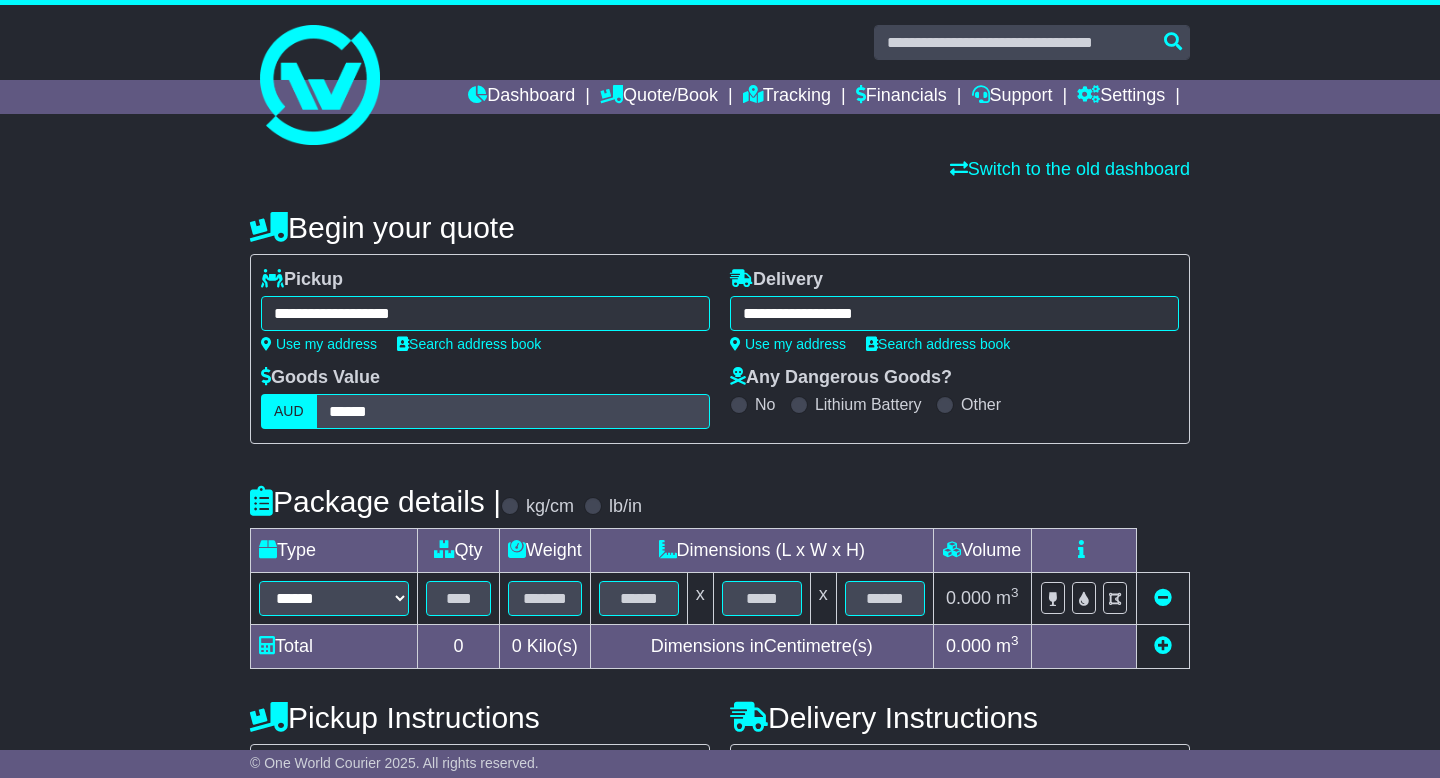click on "Package details |
kg/cm
lb/in" at bounding box center (720, 501) 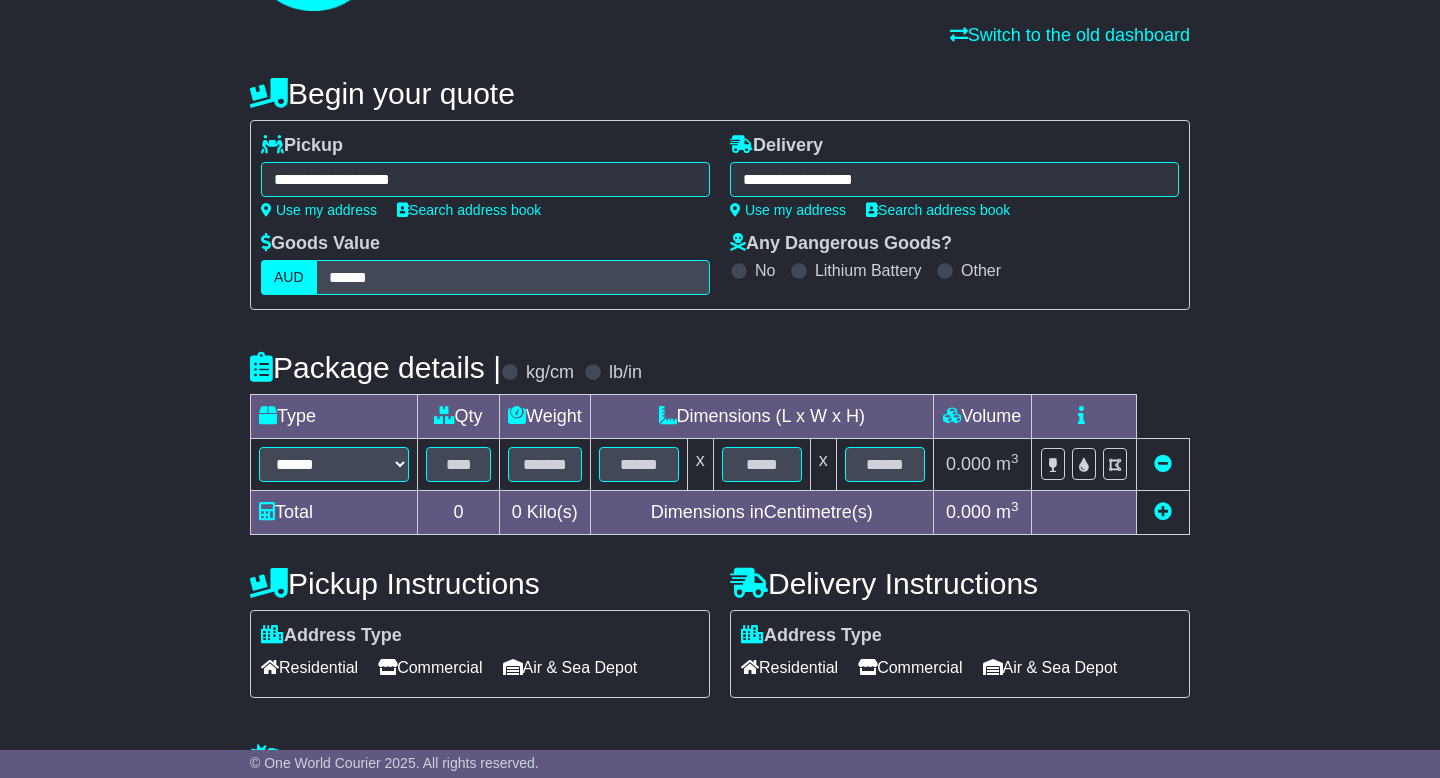 scroll, scrollTop: 133, scrollLeft: 0, axis: vertical 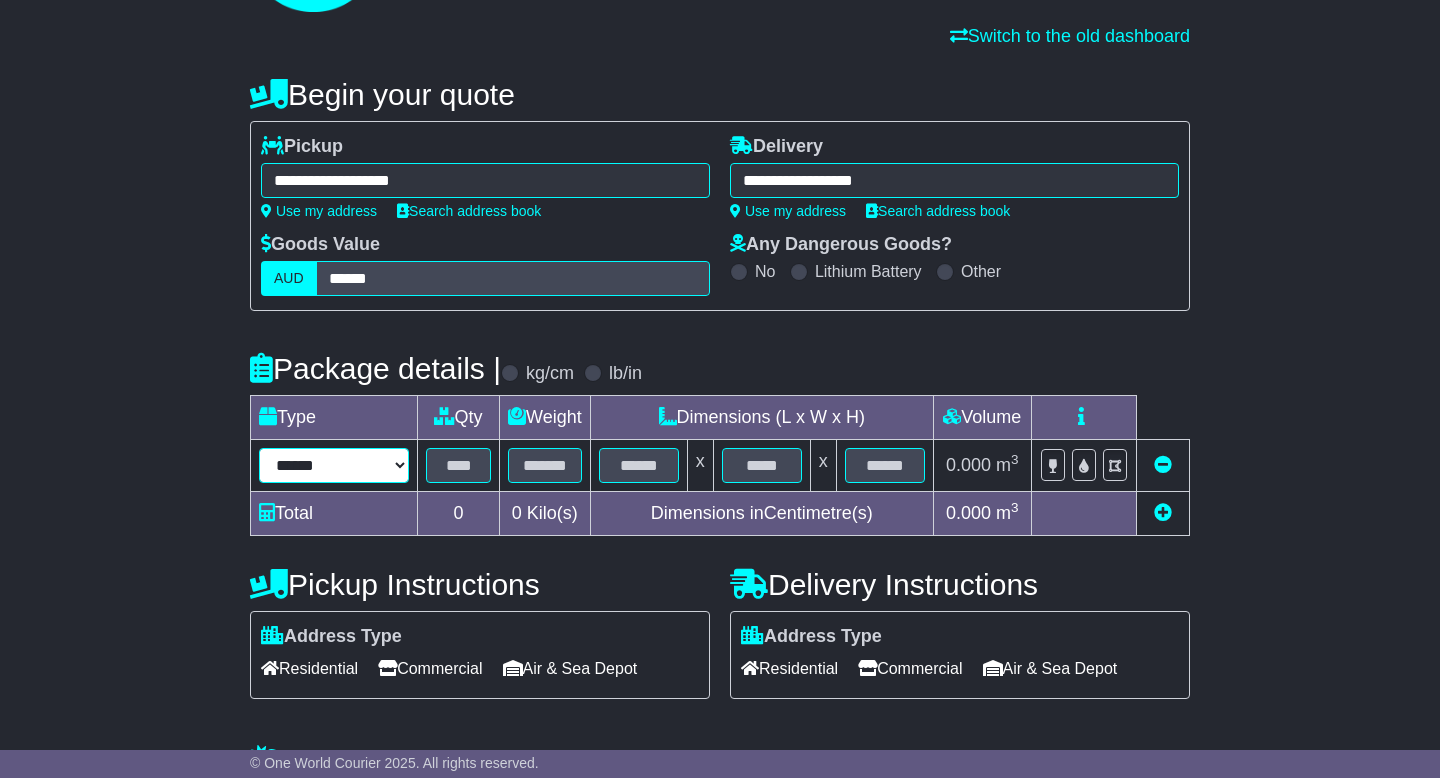 click on "****** ****** *** ******** ***** **** **** ****** *** *******" at bounding box center [334, 465] 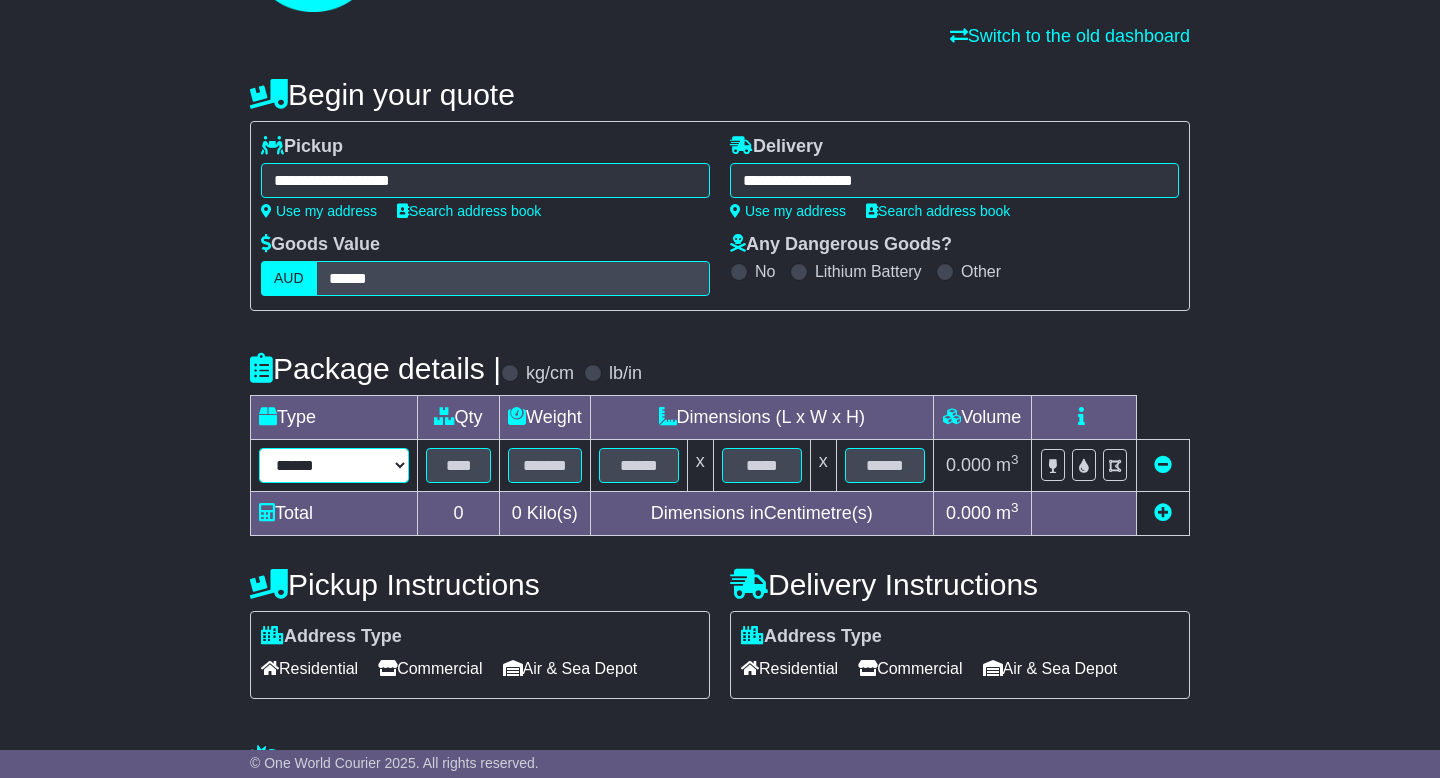 select on "*****" 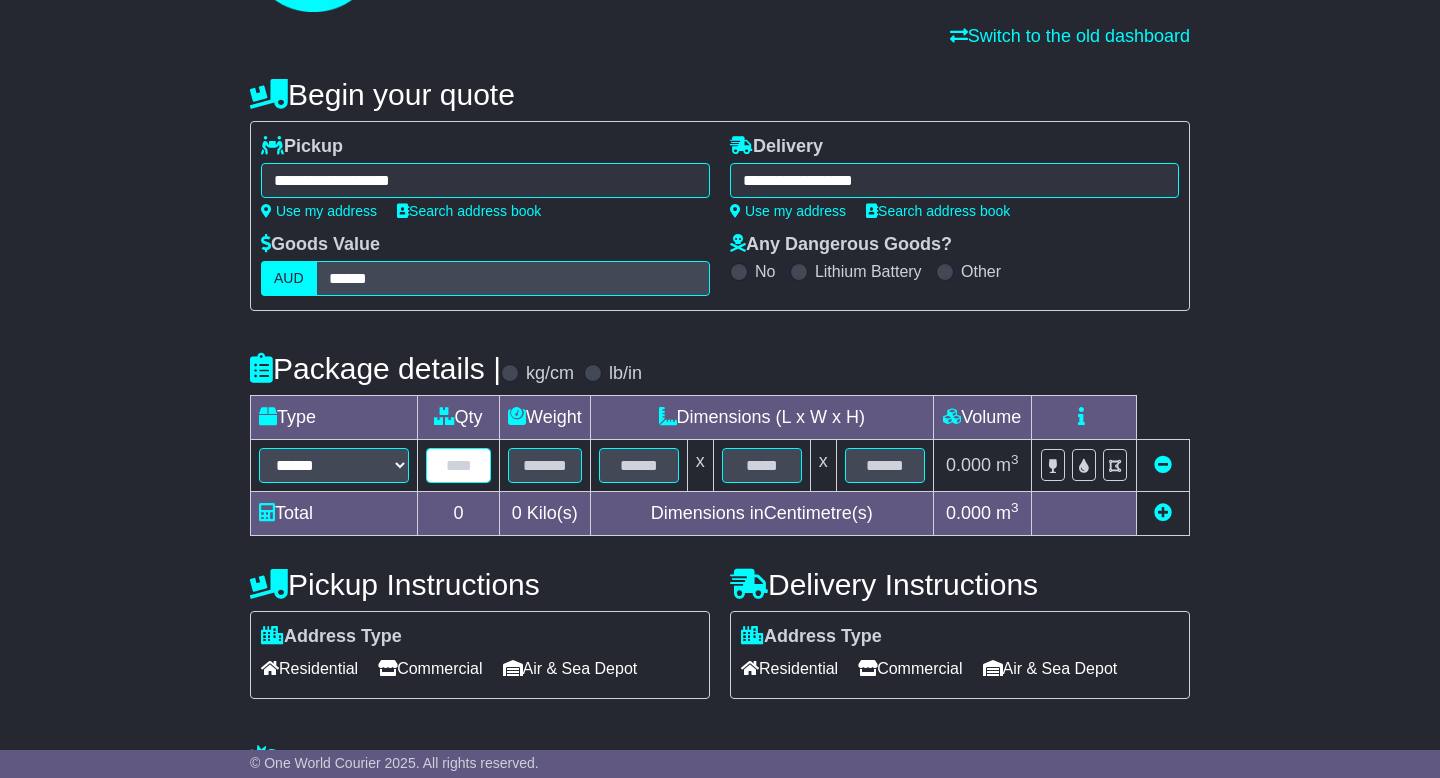 click at bounding box center [458, 465] 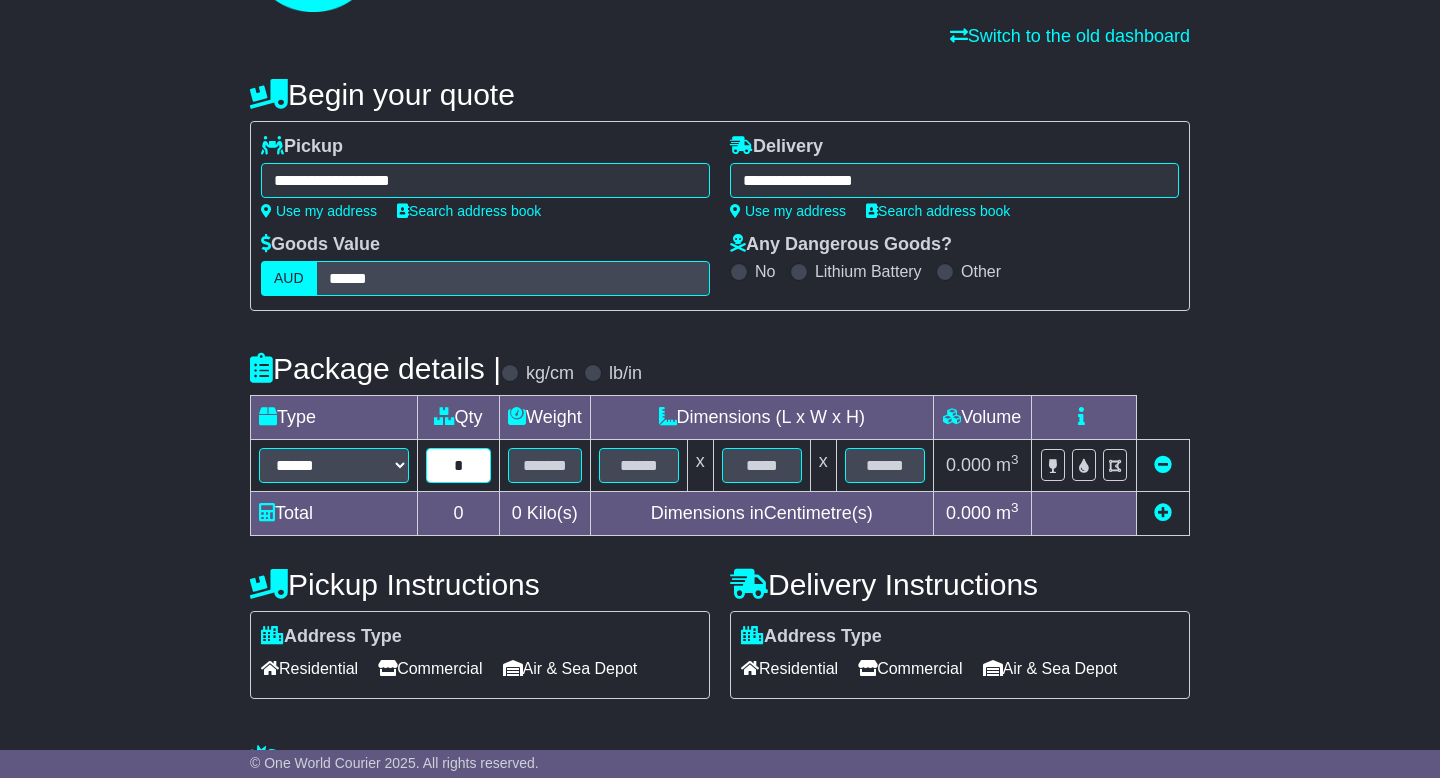 type on "*" 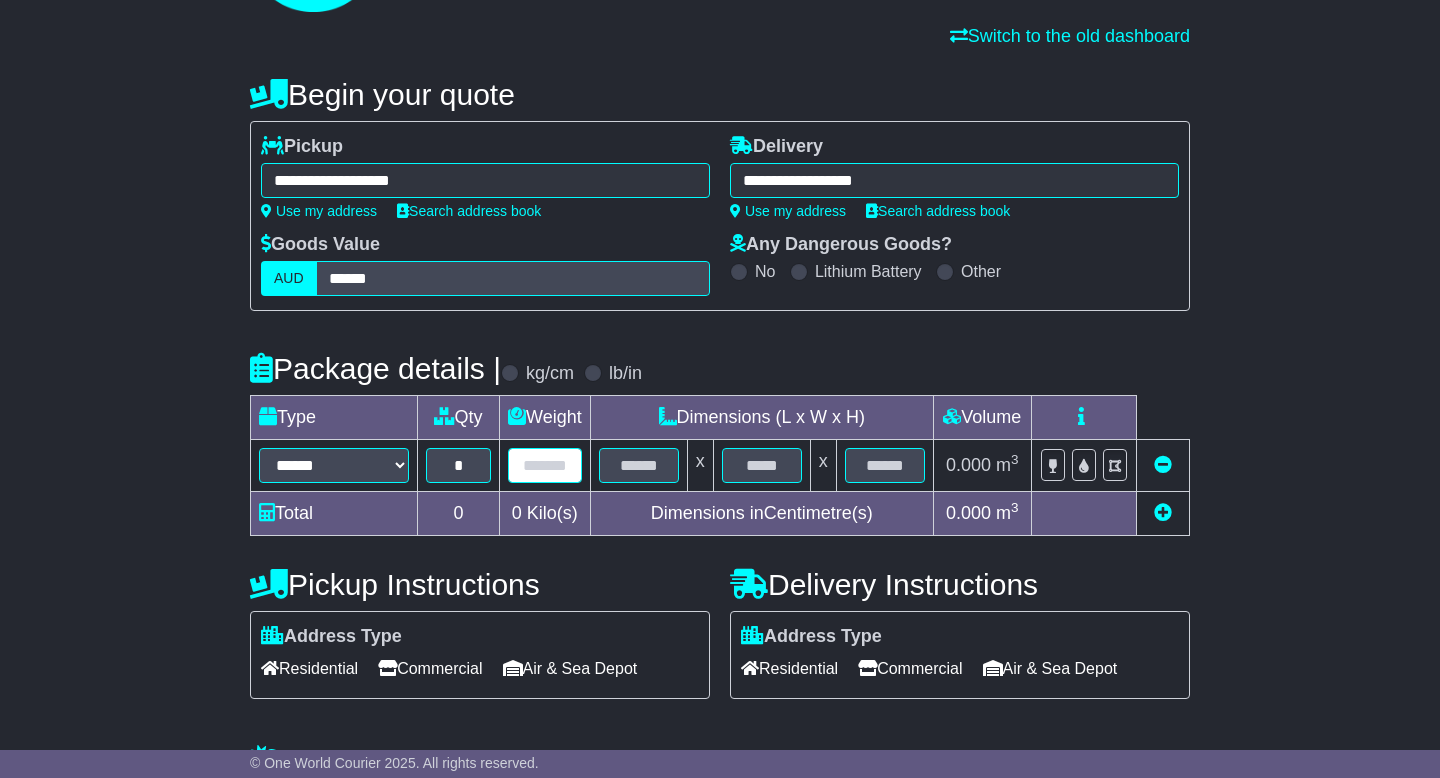click at bounding box center [545, 465] 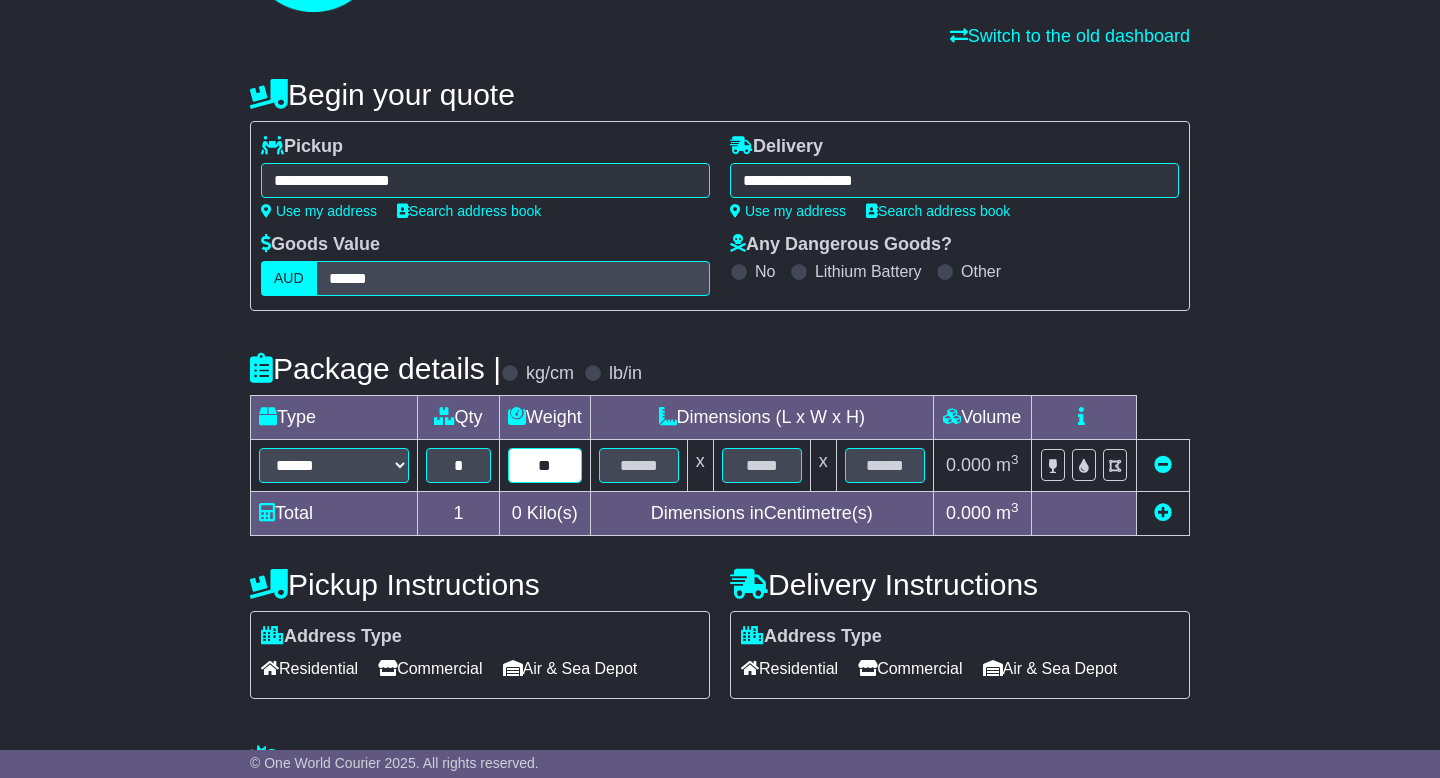 type on "**" 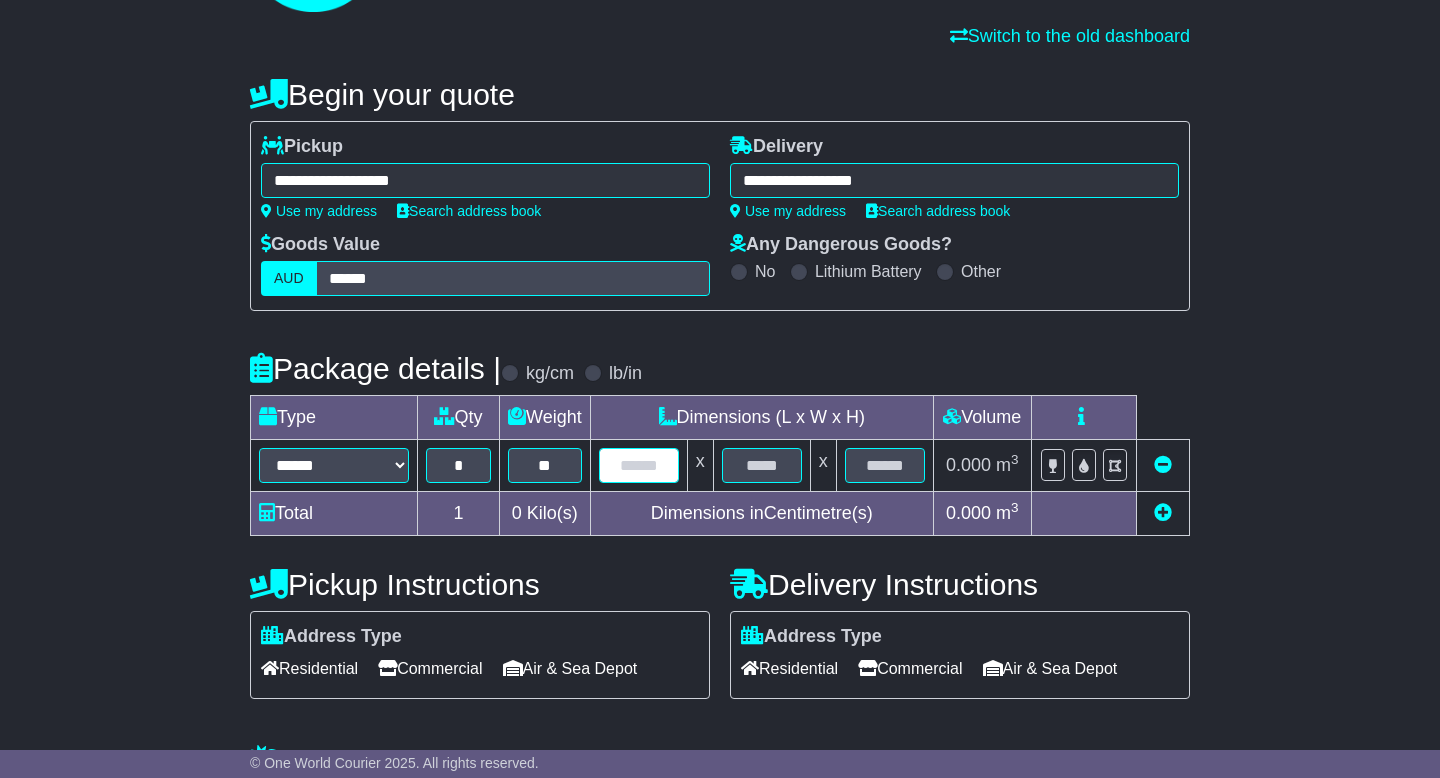 click at bounding box center (639, 465) 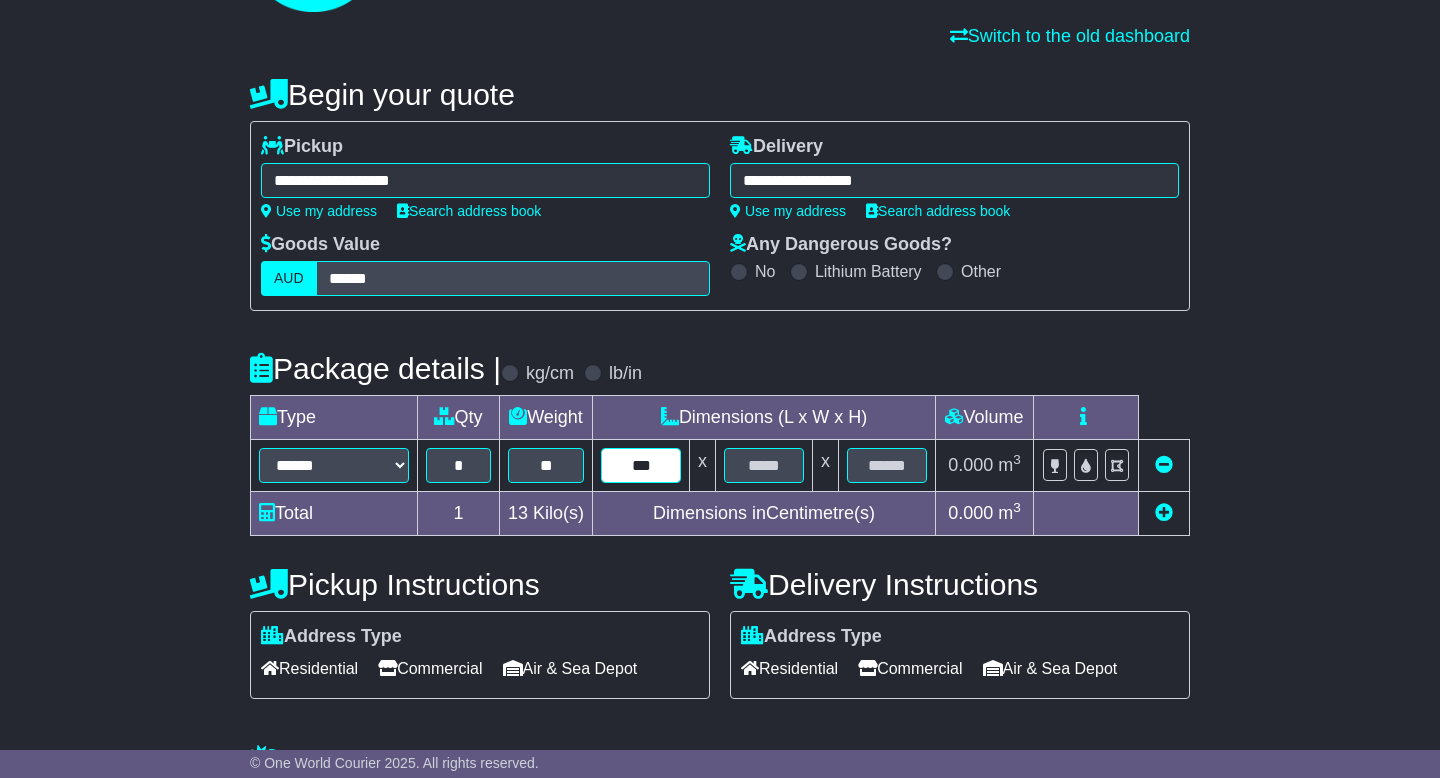 type on "***" 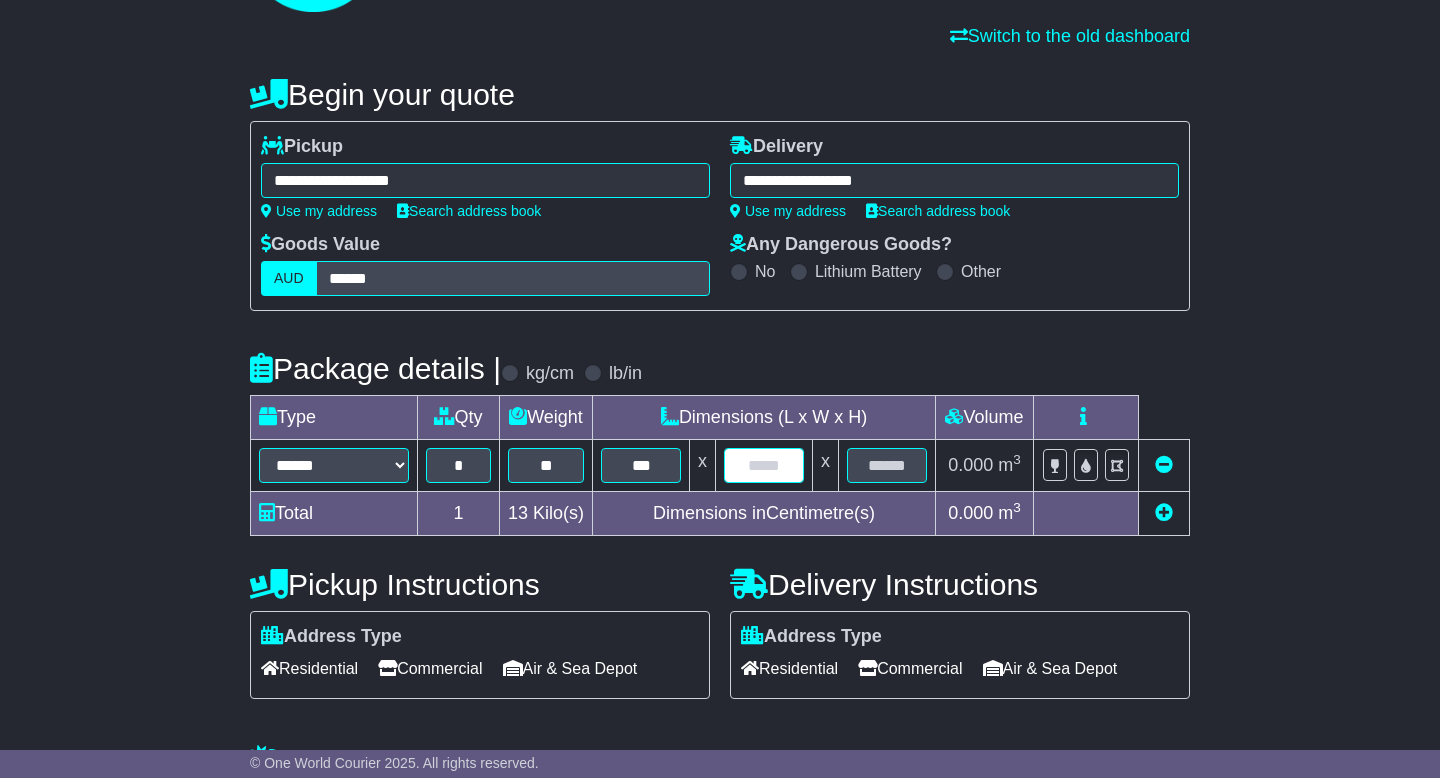 click at bounding box center [764, 465] 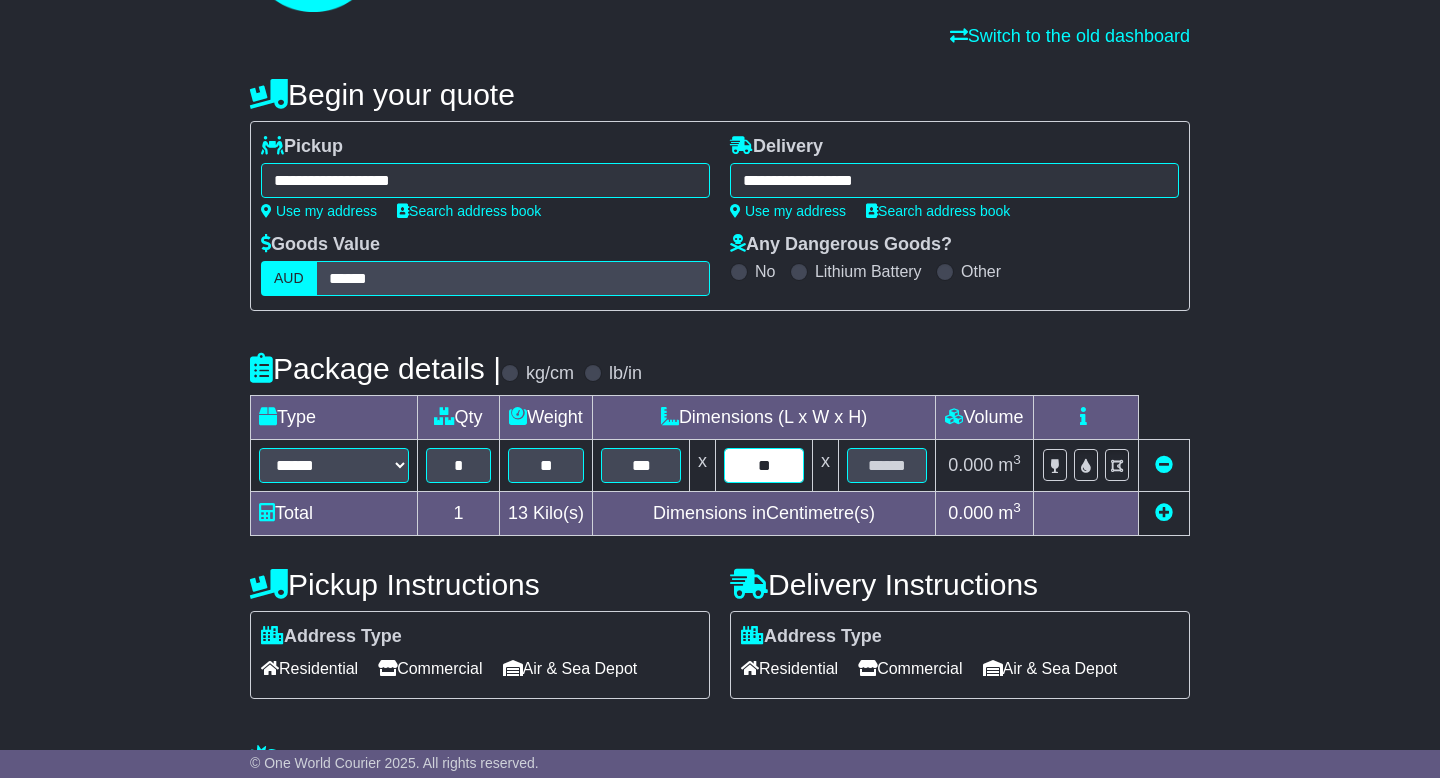 type on "**" 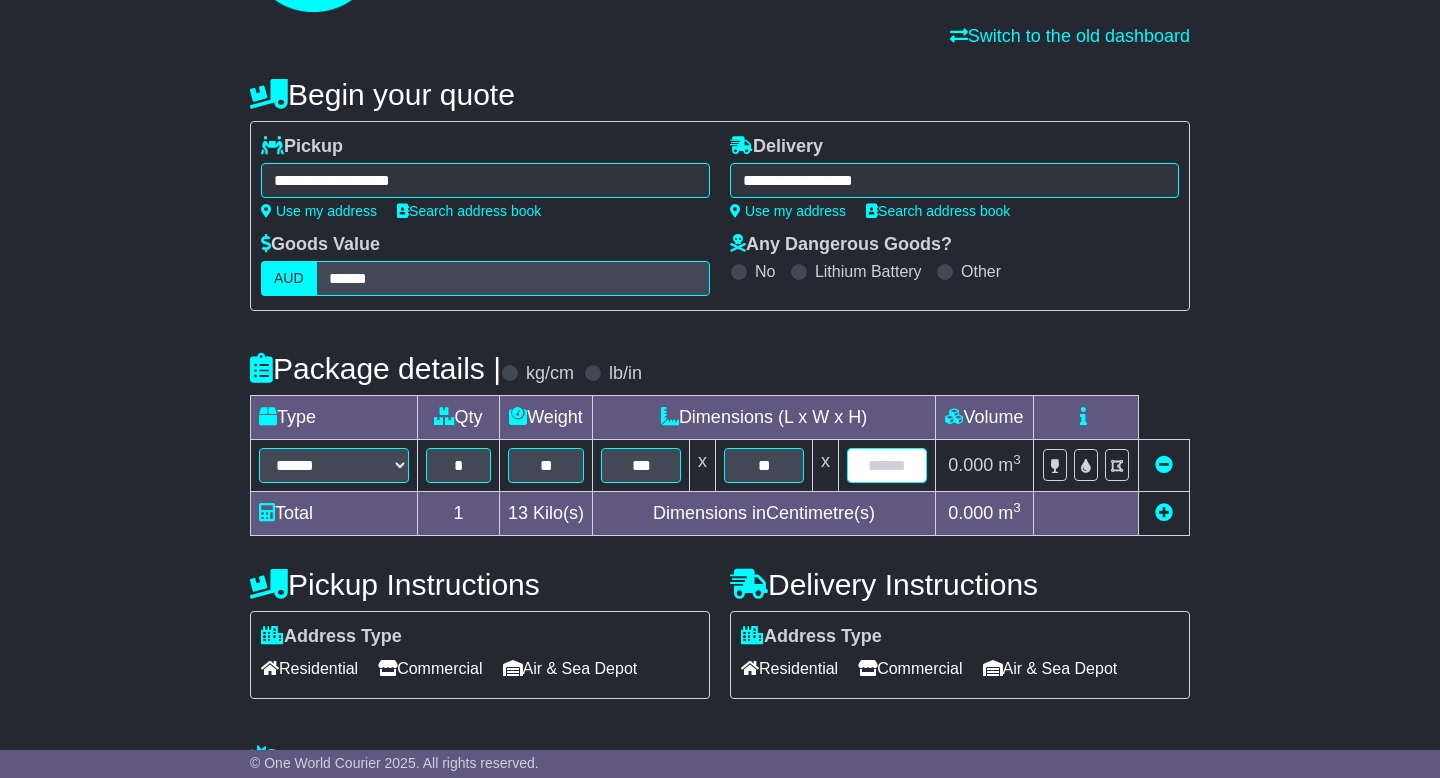 click at bounding box center (887, 465) 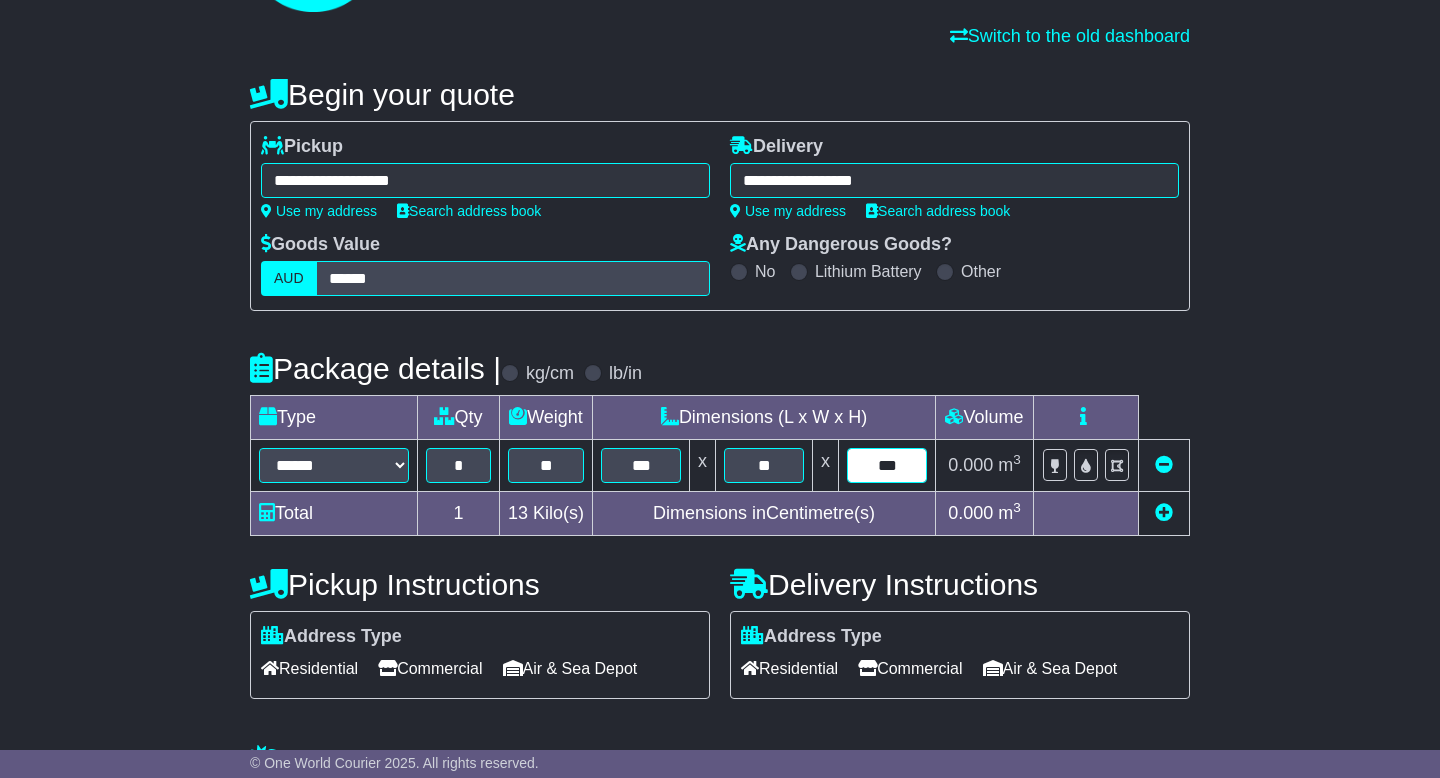 type on "***" 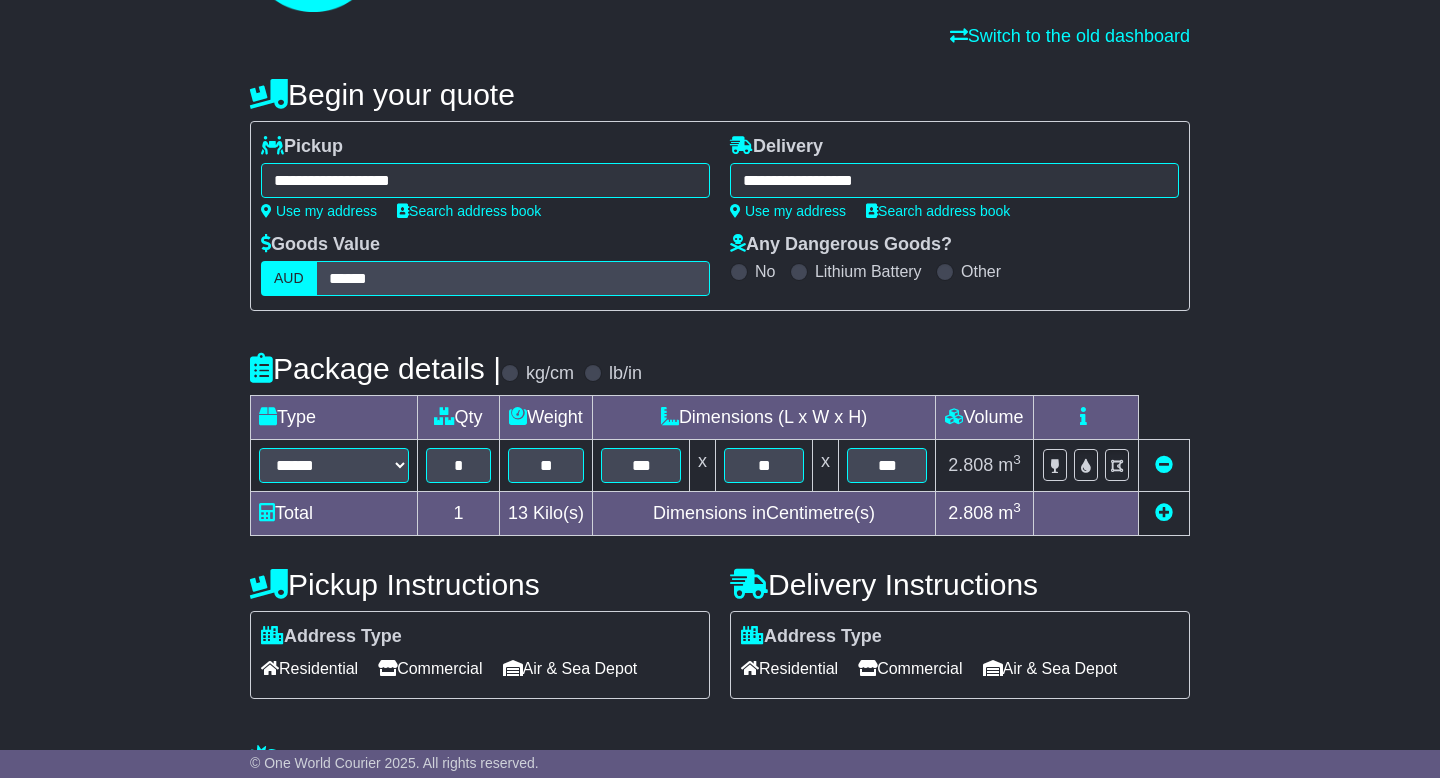 click at bounding box center (1164, 512) 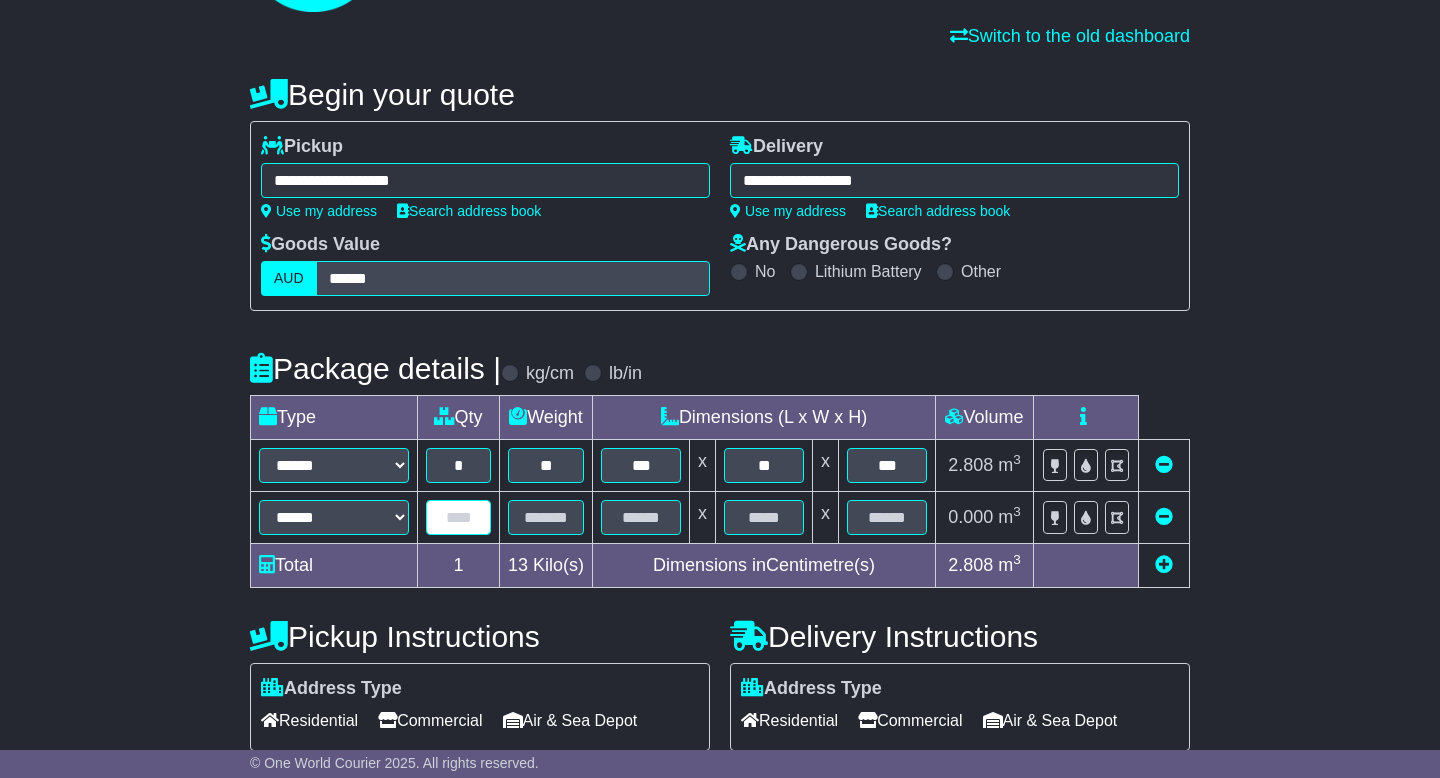 click at bounding box center (458, 517) 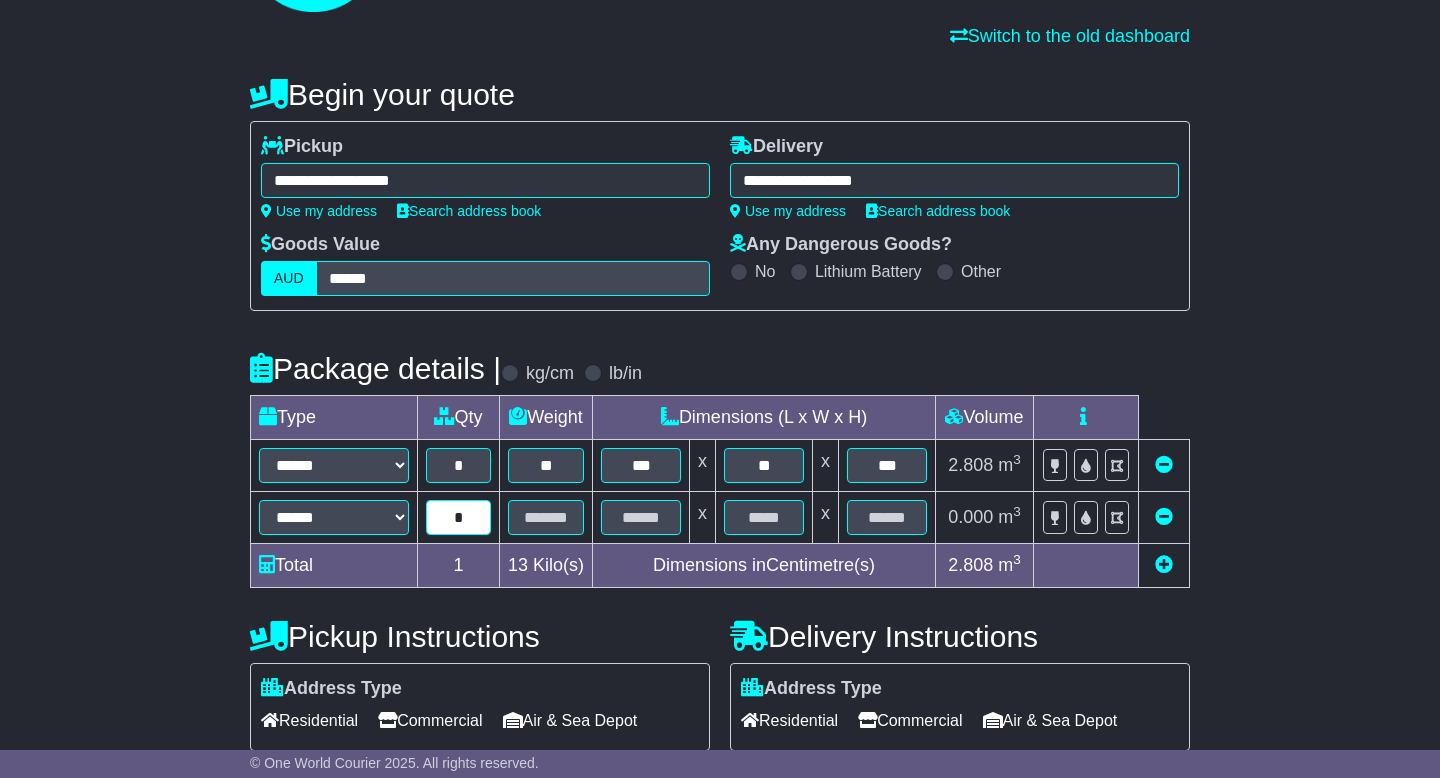 type on "*" 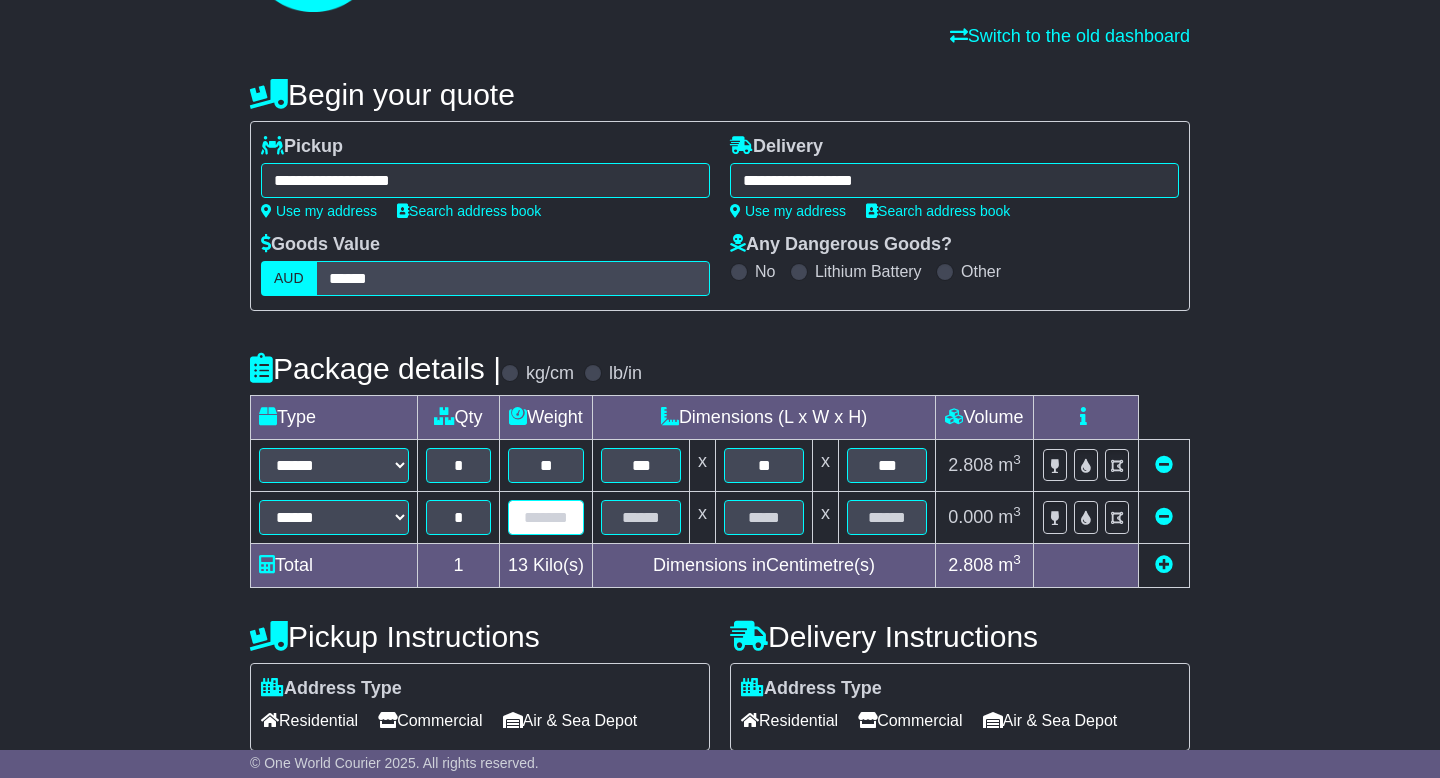 click at bounding box center [546, 517] 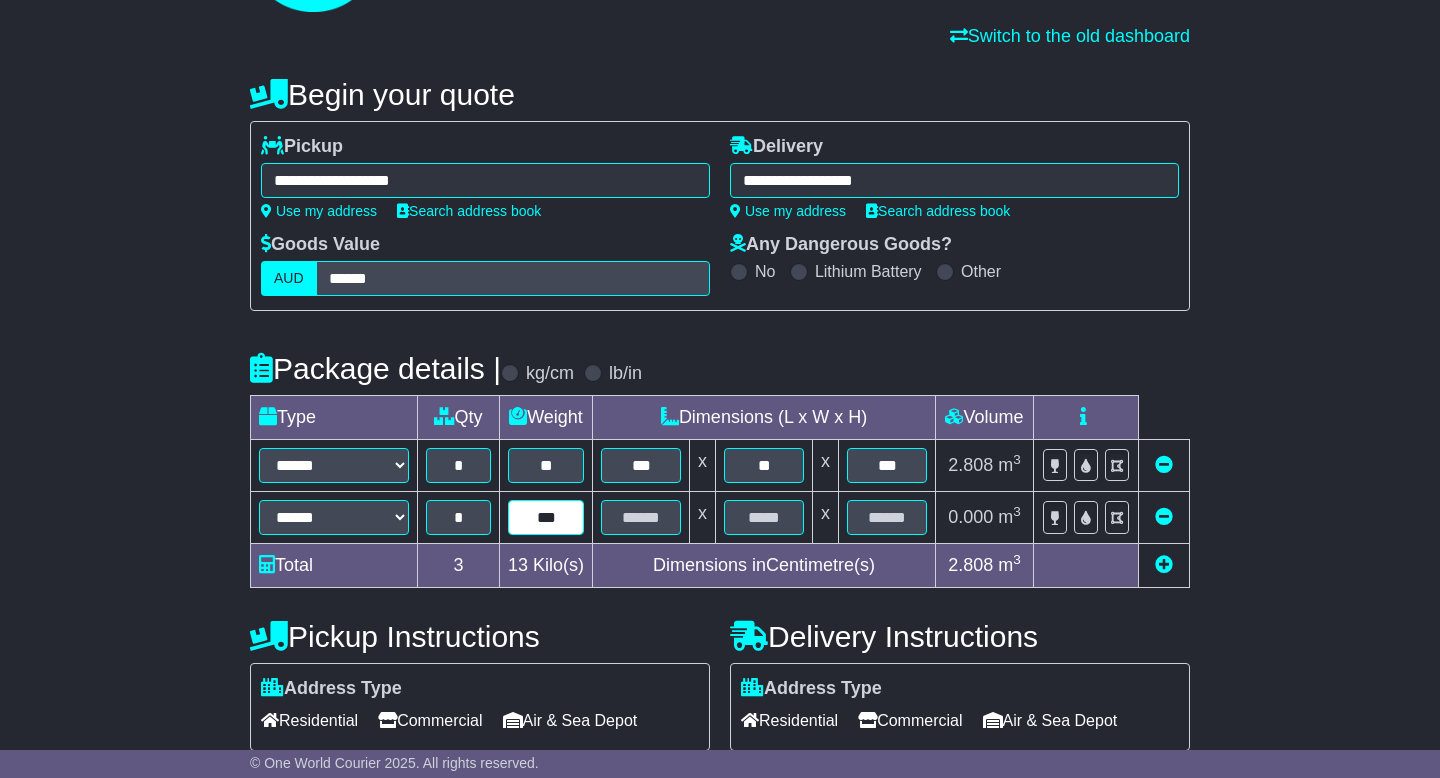 type on "***" 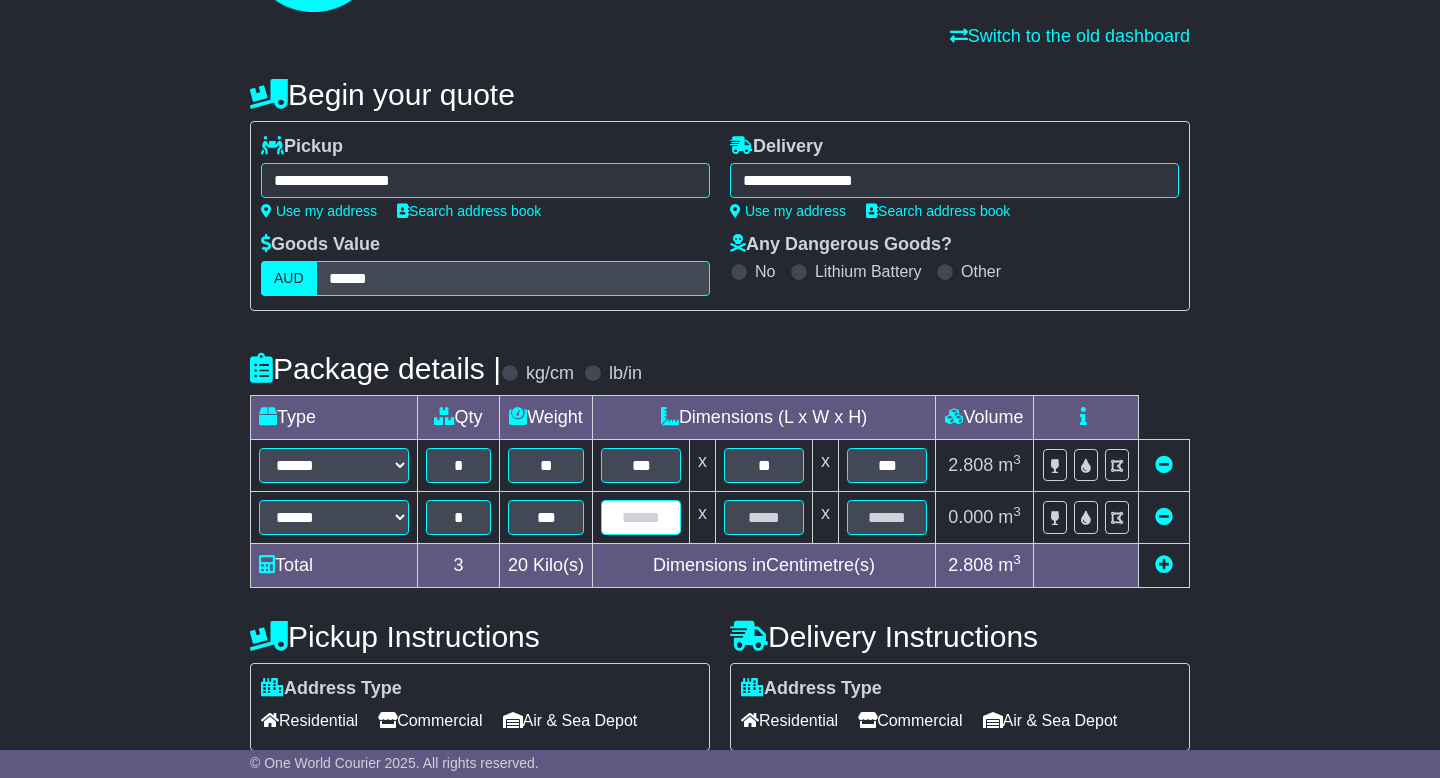 click at bounding box center (641, 517) 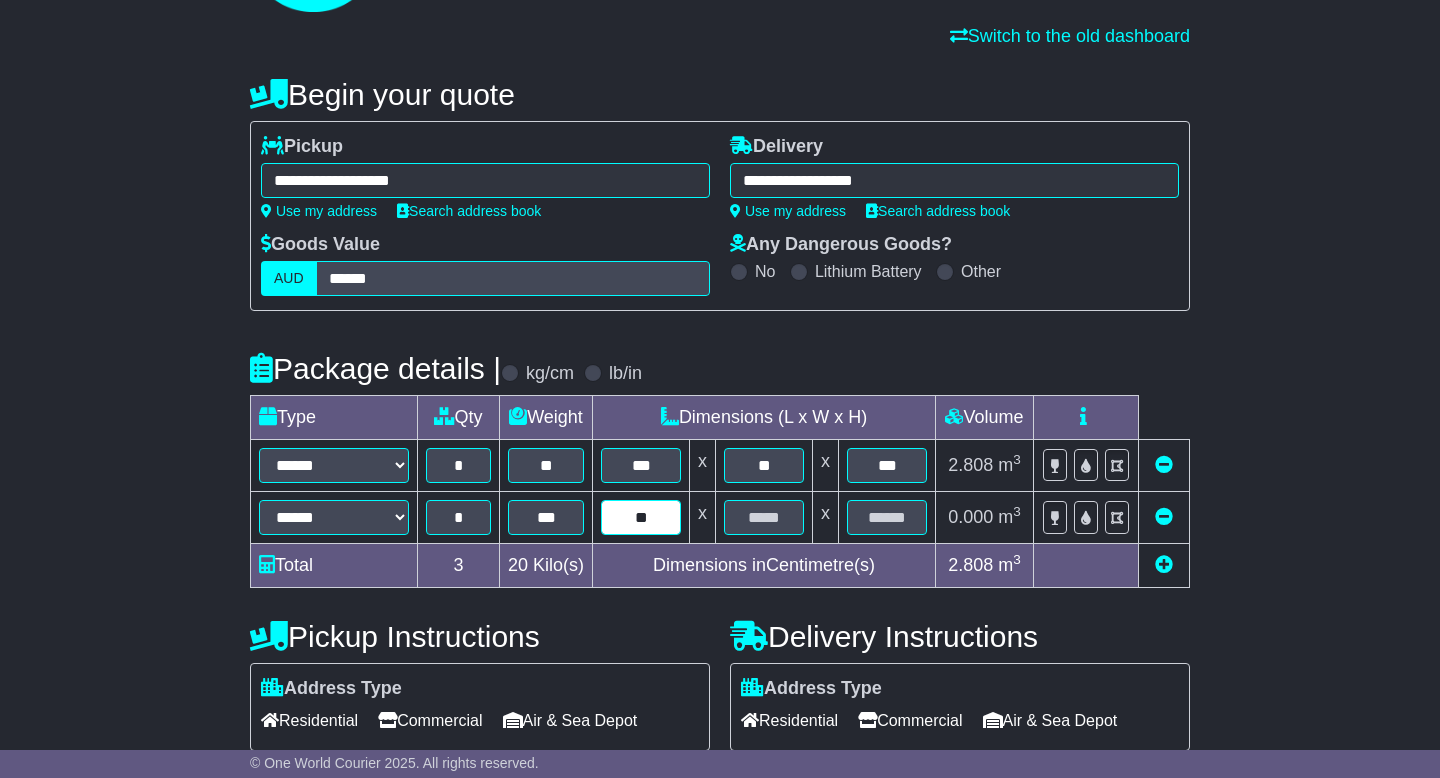type on "**" 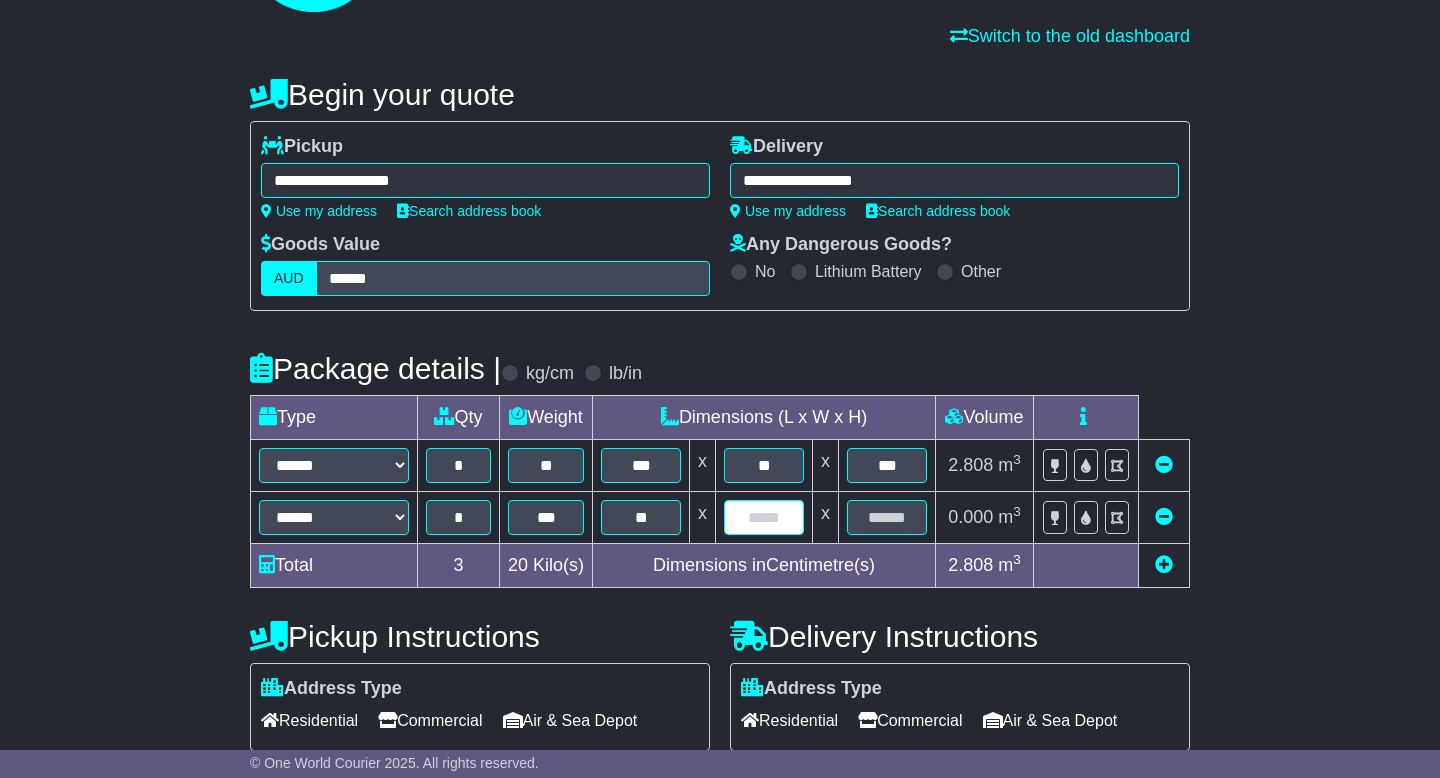 click at bounding box center [764, 517] 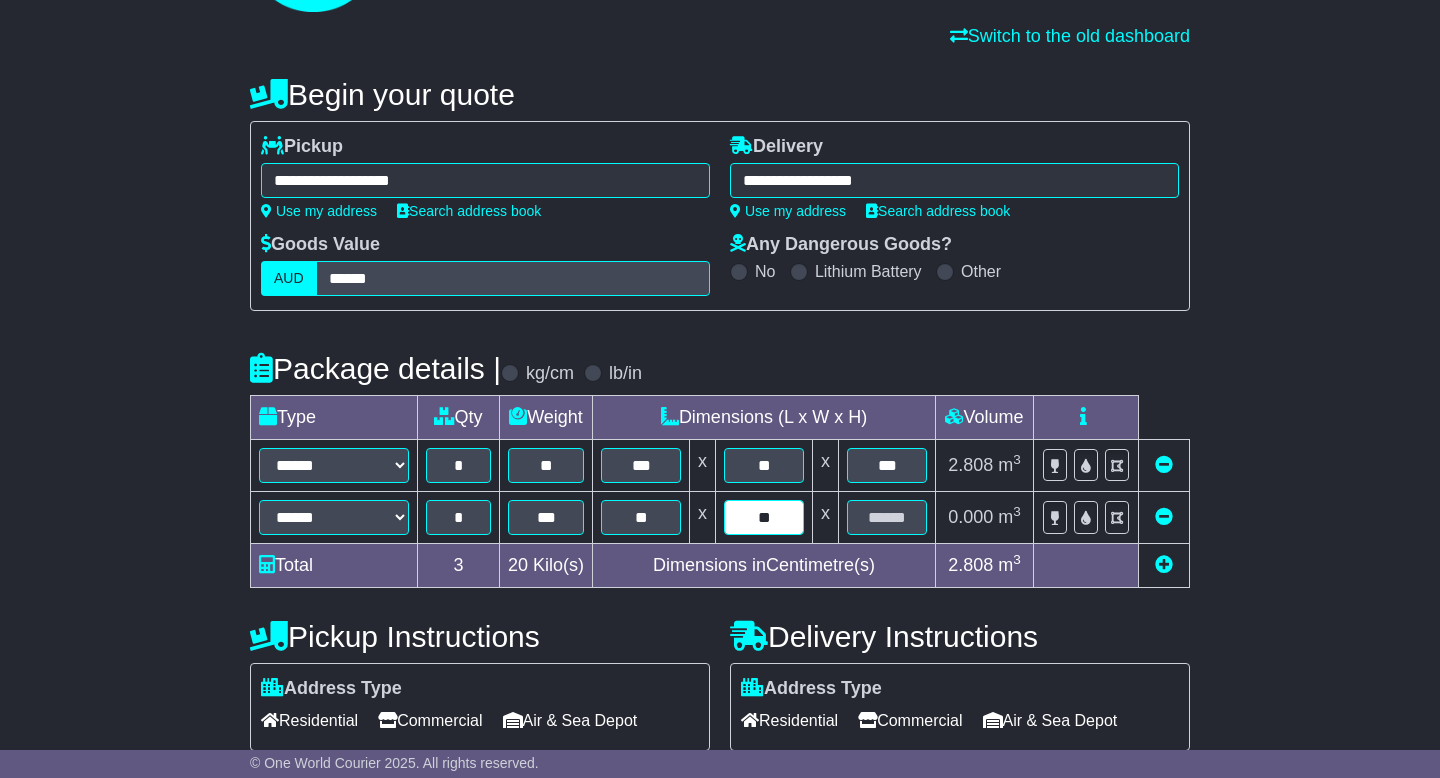 type on "**" 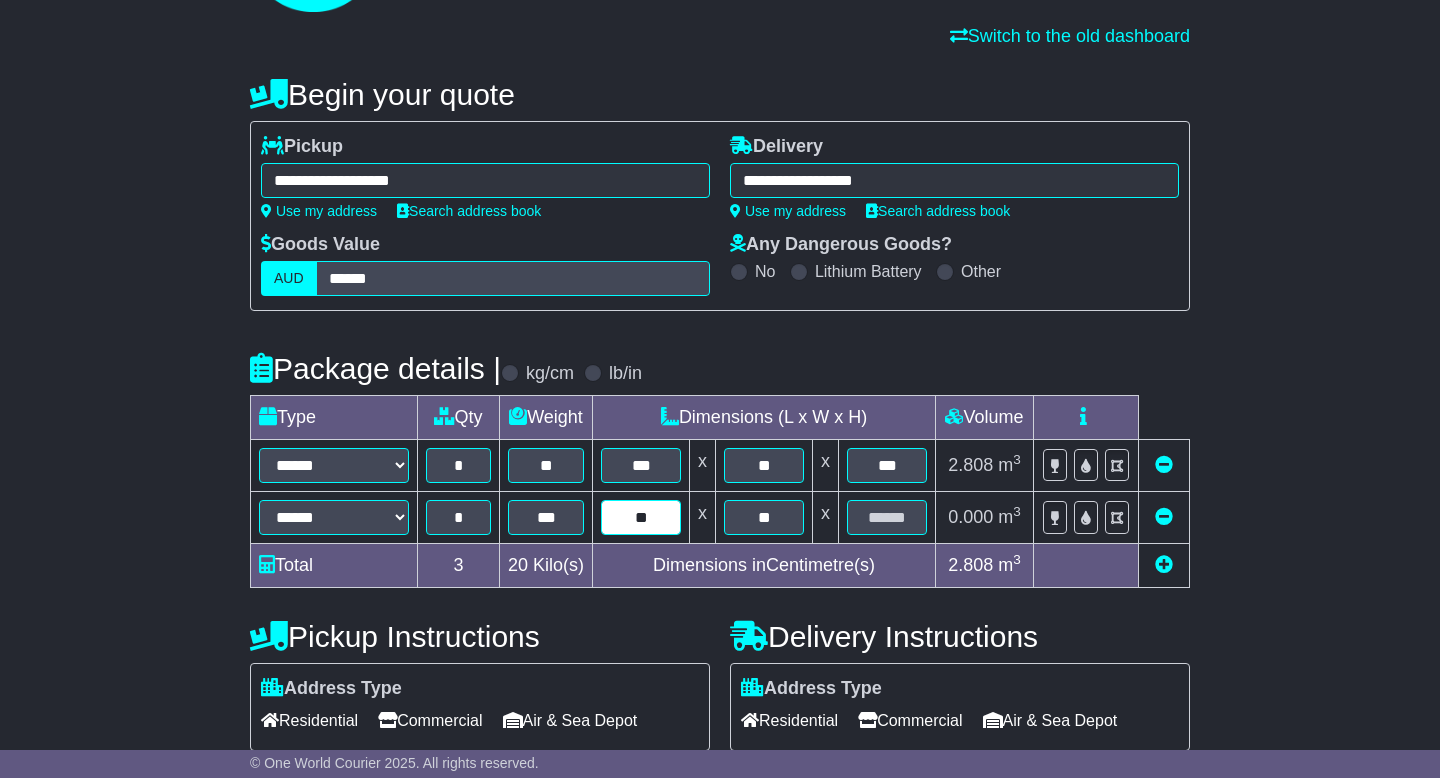 click on "**" at bounding box center [641, 517] 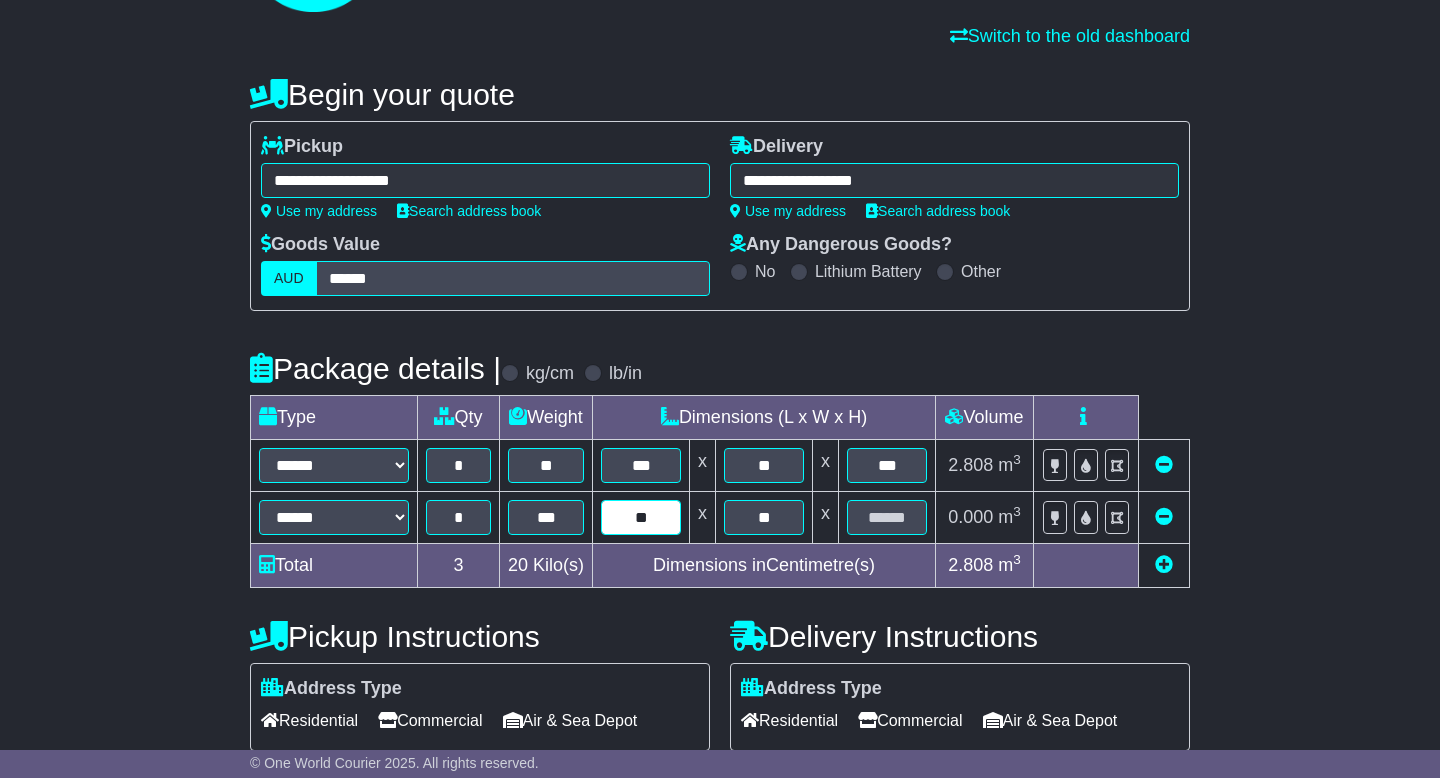 type on "**" 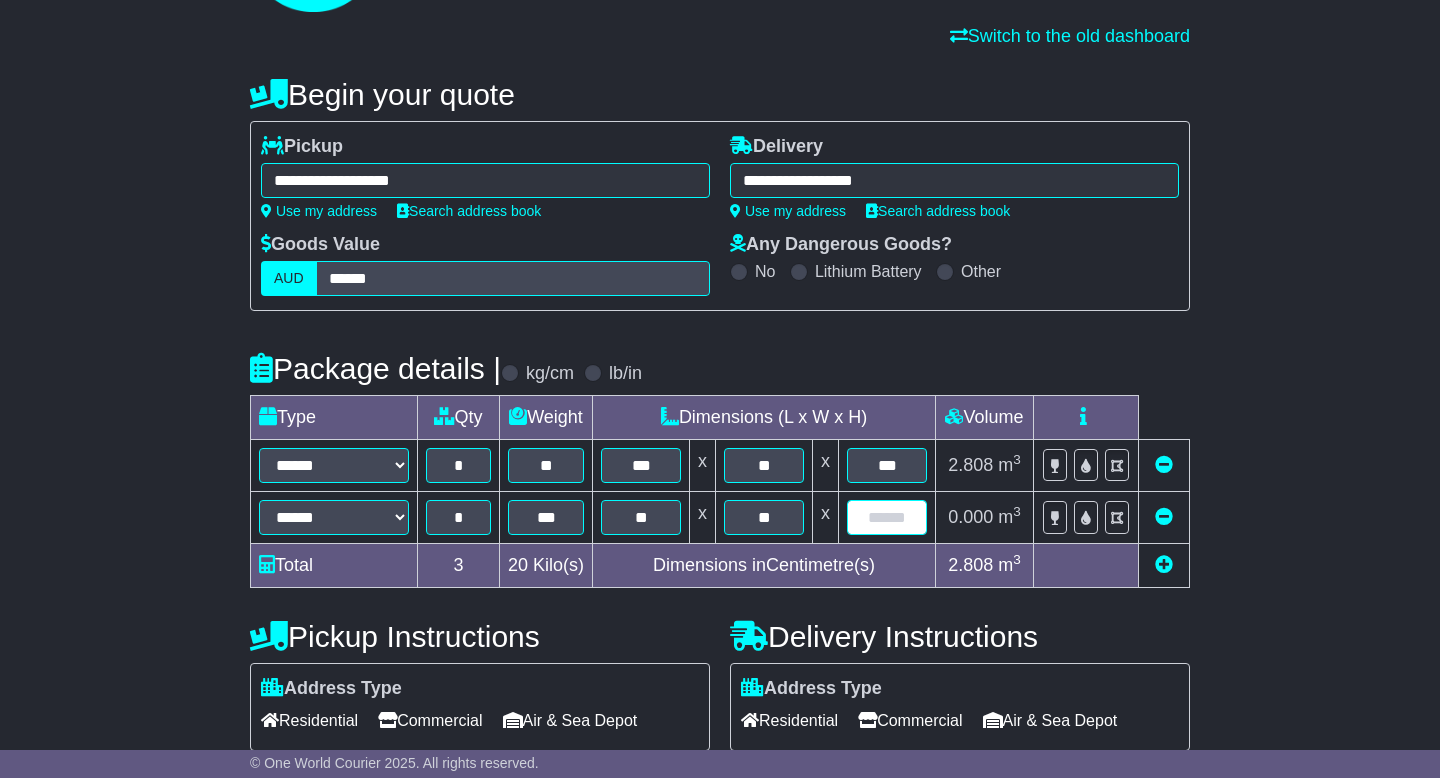 click at bounding box center [887, 517] 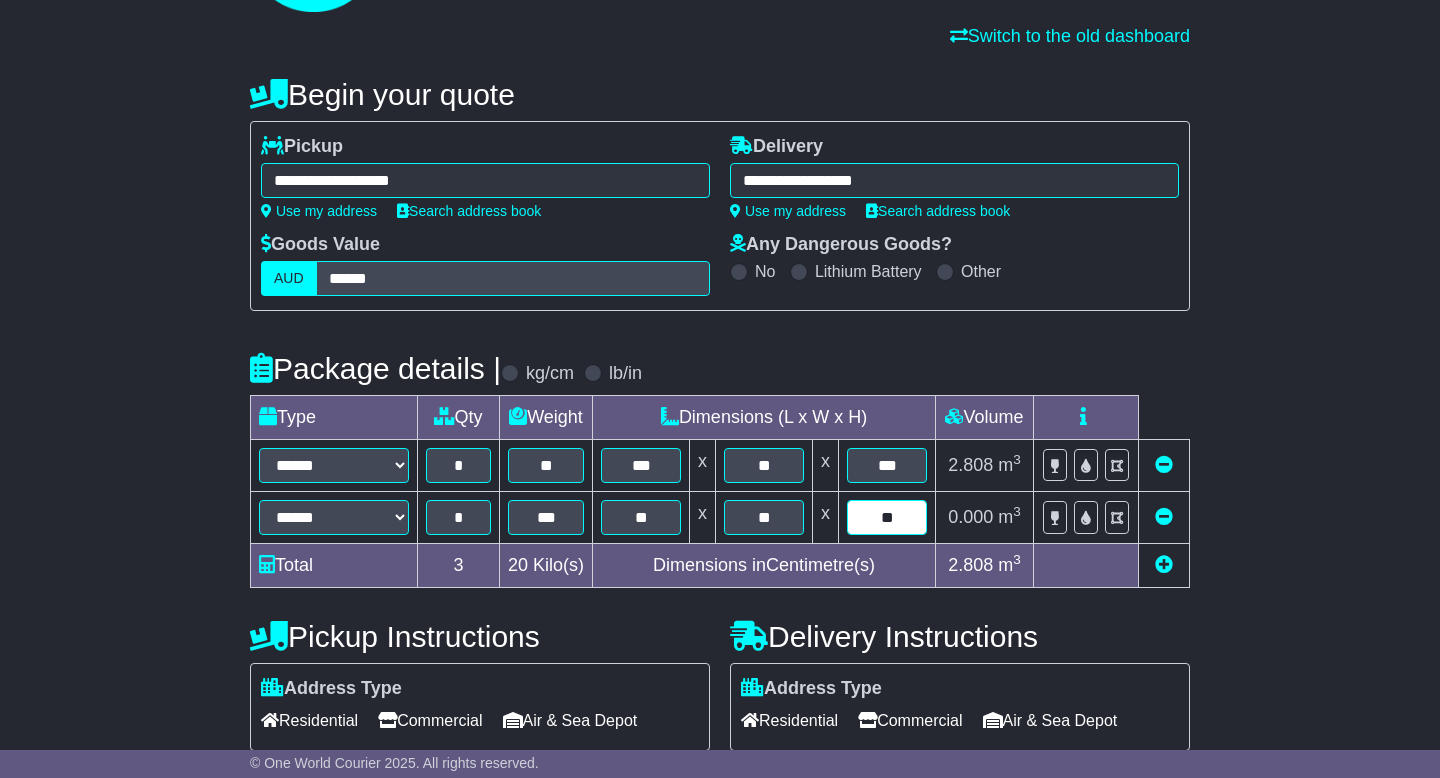 type on "**" 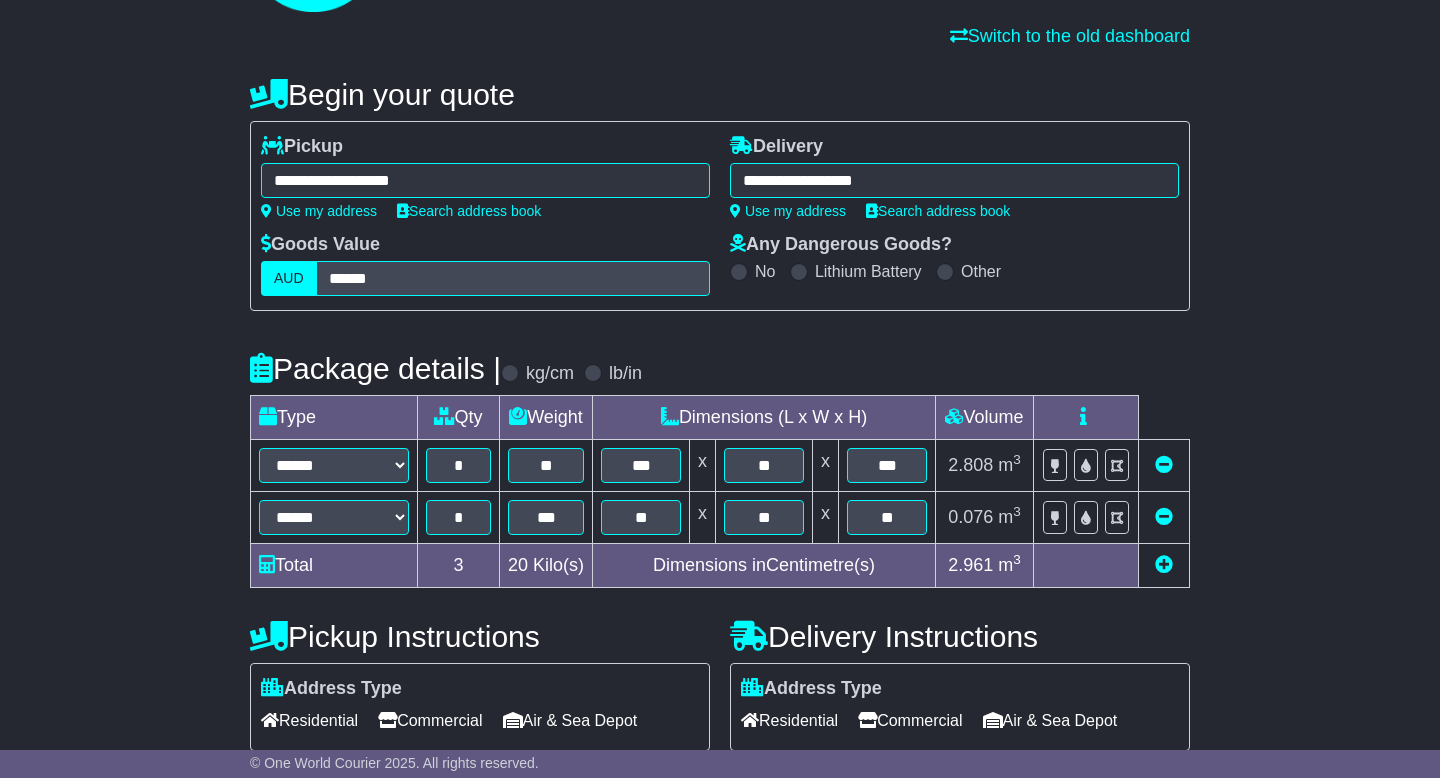 click on "**********" at bounding box center [720, 497] 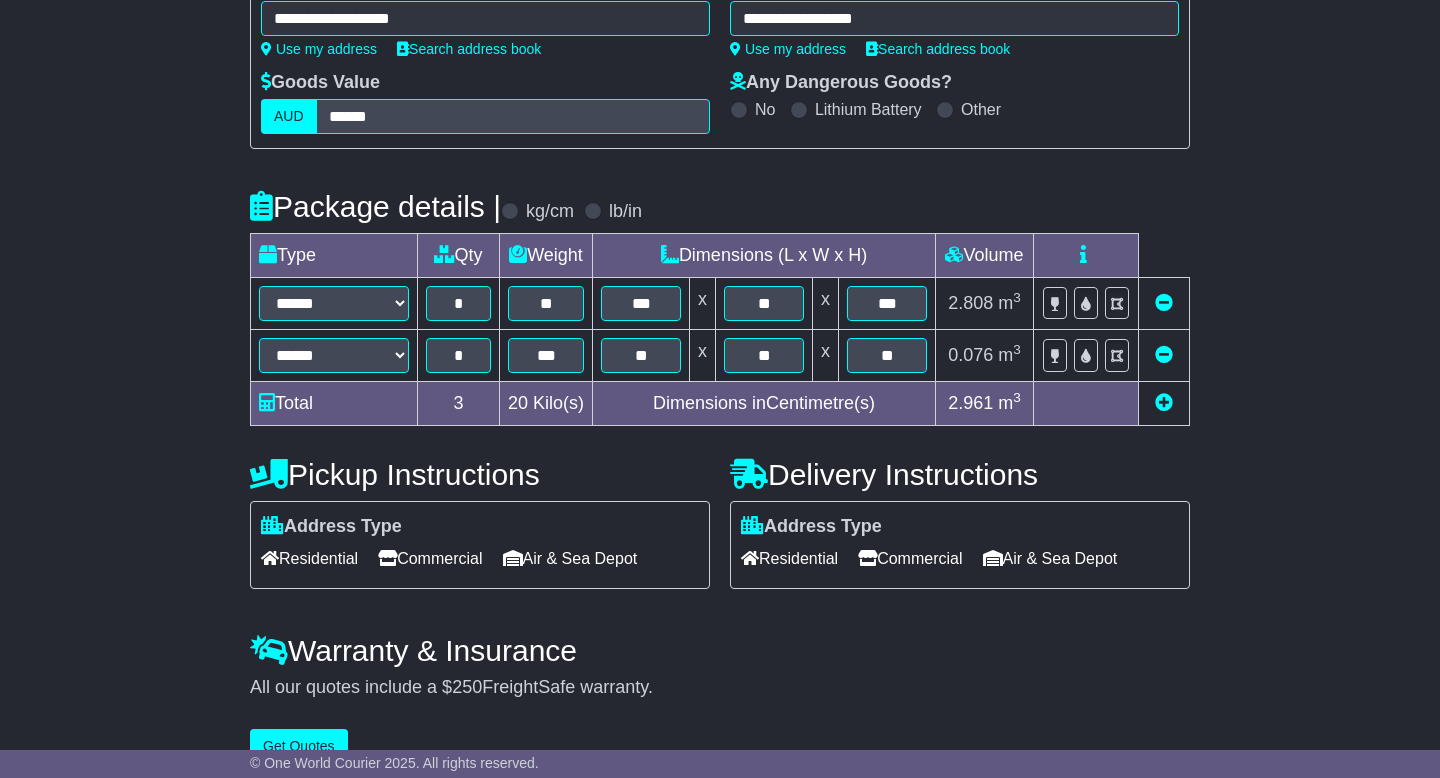 scroll, scrollTop: 321, scrollLeft: 0, axis: vertical 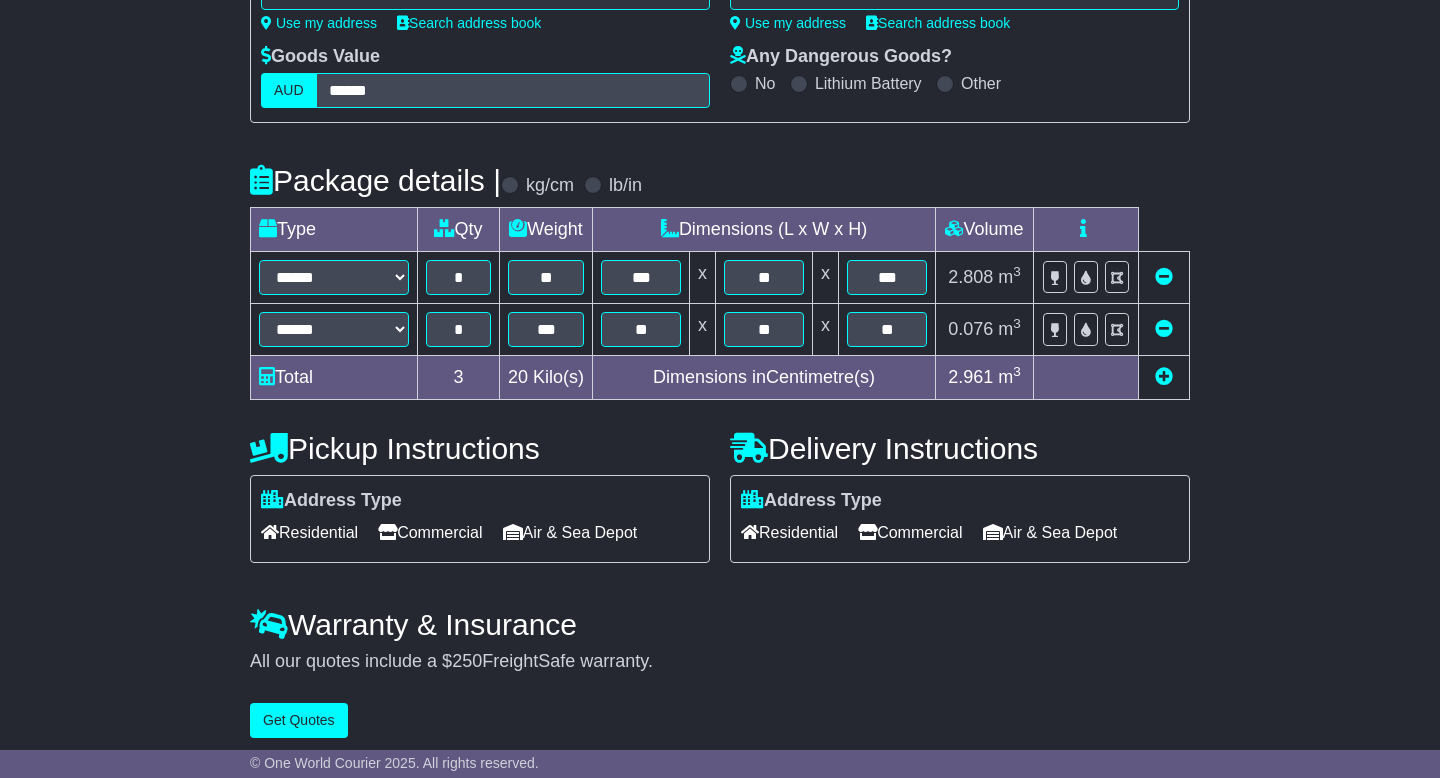 click on "Residential" at bounding box center (309, 532) 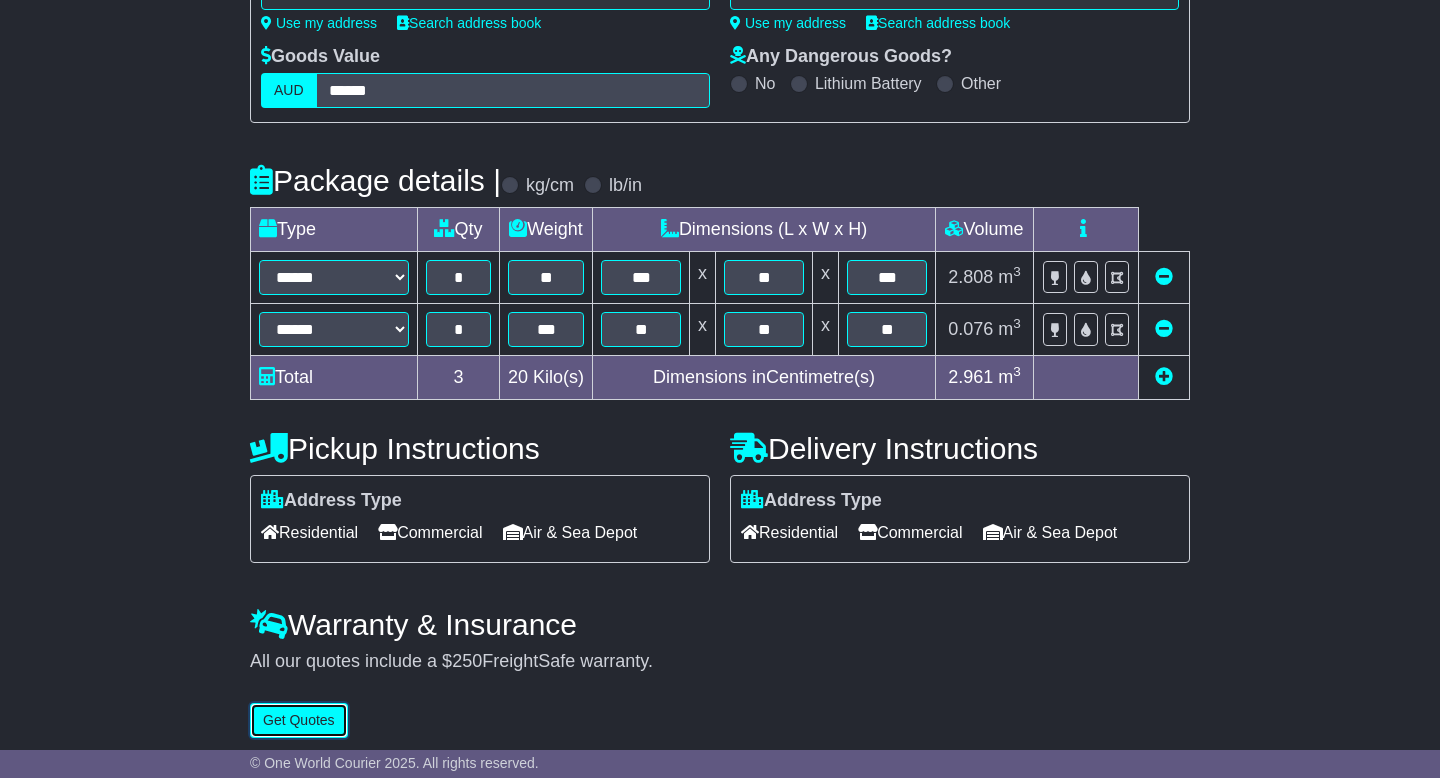 click on "Get Quotes" at bounding box center [299, 720] 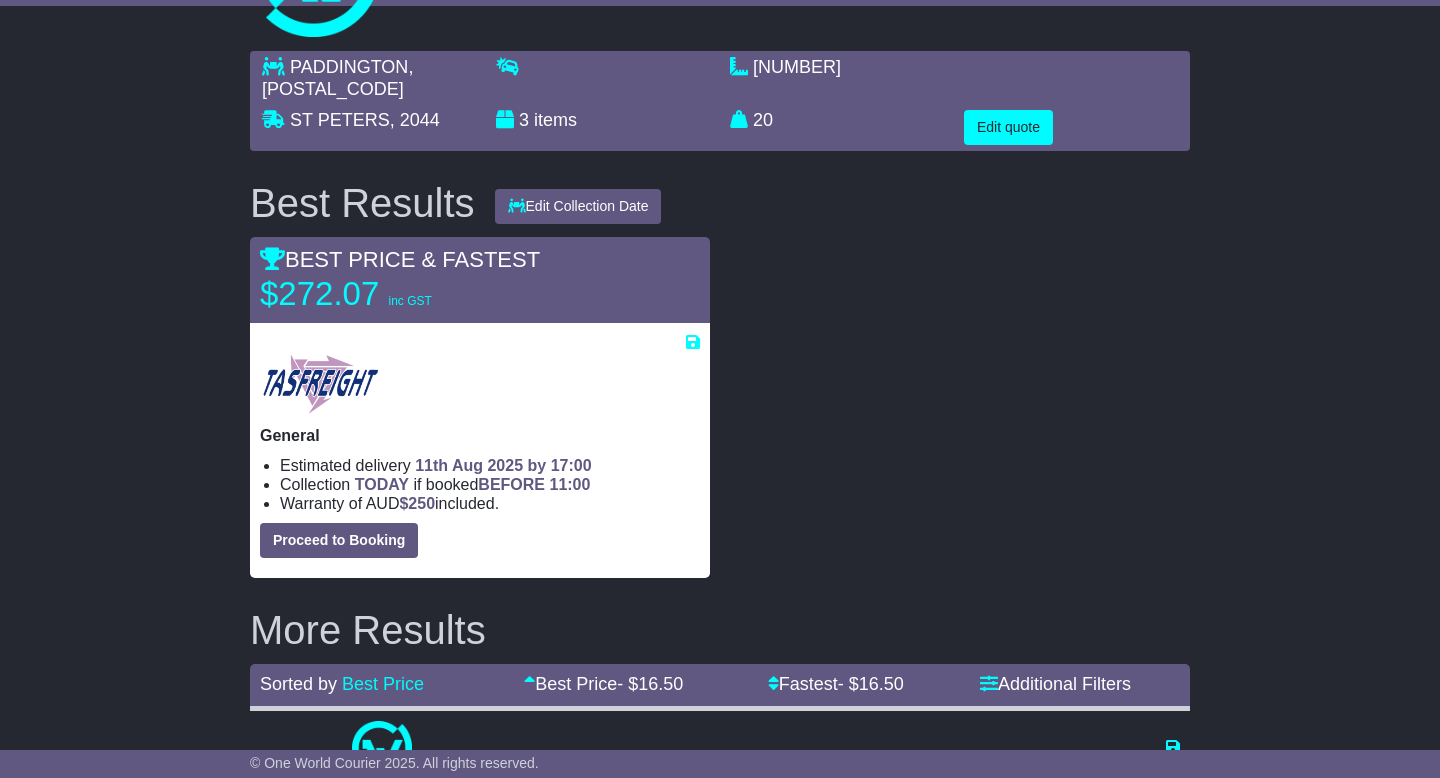 scroll, scrollTop: 0, scrollLeft: 0, axis: both 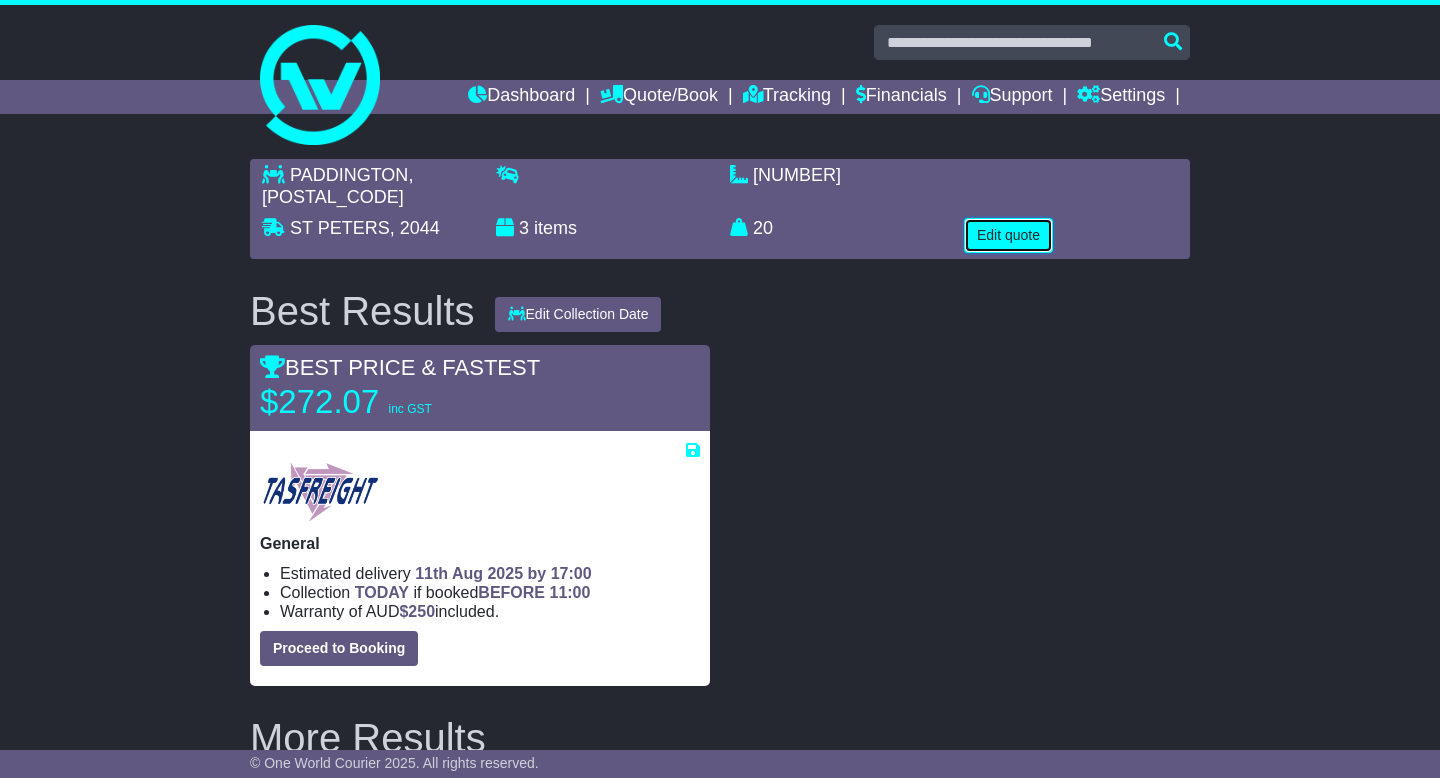 click on "Edit quote" at bounding box center (1008, 235) 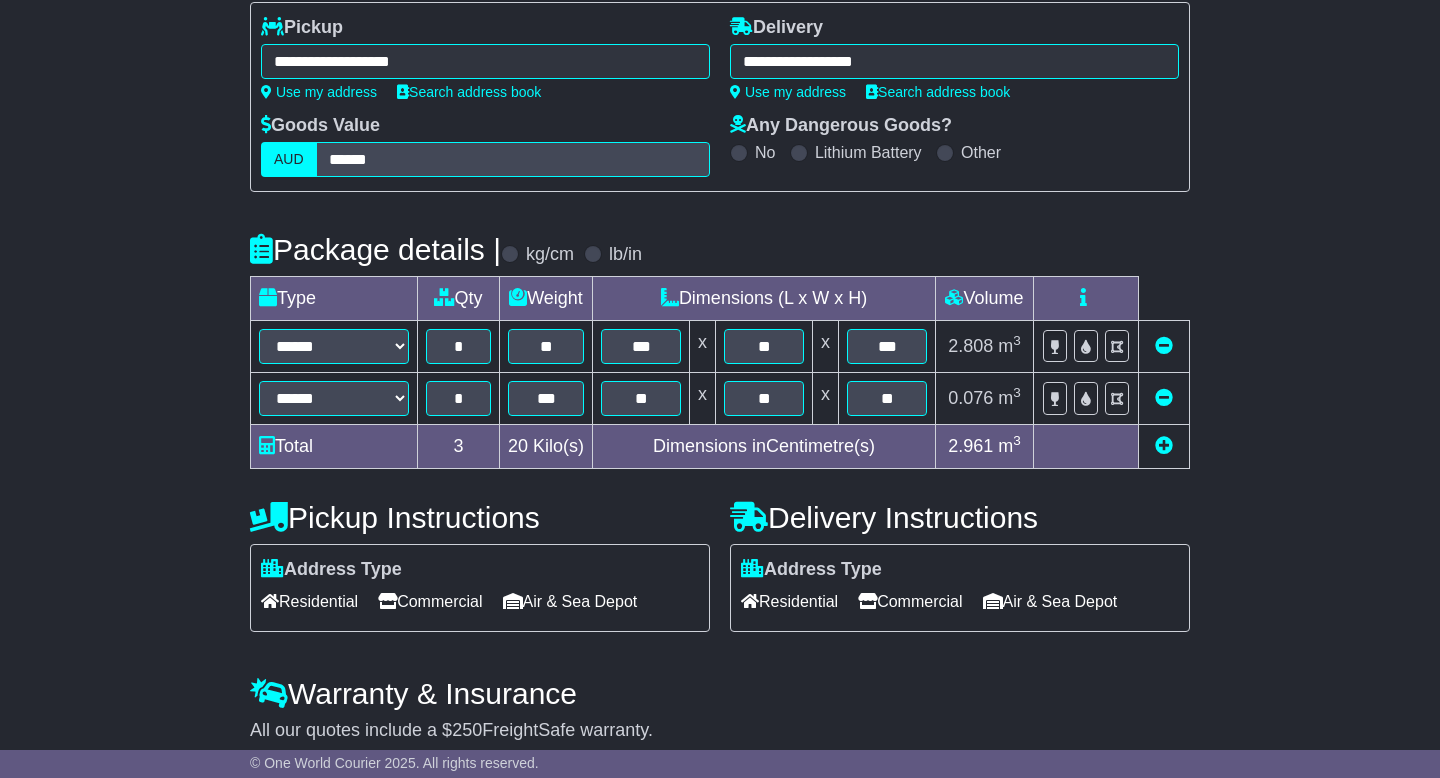 scroll, scrollTop: 255, scrollLeft: 0, axis: vertical 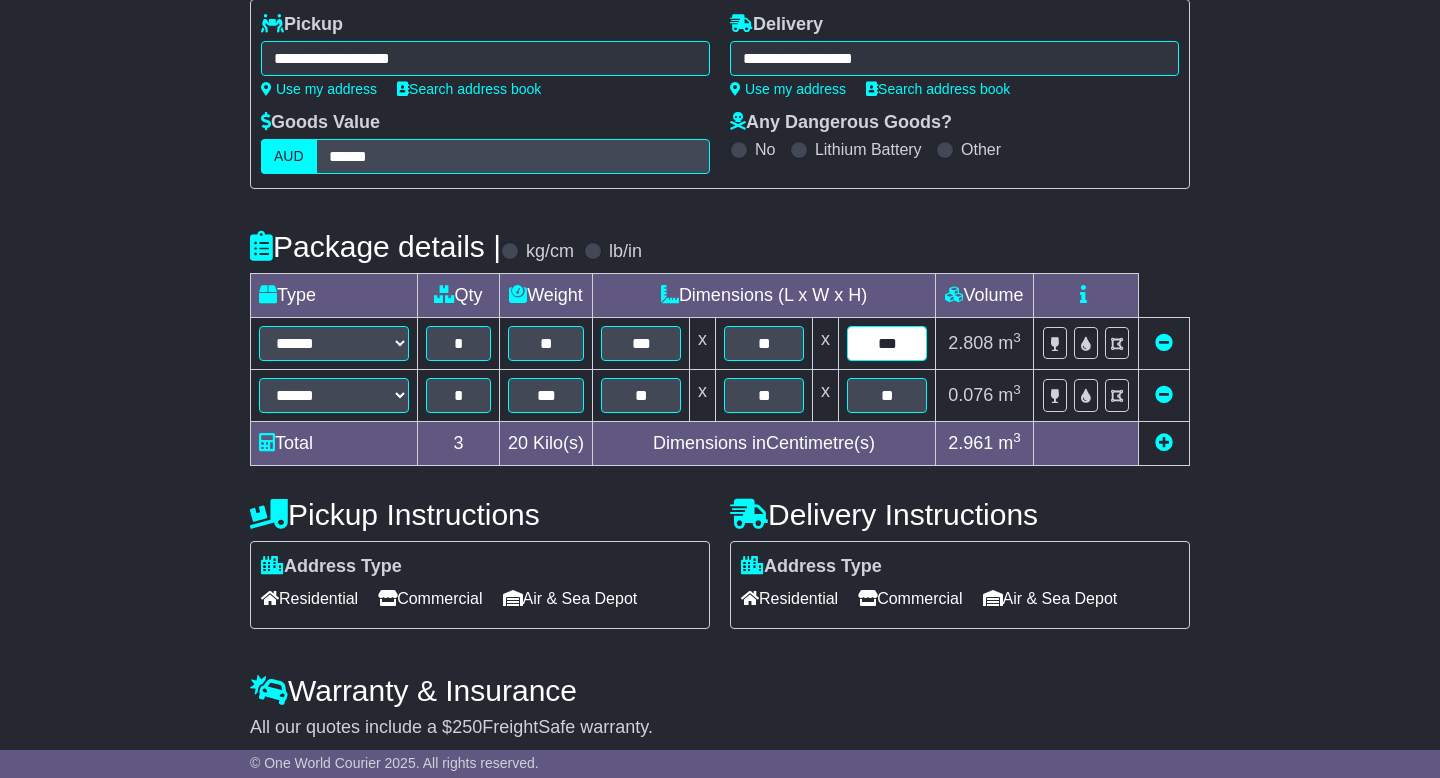 click on "***" at bounding box center (887, 343) 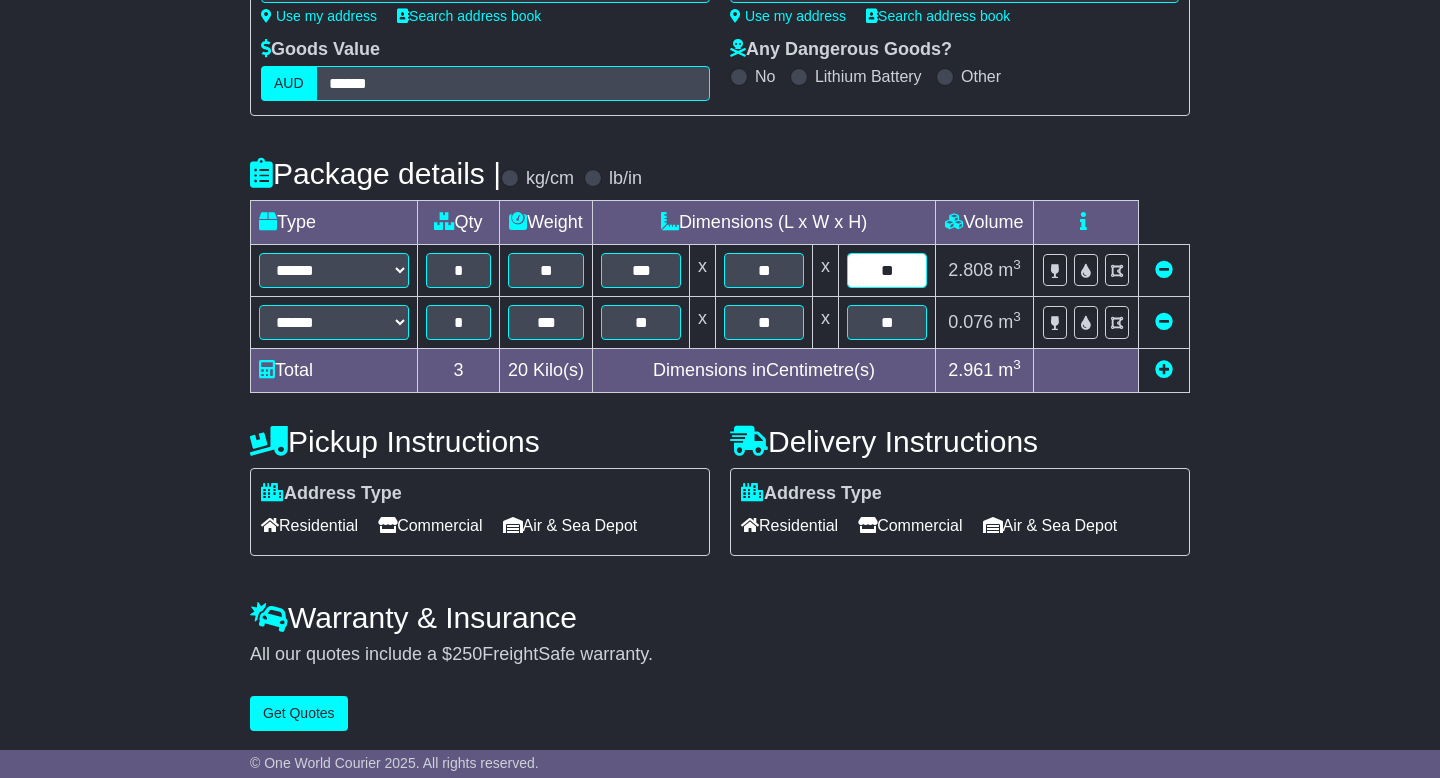 scroll, scrollTop: 333, scrollLeft: 0, axis: vertical 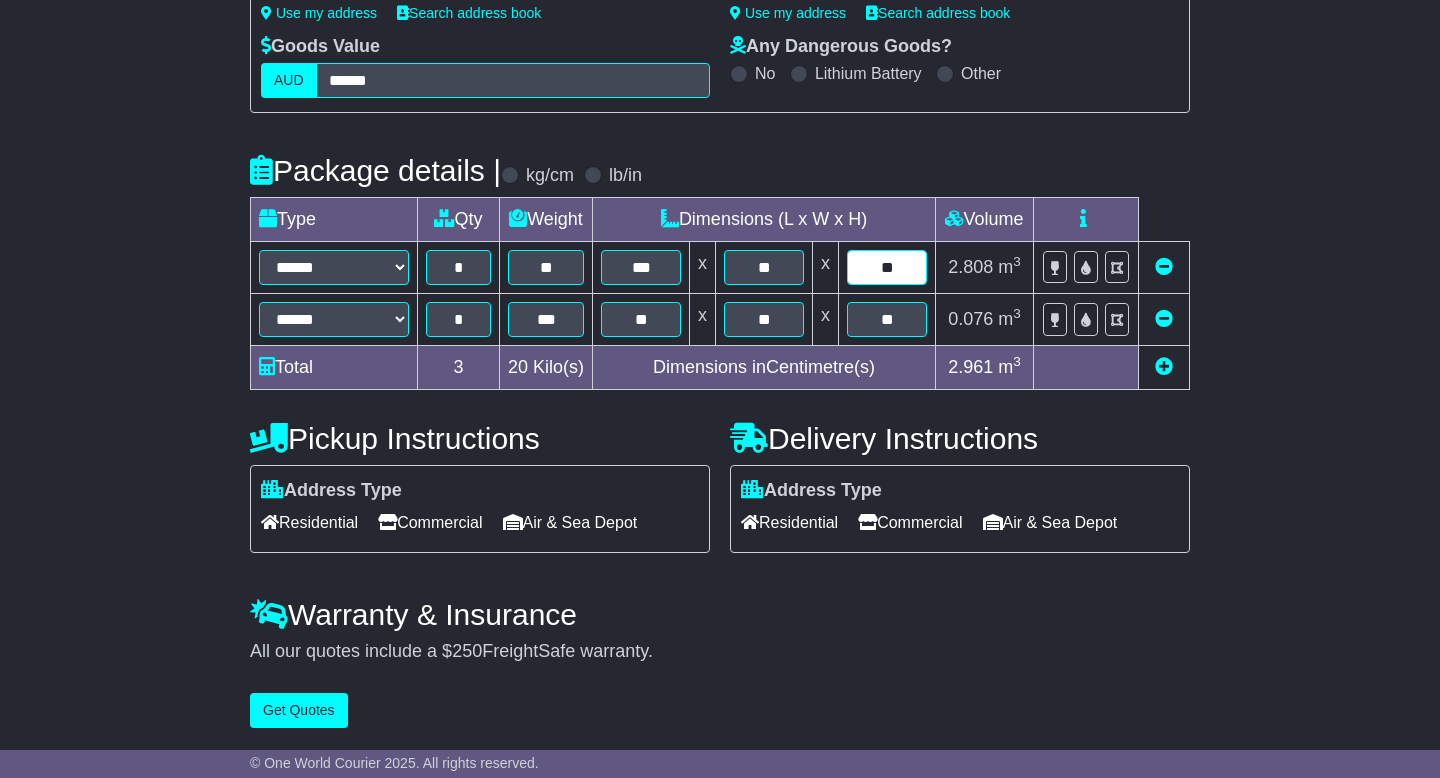 type on "**" 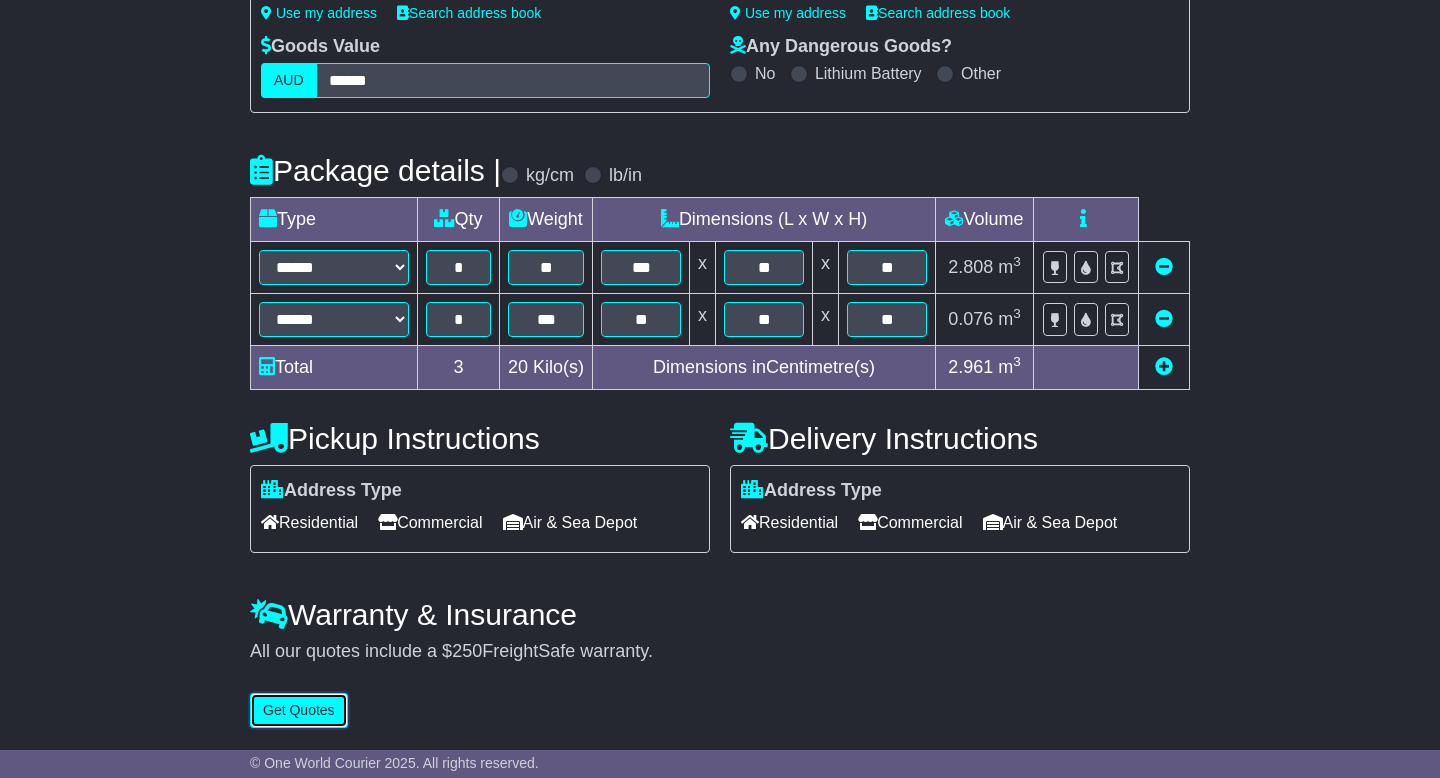 click on "Get Quotes" at bounding box center (299, 710) 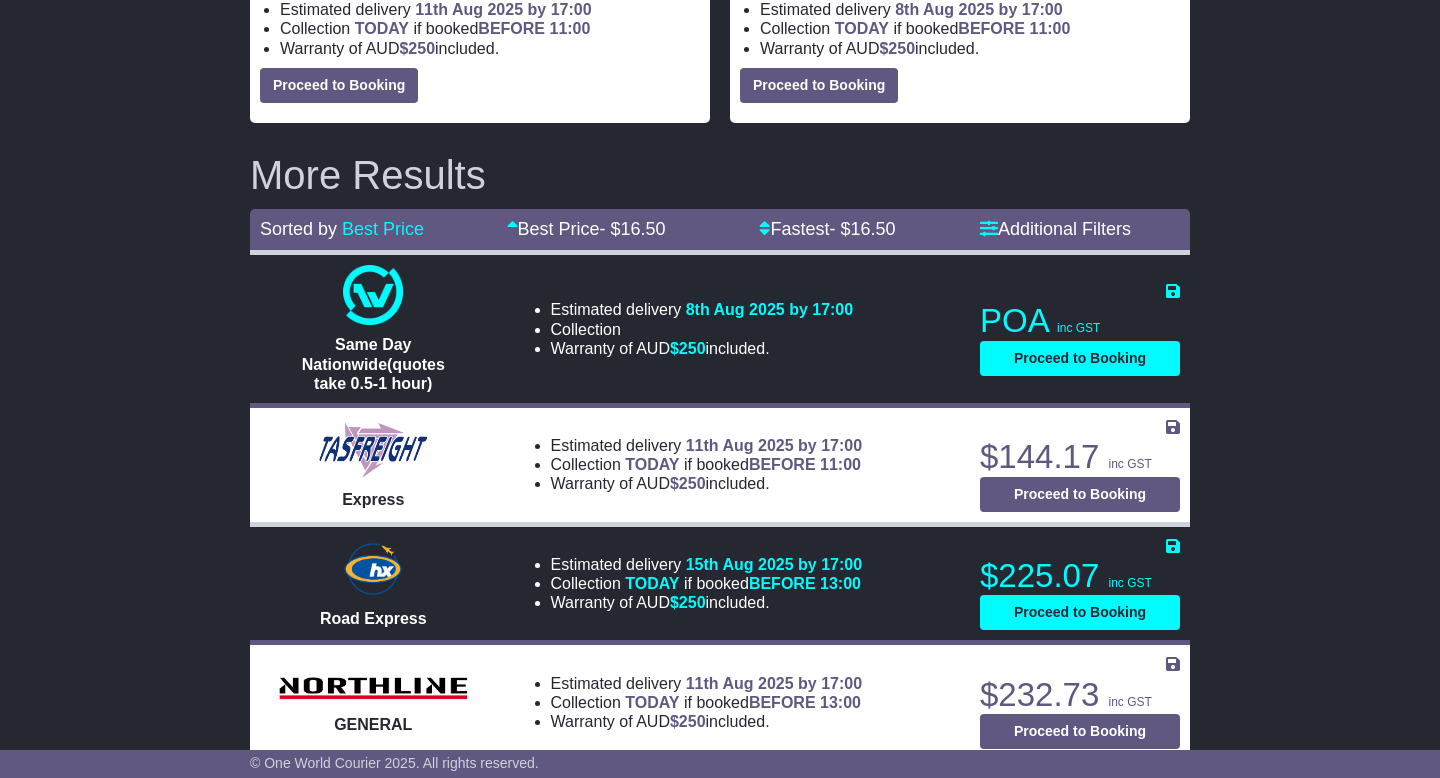 scroll, scrollTop: 536, scrollLeft: 0, axis: vertical 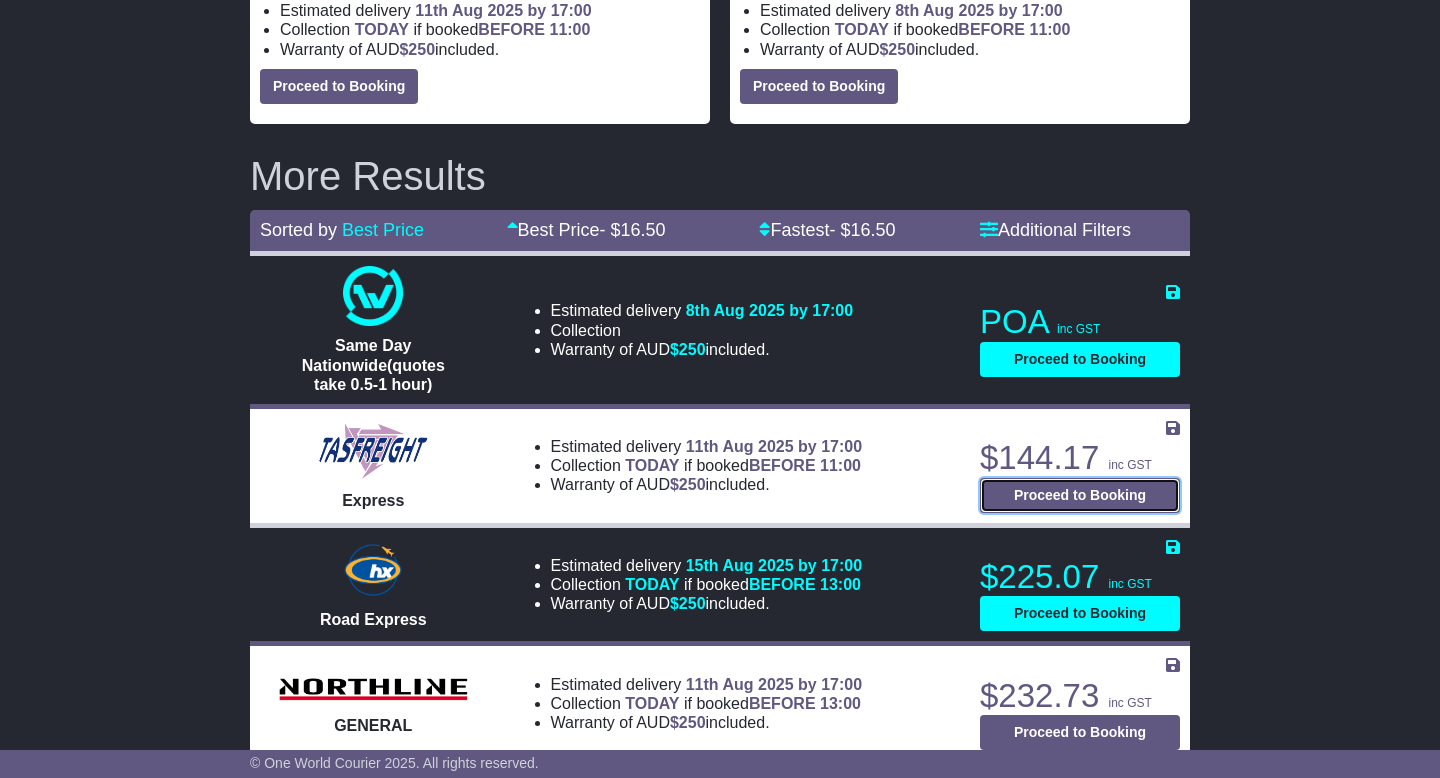 click on "Proceed to Booking" at bounding box center (1080, 495) 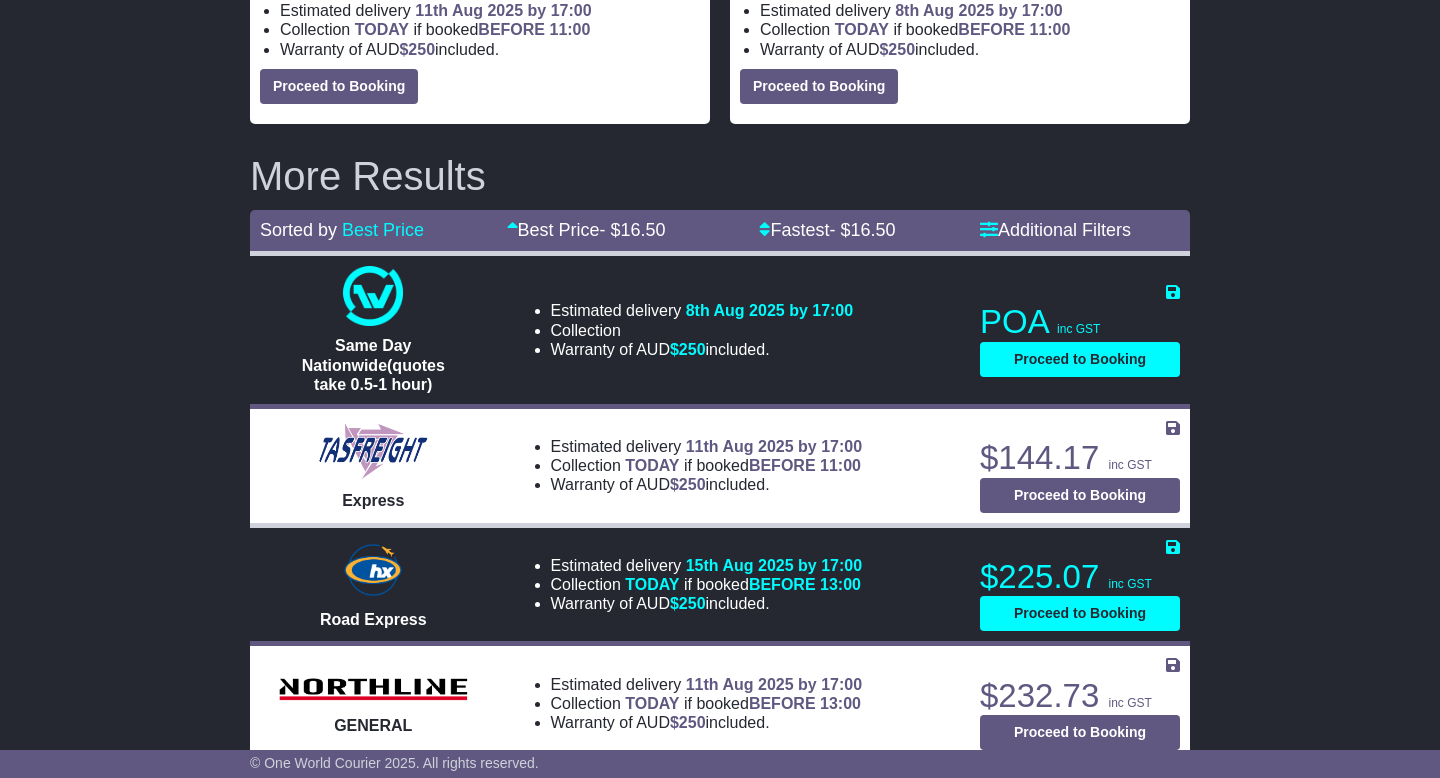select on "**********" 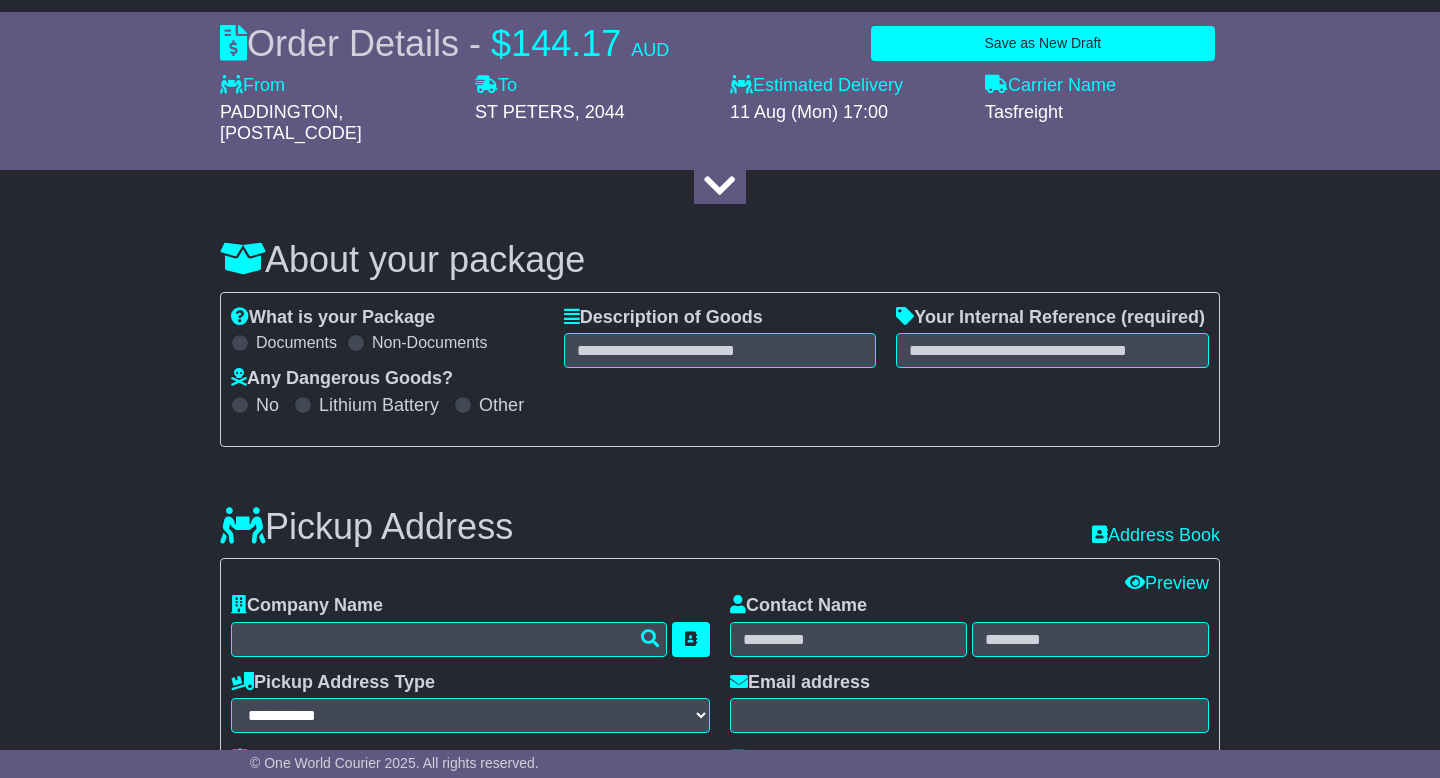 scroll, scrollTop: 170, scrollLeft: 0, axis: vertical 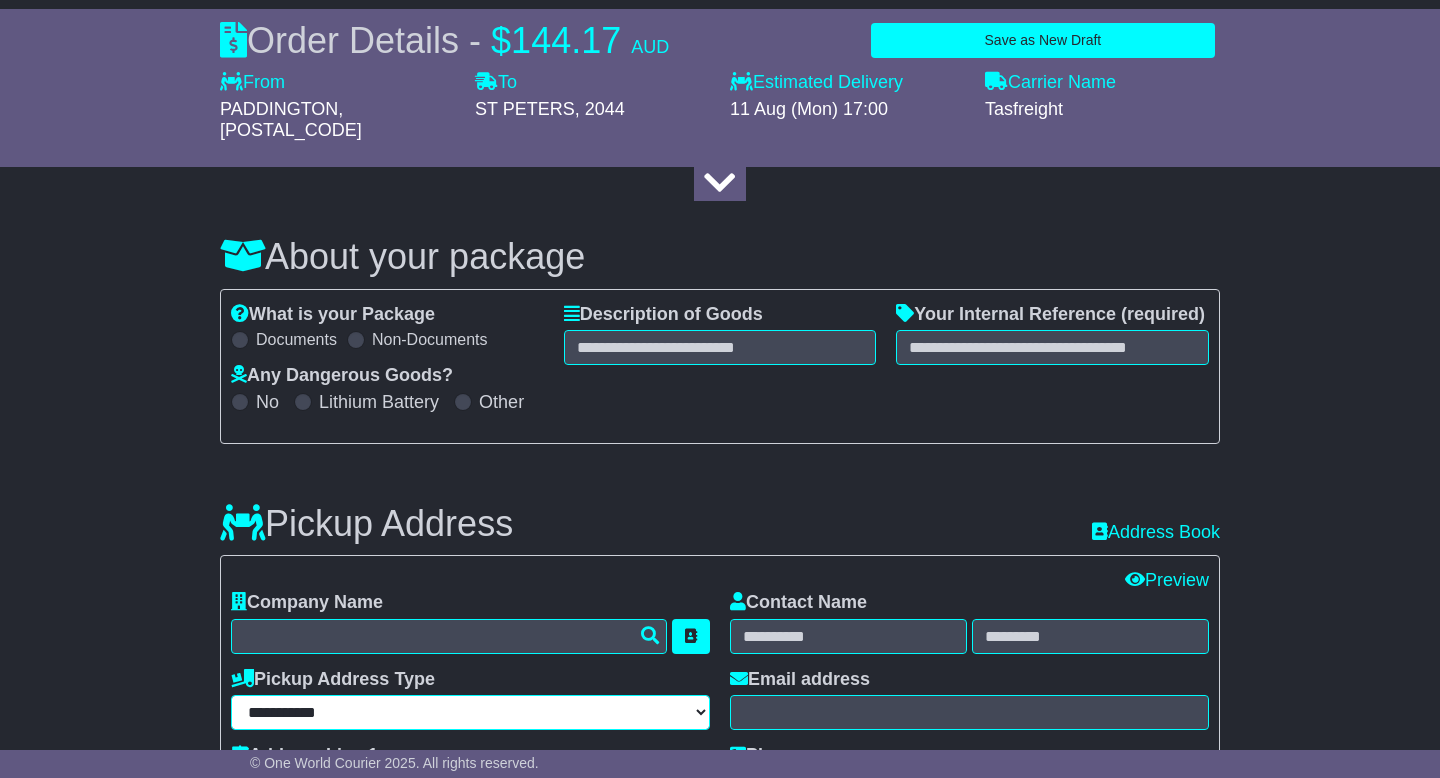 click on "**********" at bounding box center (470, 712) 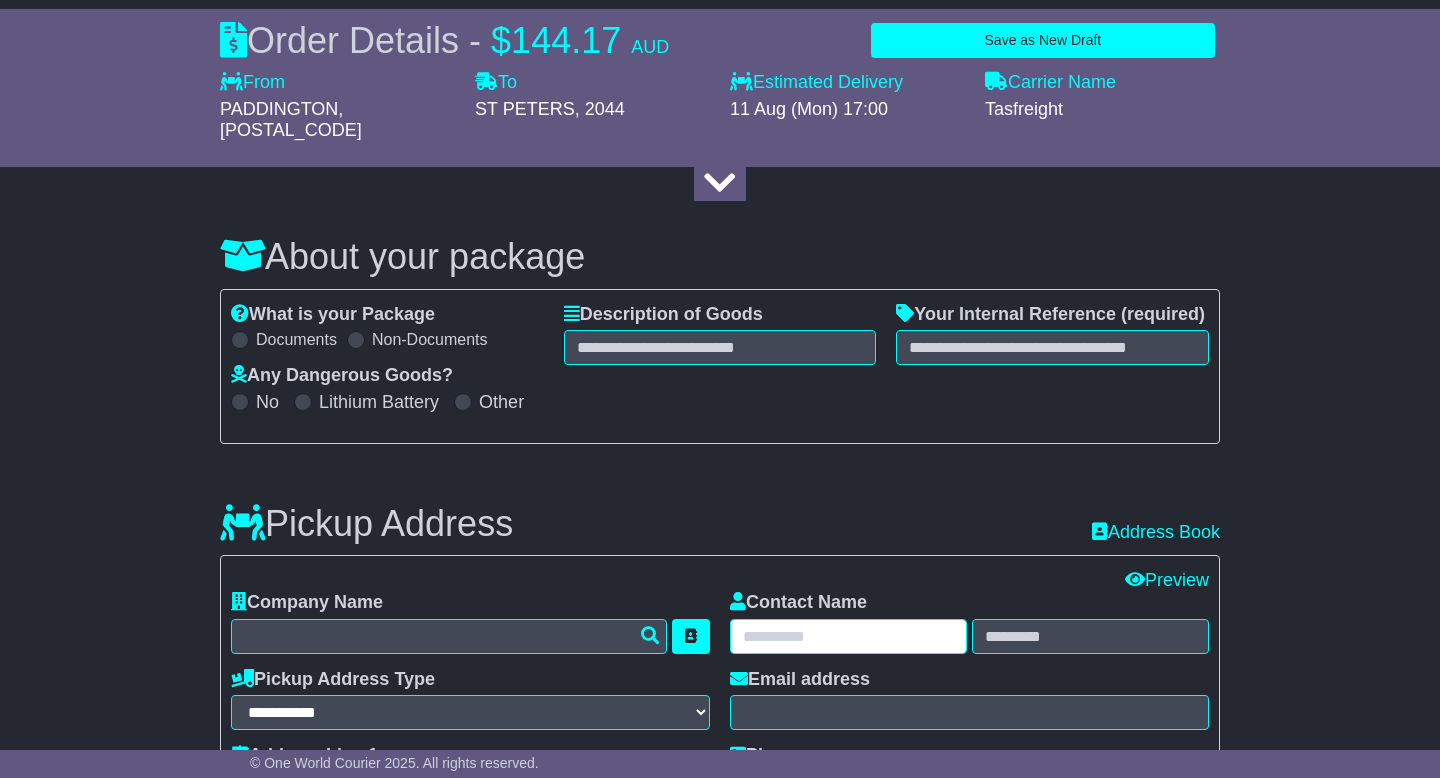 click at bounding box center (848, 636) 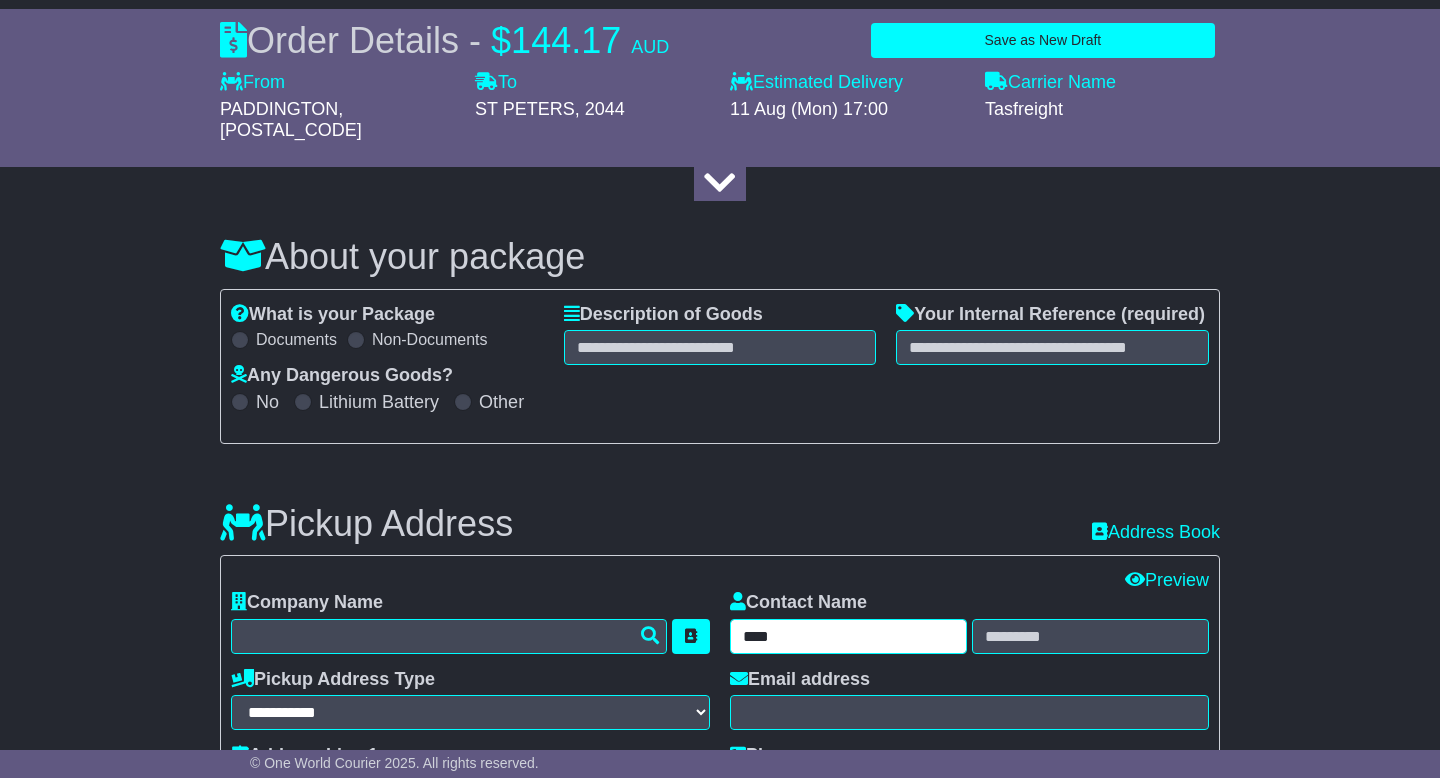 type on "****" 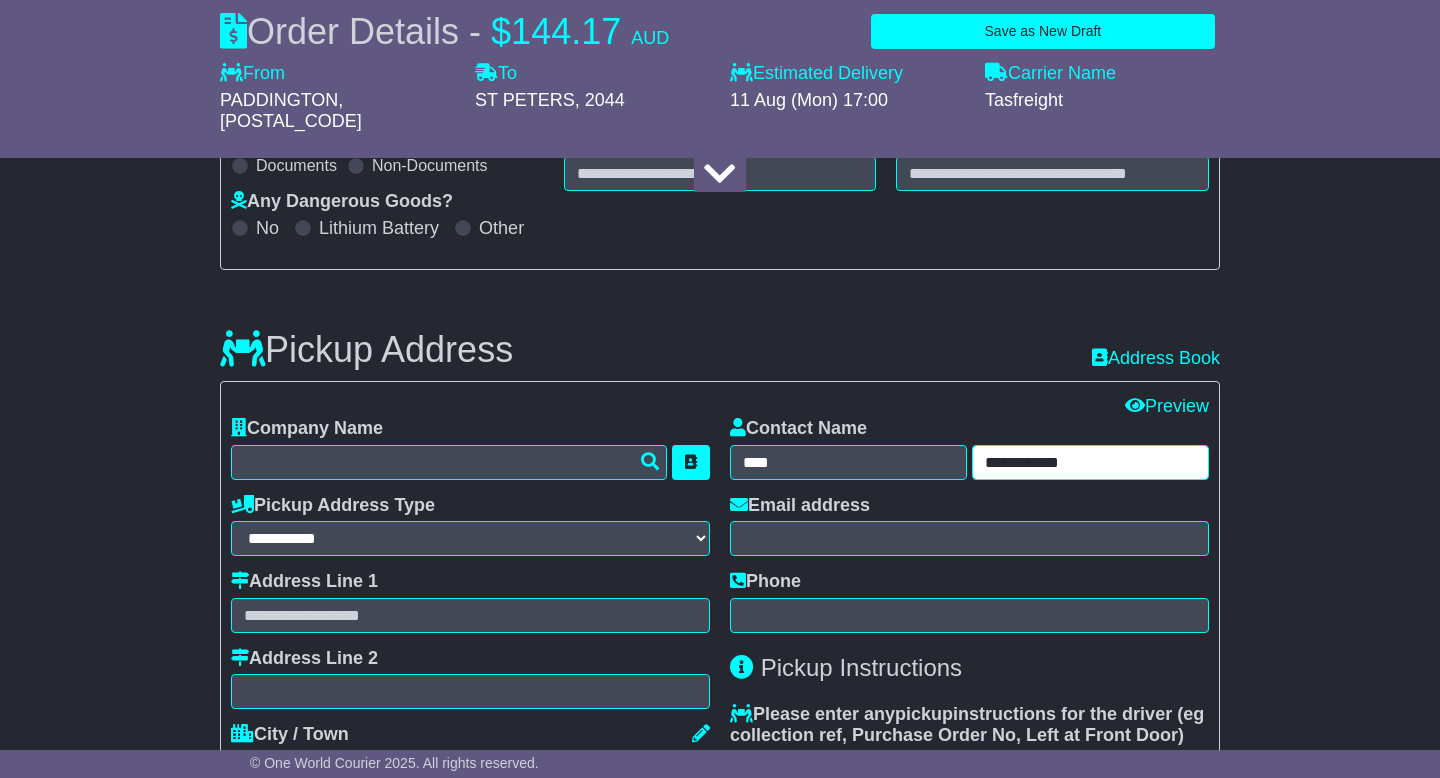 scroll, scrollTop: 366, scrollLeft: 0, axis: vertical 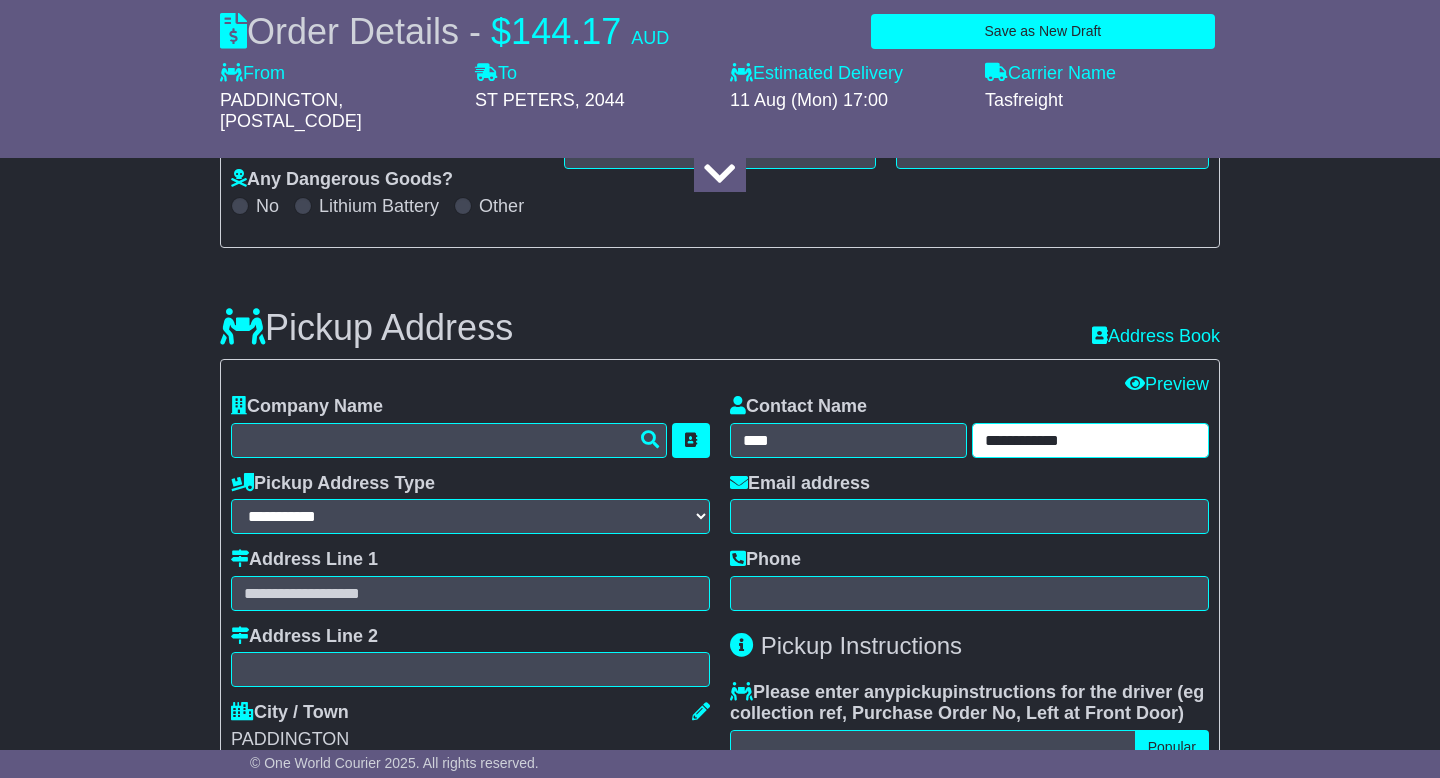 type on "**********" 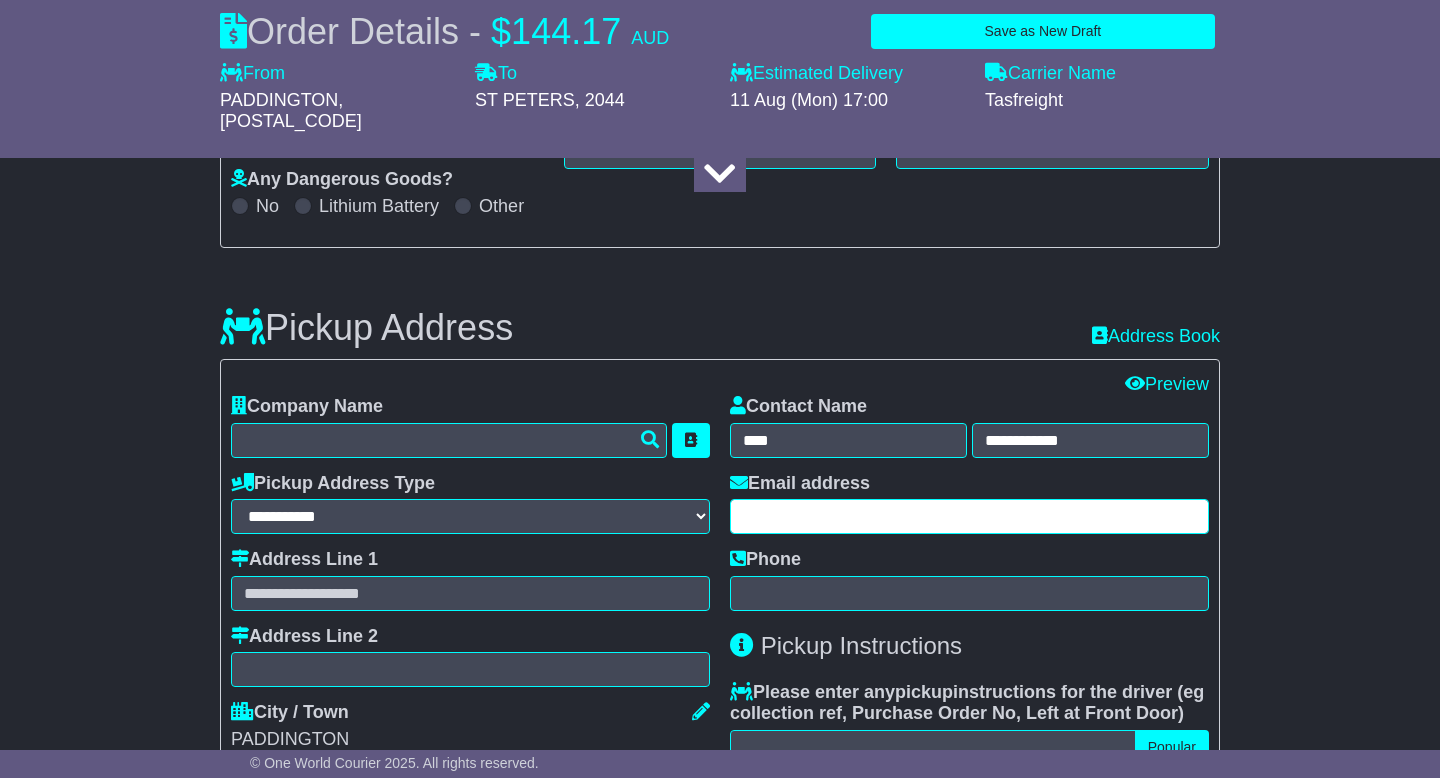 click at bounding box center [969, 516] 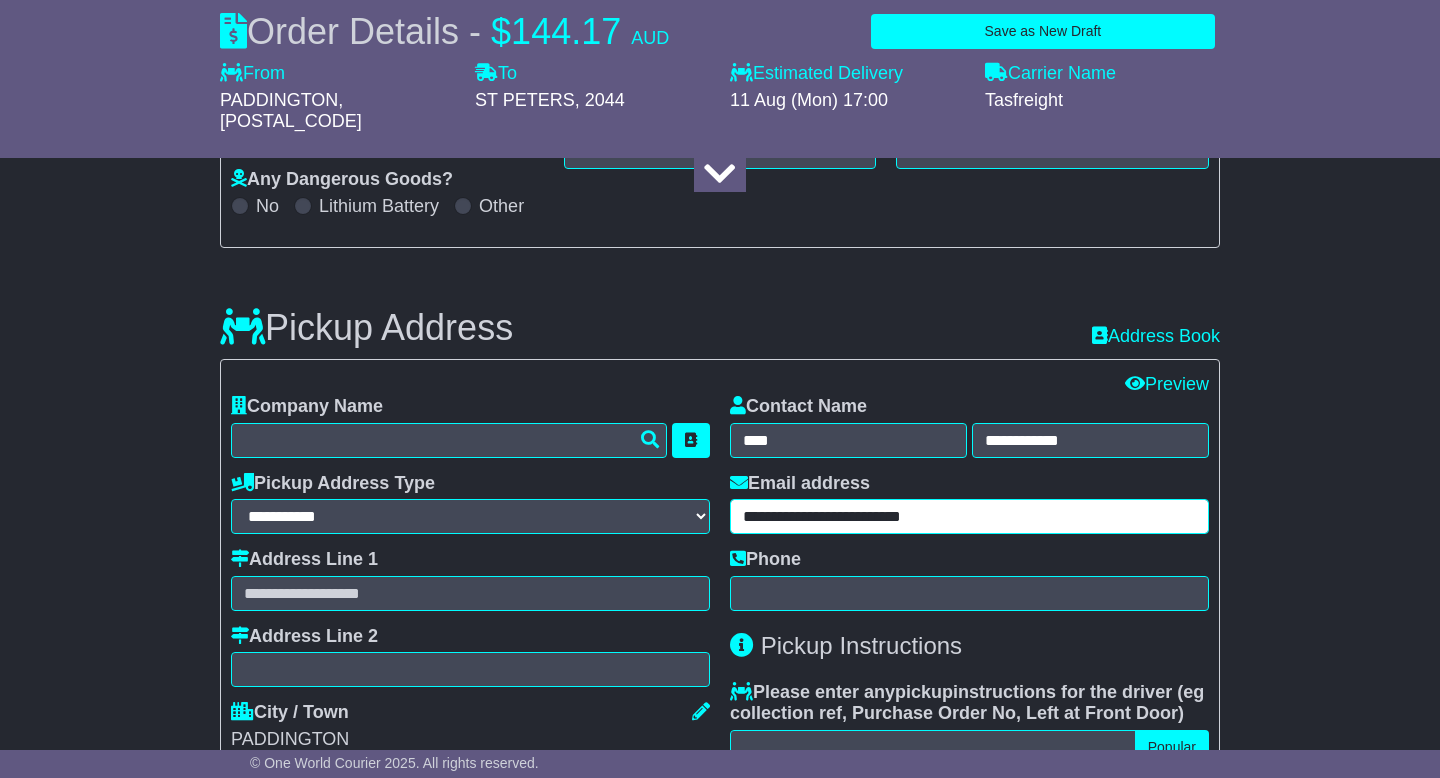type on "**********" 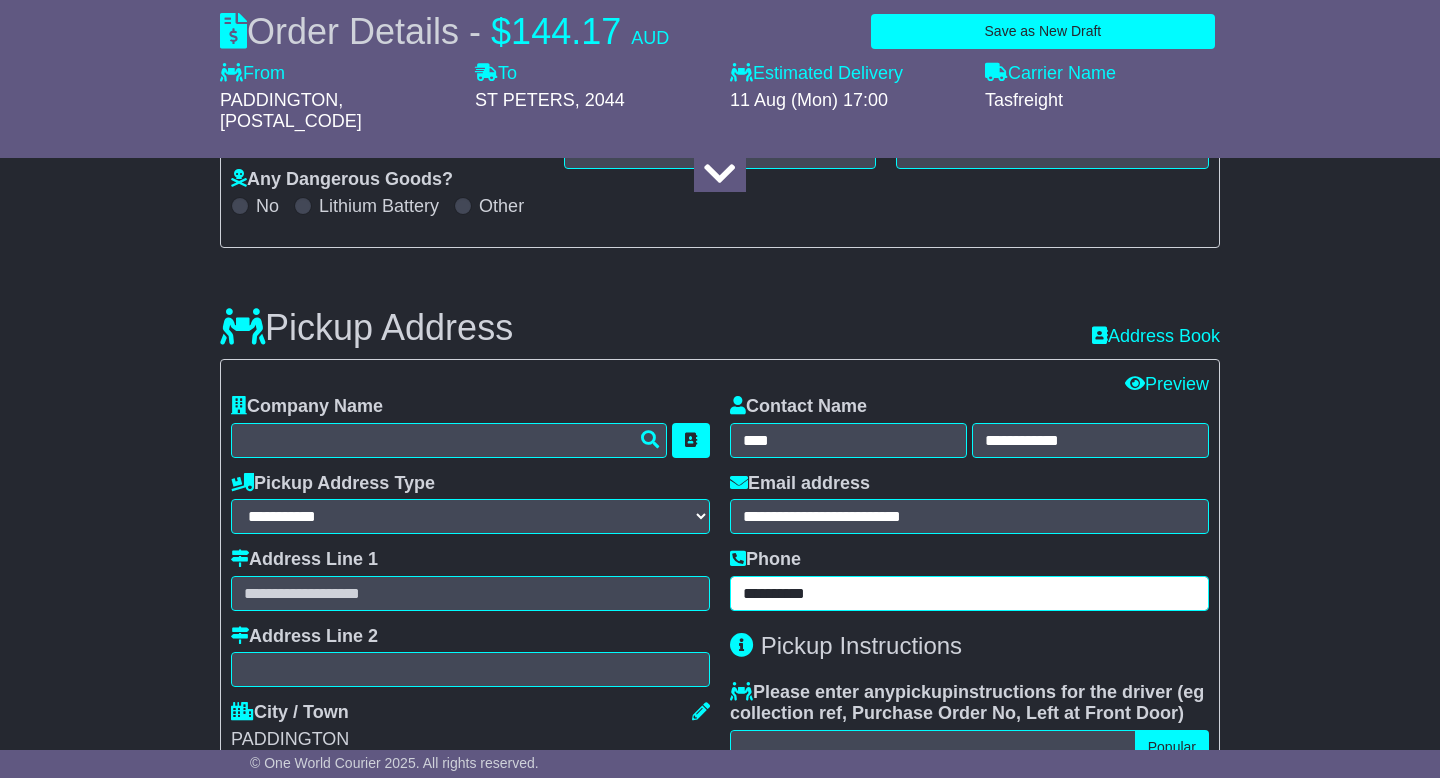 type on "**********" 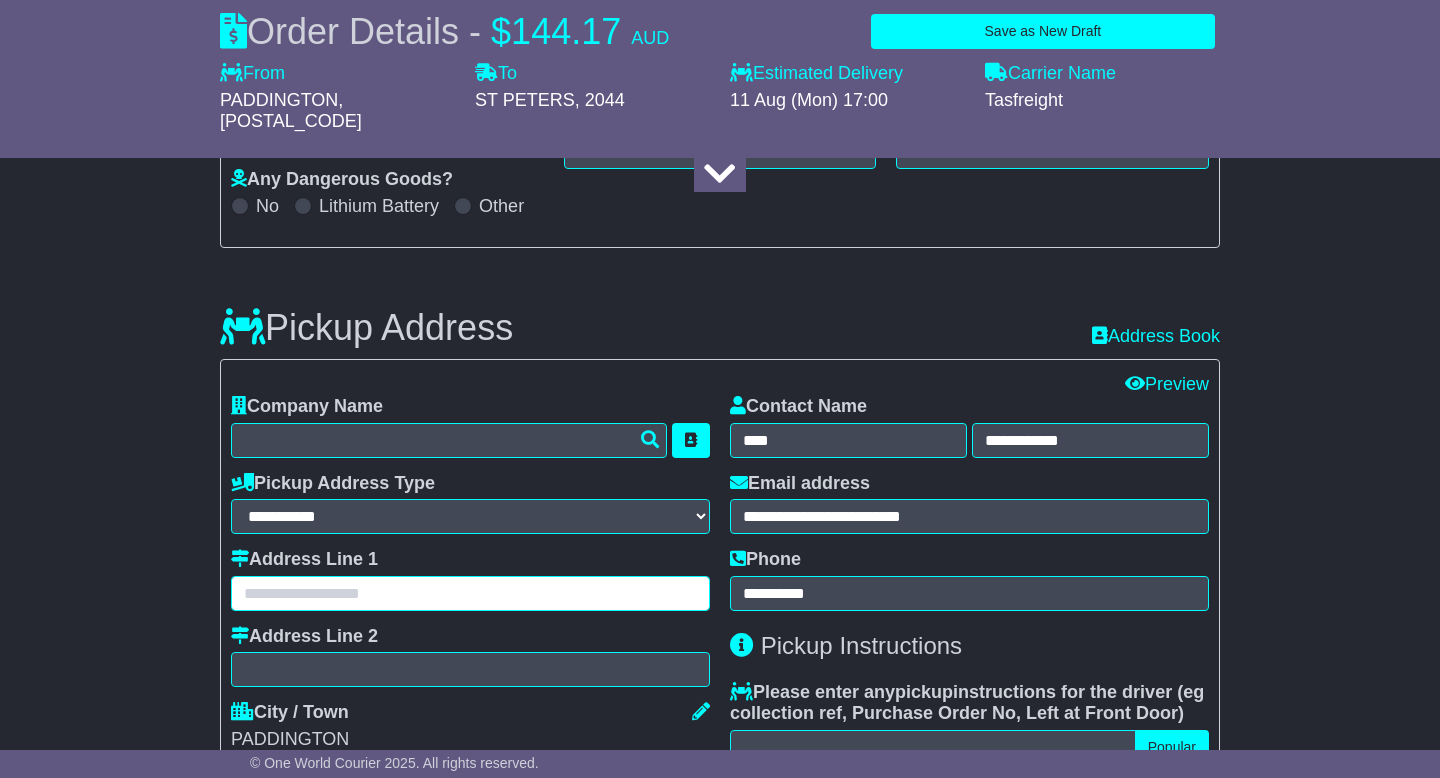 click at bounding box center (470, 593) 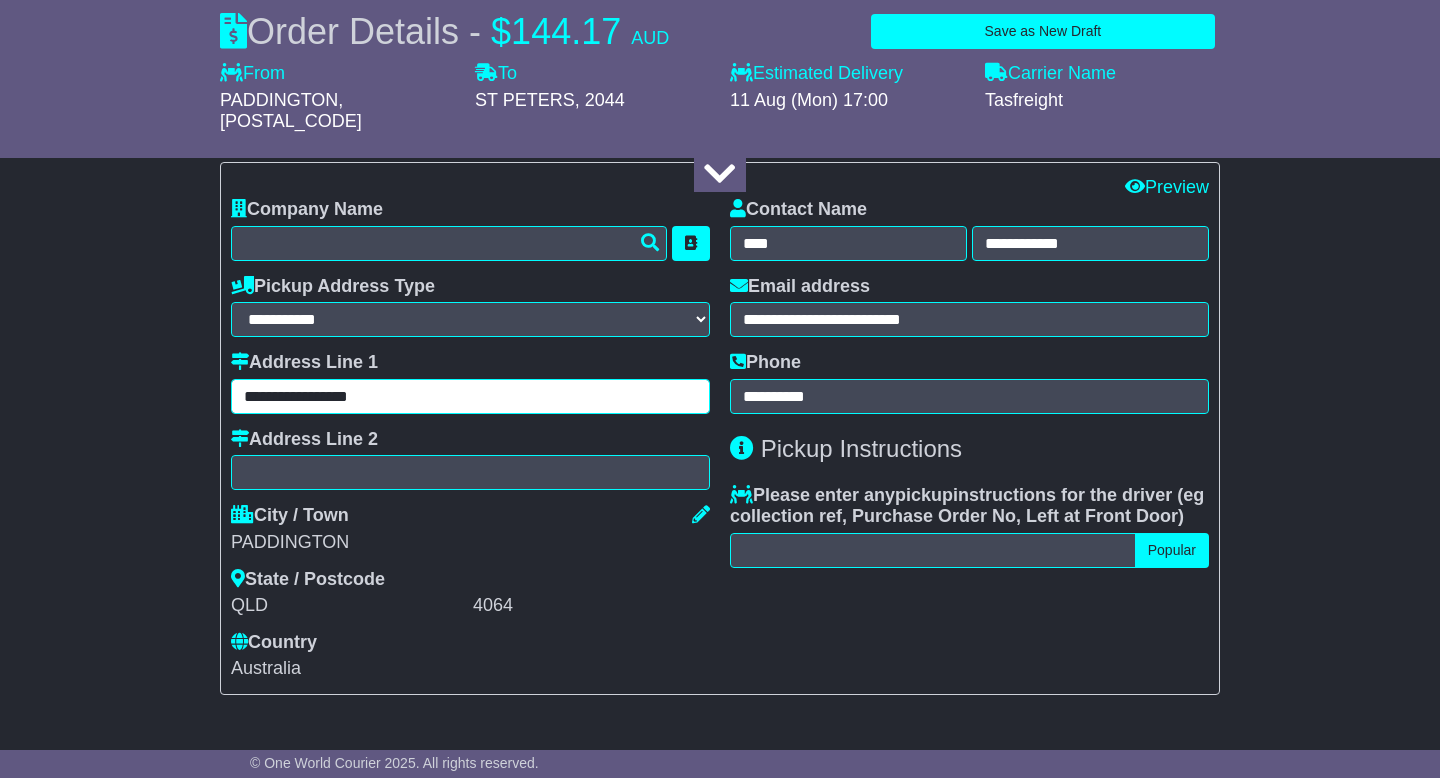 scroll, scrollTop: 567, scrollLeft: 0, axis: vertical 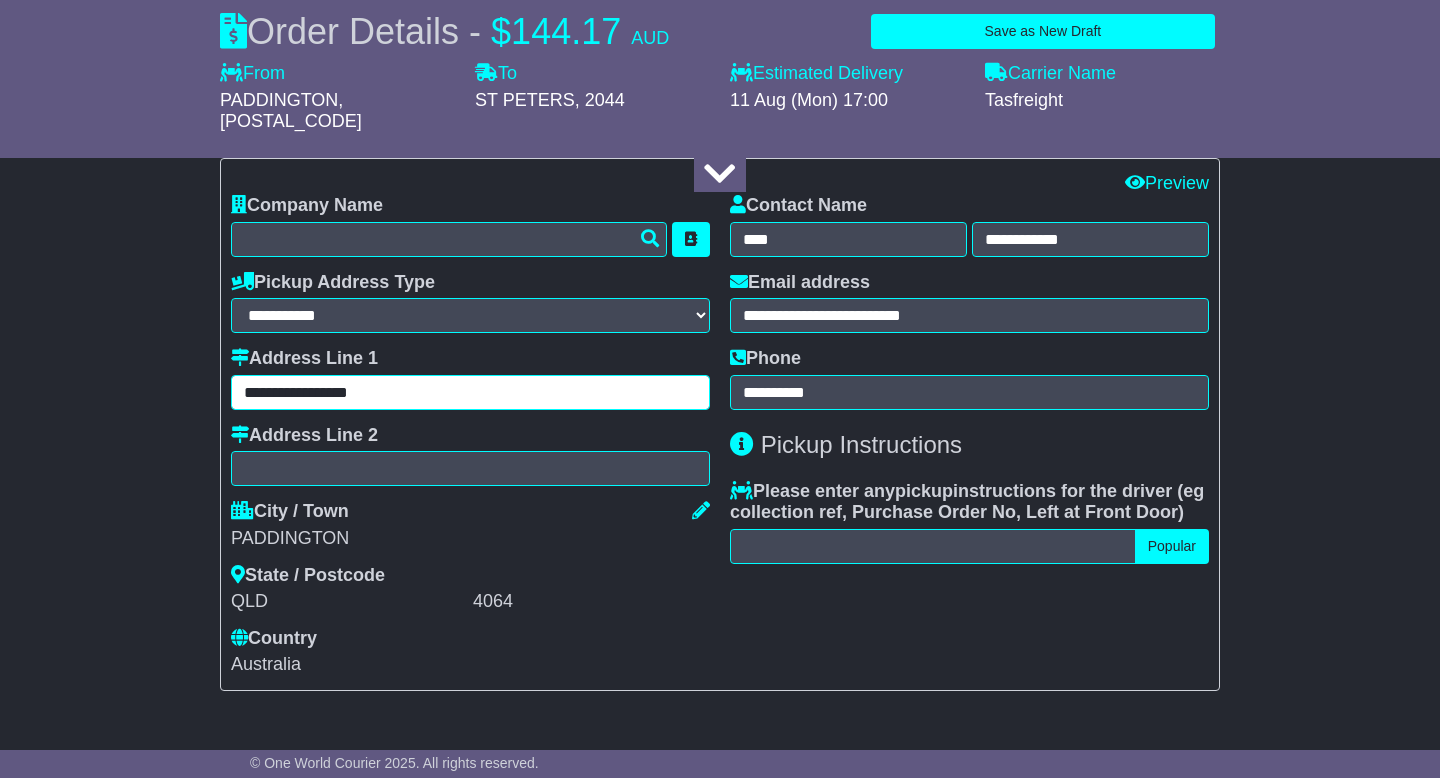 type on "**********" 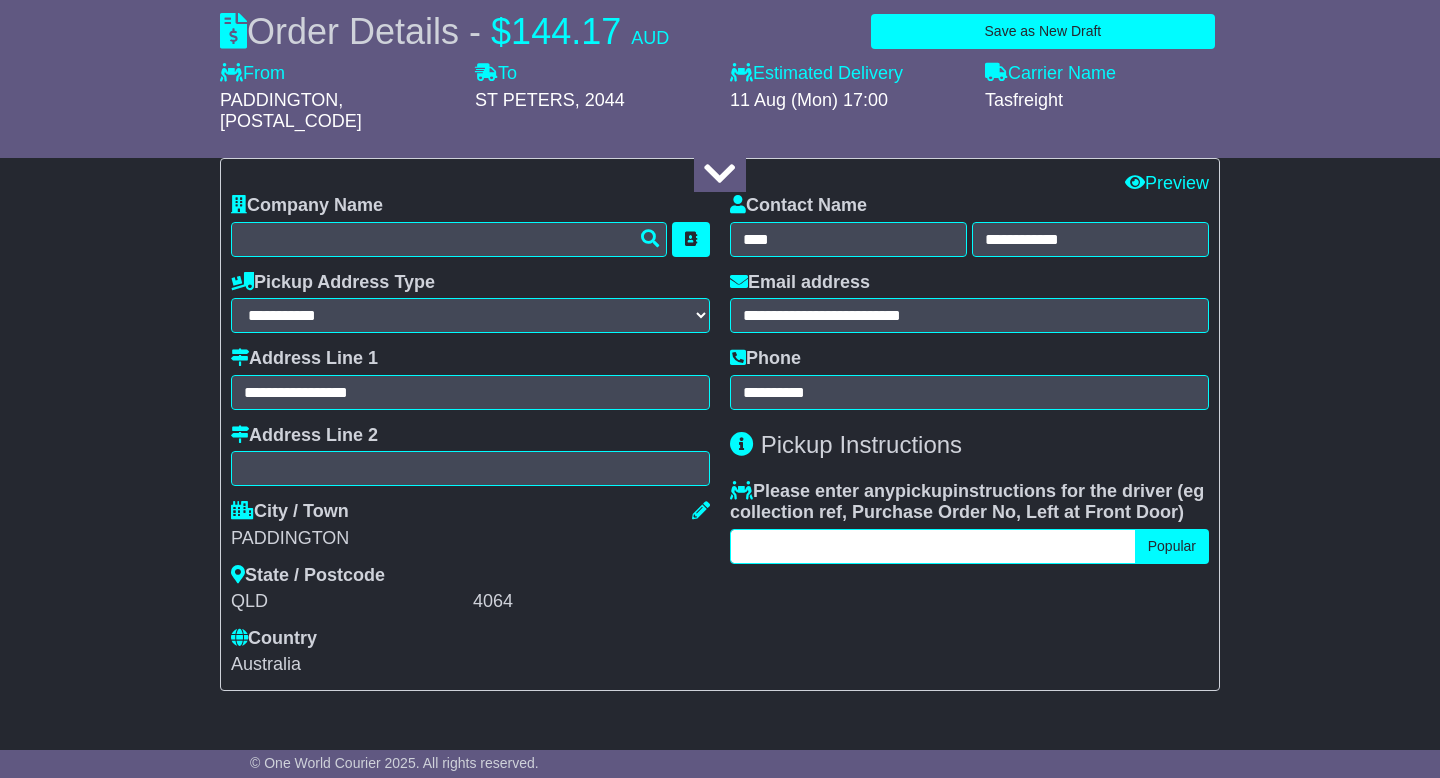 click at bounding box center (933, 546) 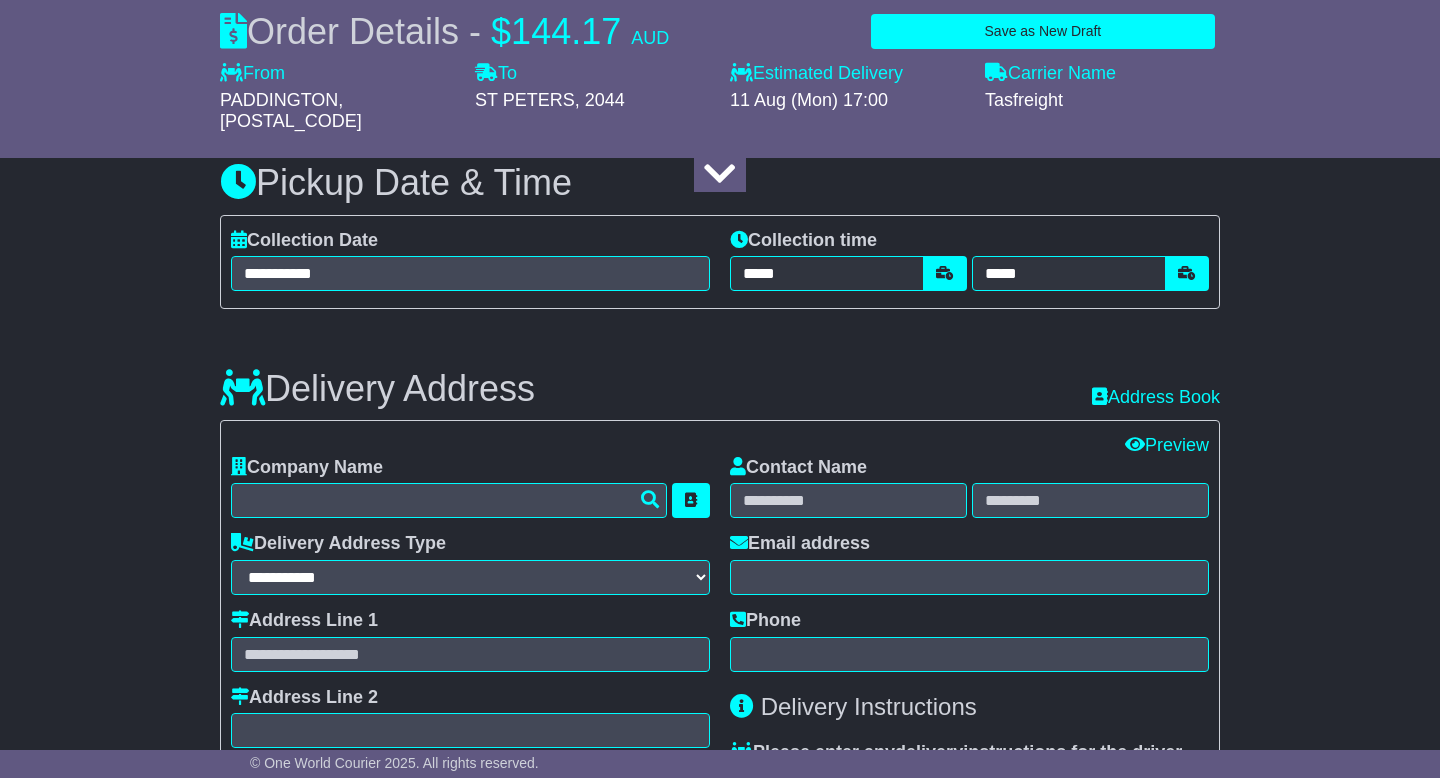 scroll, scrollTop: 1158, scrollLeft: 0, axis: vertical 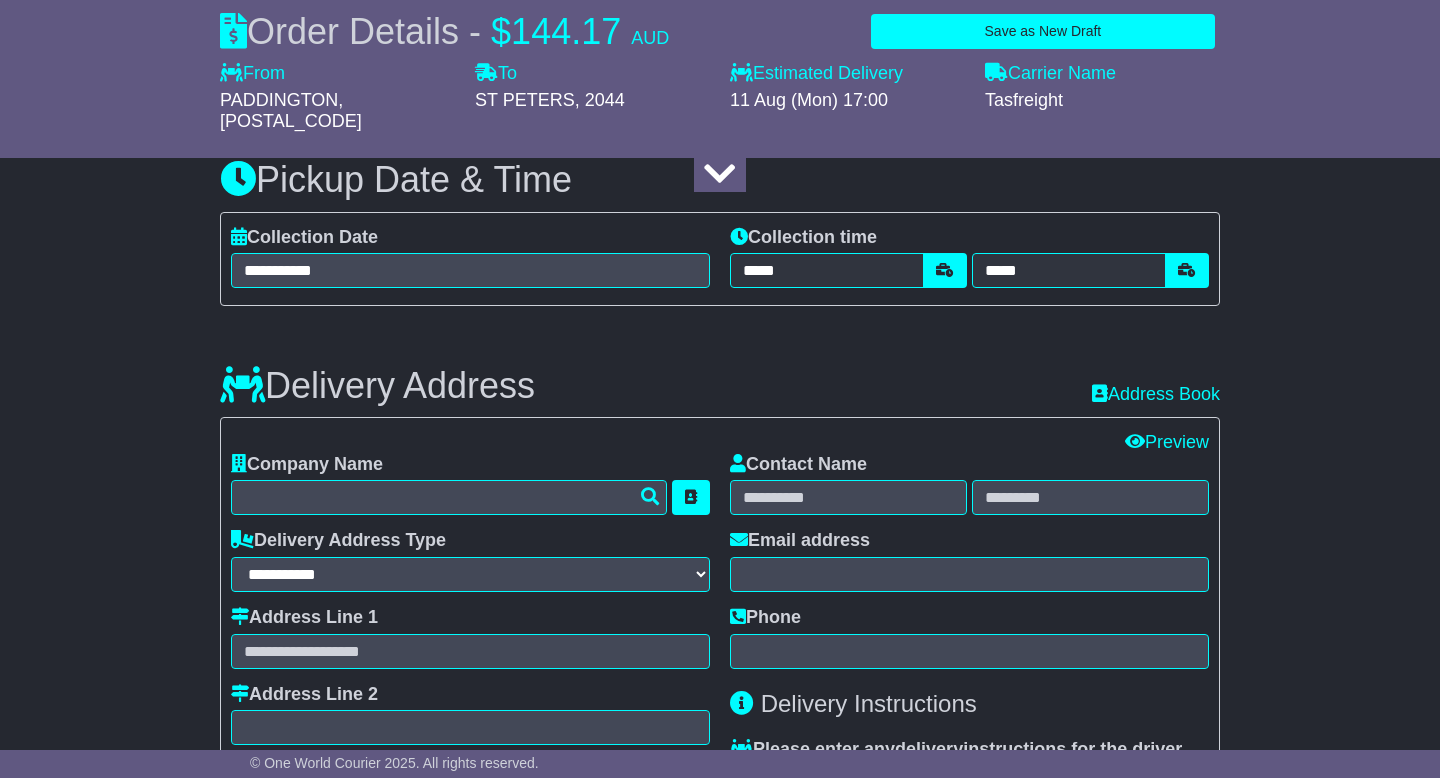 type on "**********" 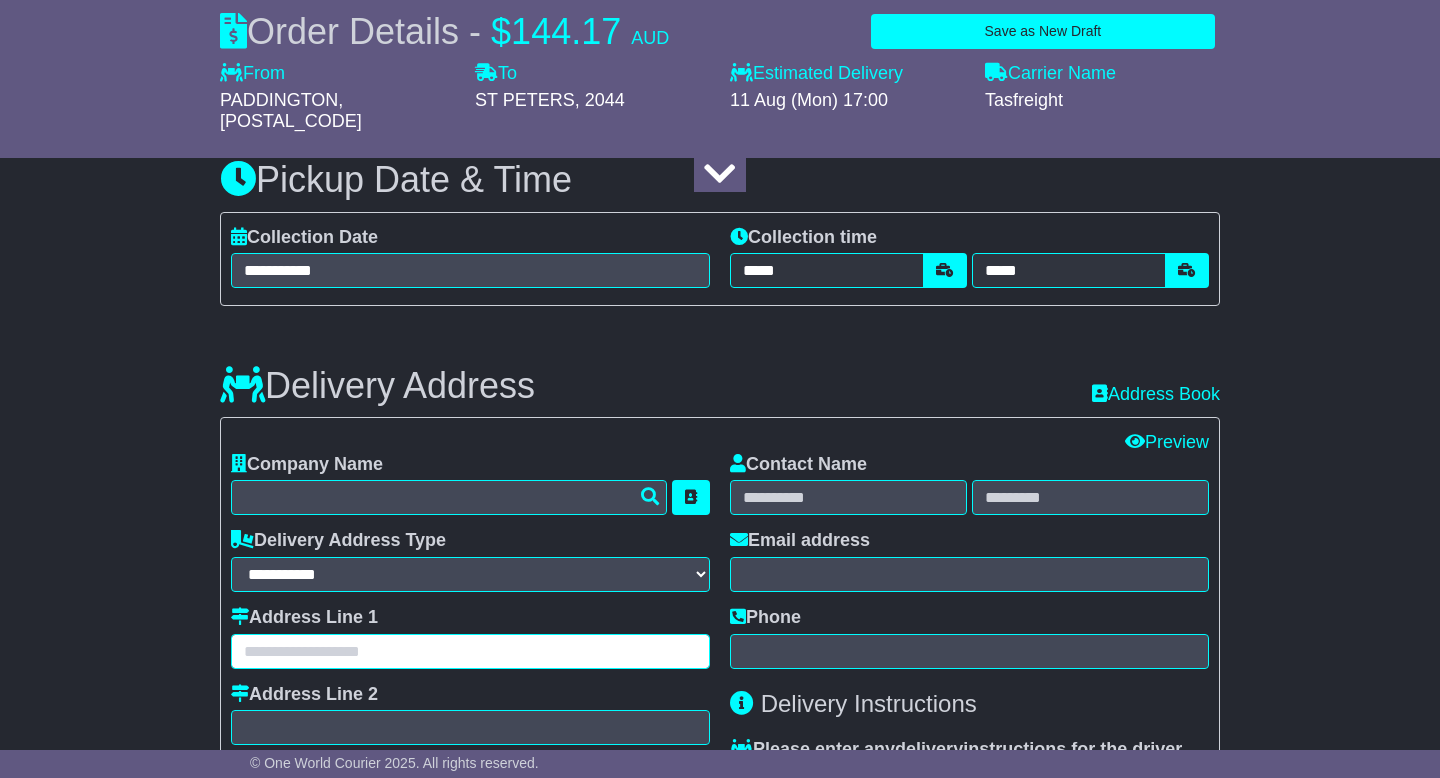 click at bounding box center [470, 651] 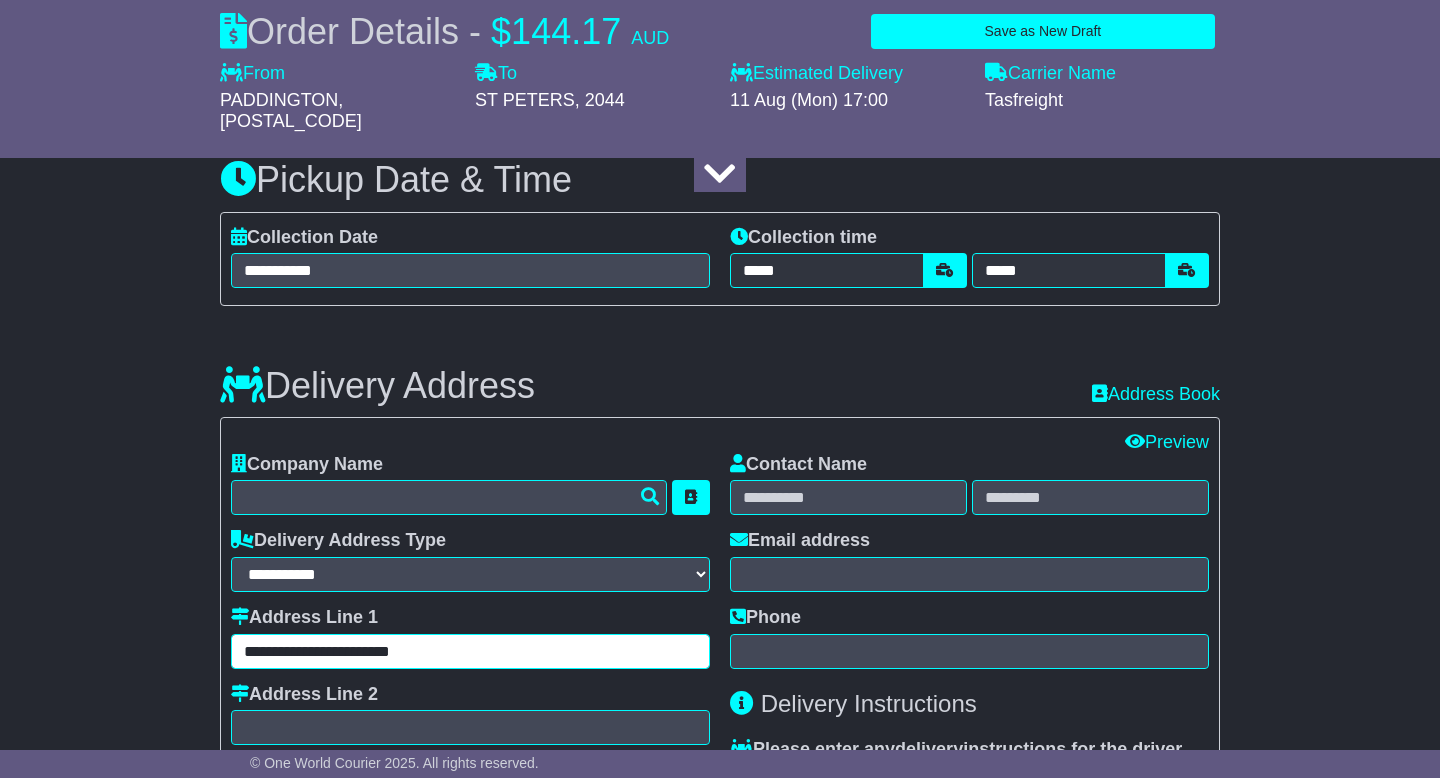 type on "**********" 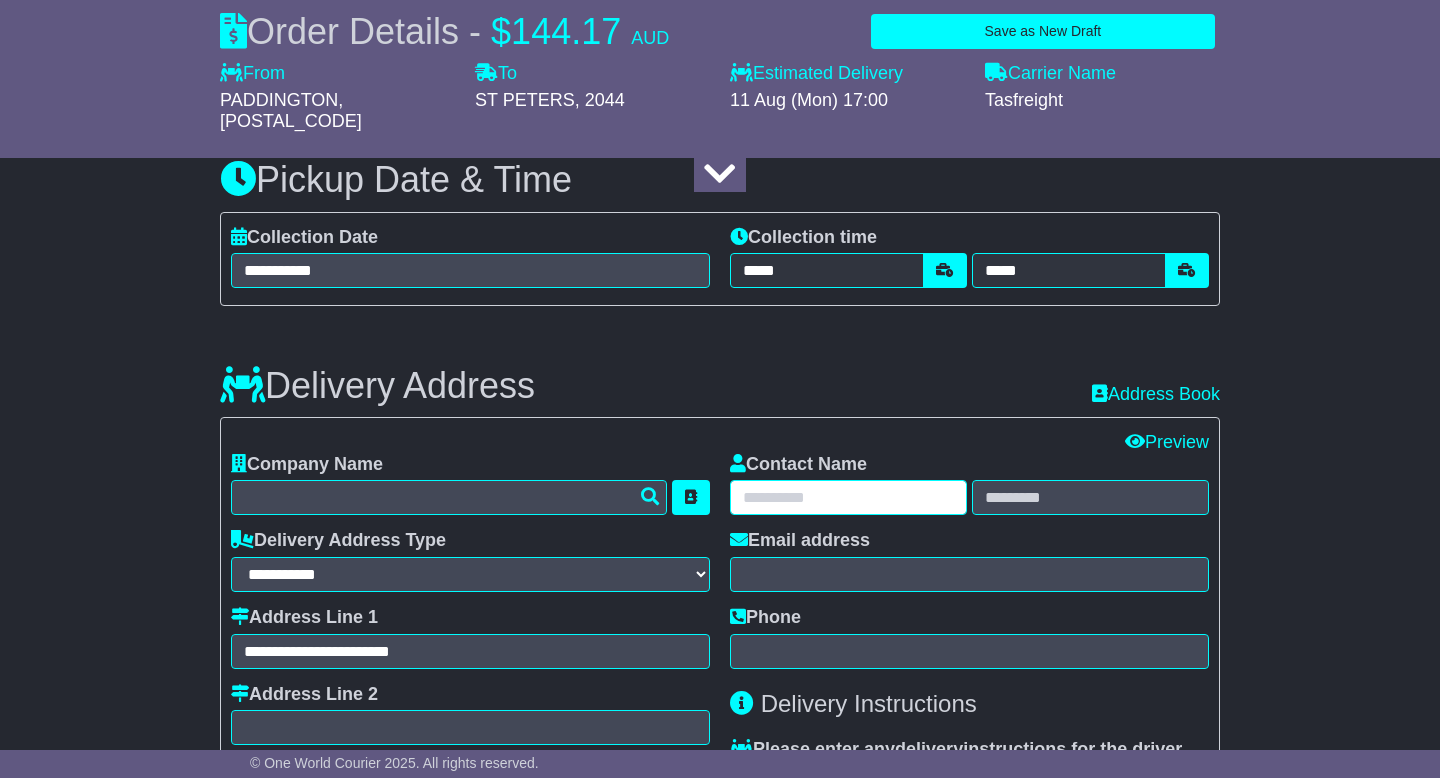 click at bounding box center [848, 497] 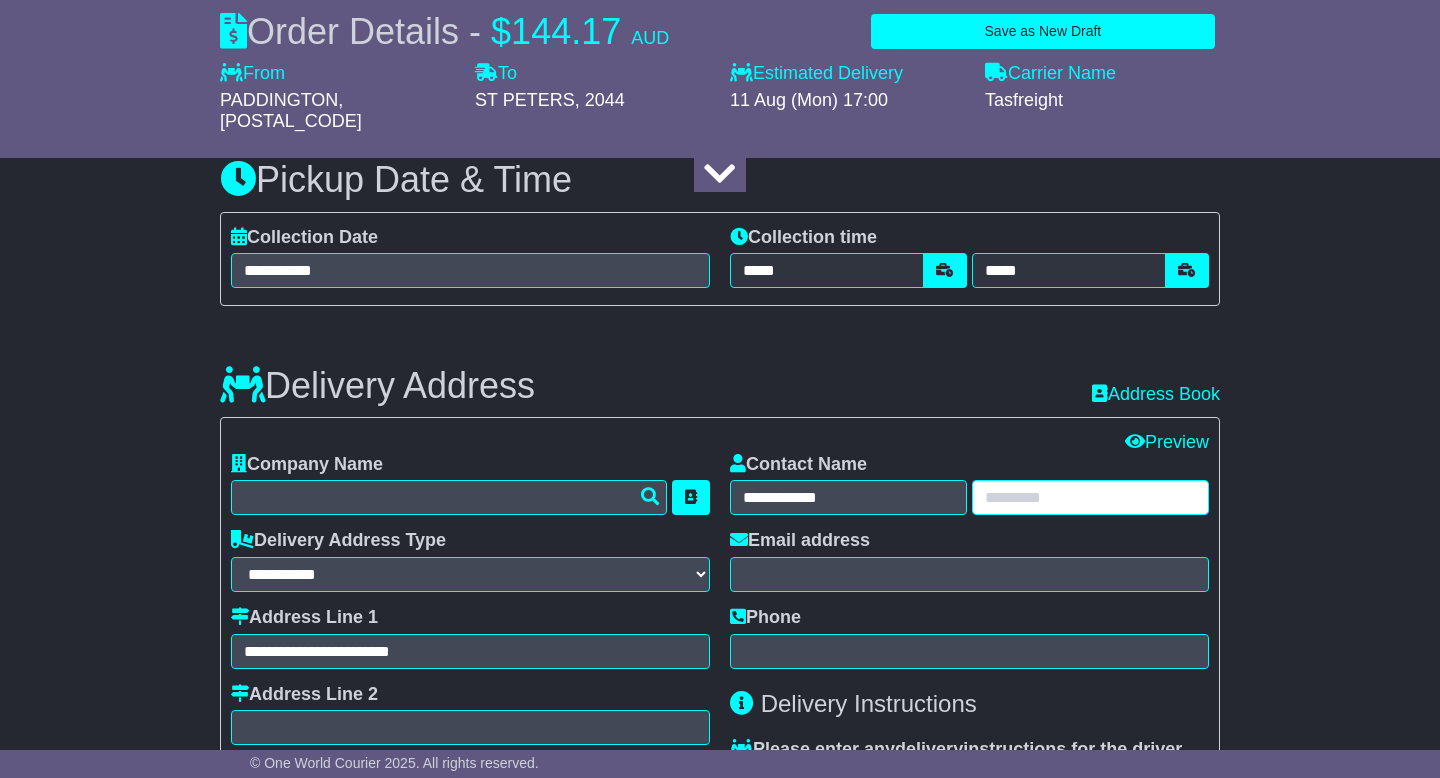 click at bounding box center (1090, 497) 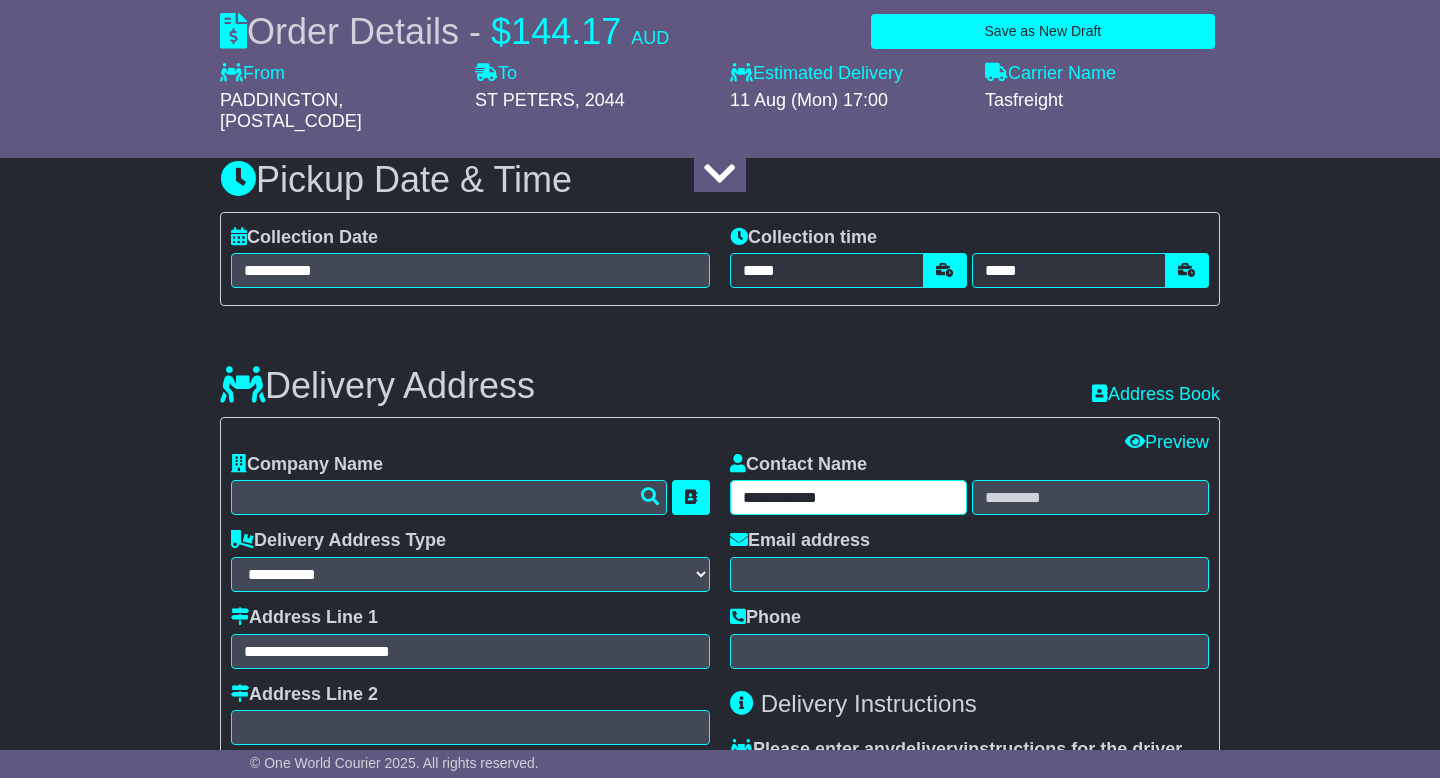 click on "**********" at bounding box center (848, 497) 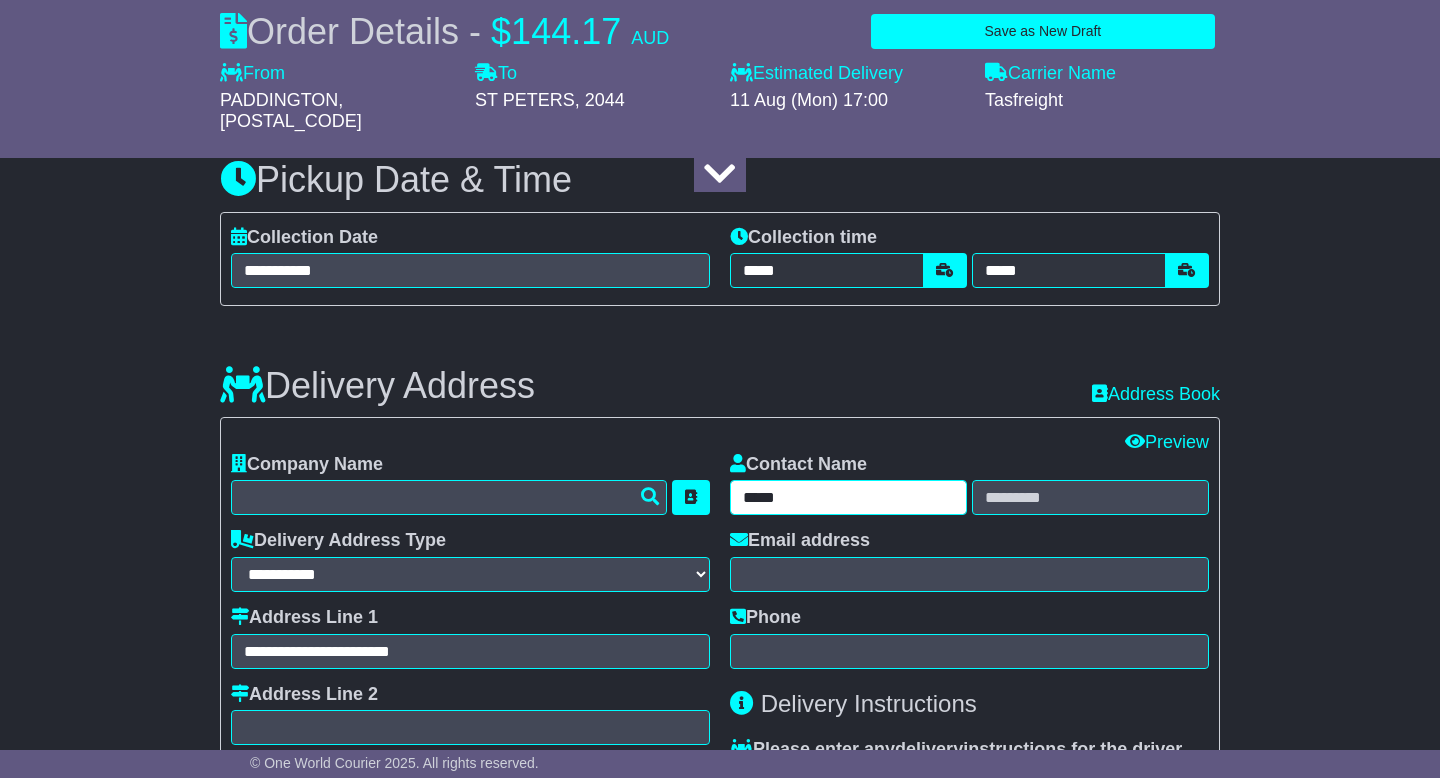 type on "*****" 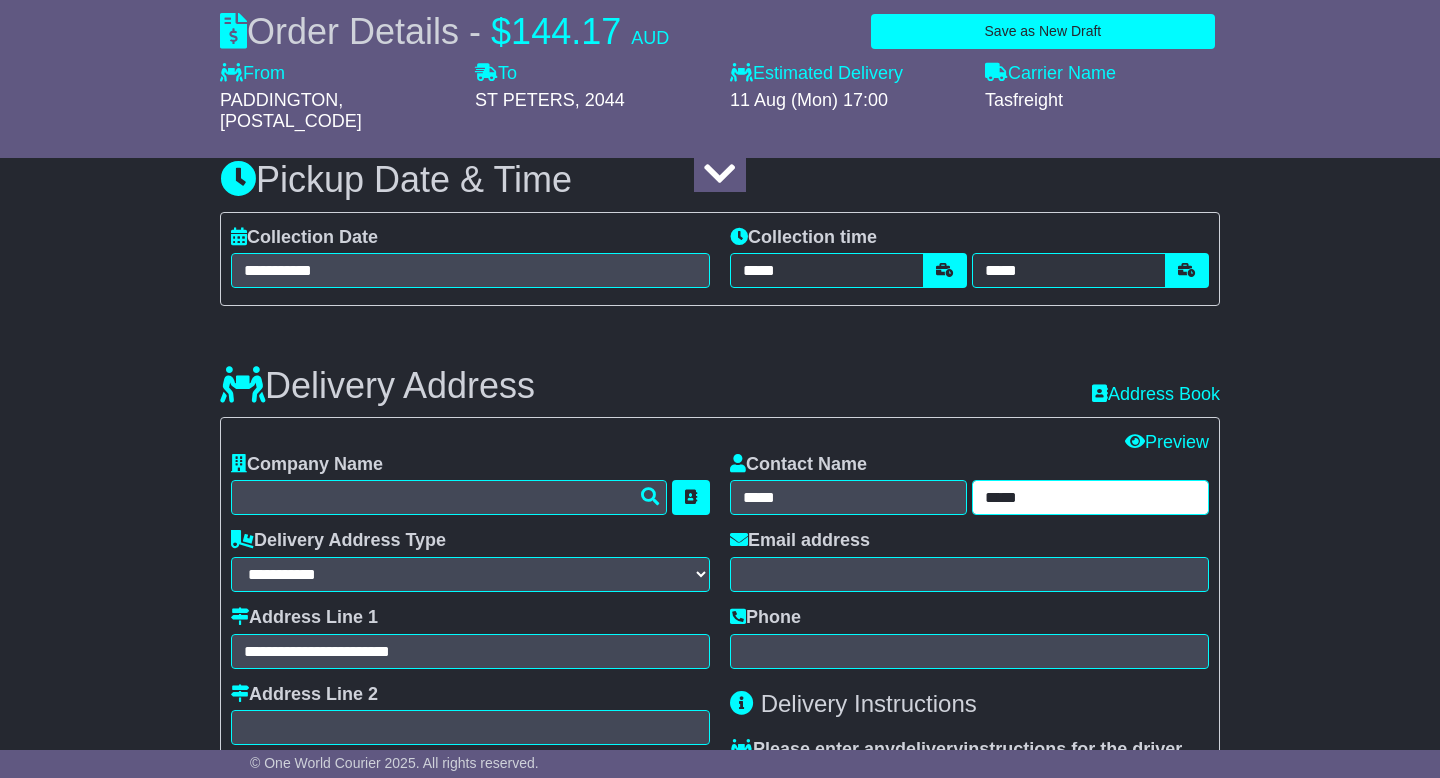 type on "*****" 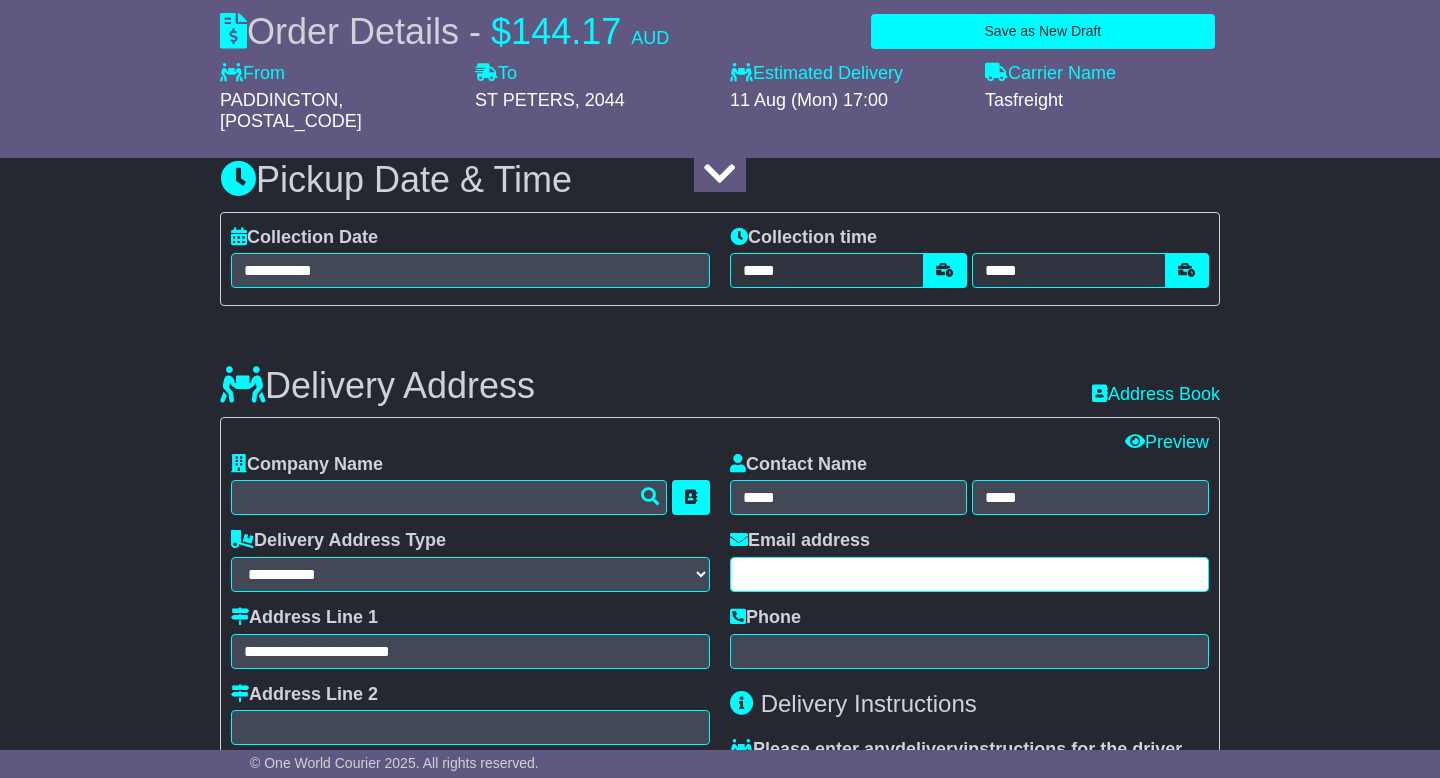 click at bounding box center [969, 574] 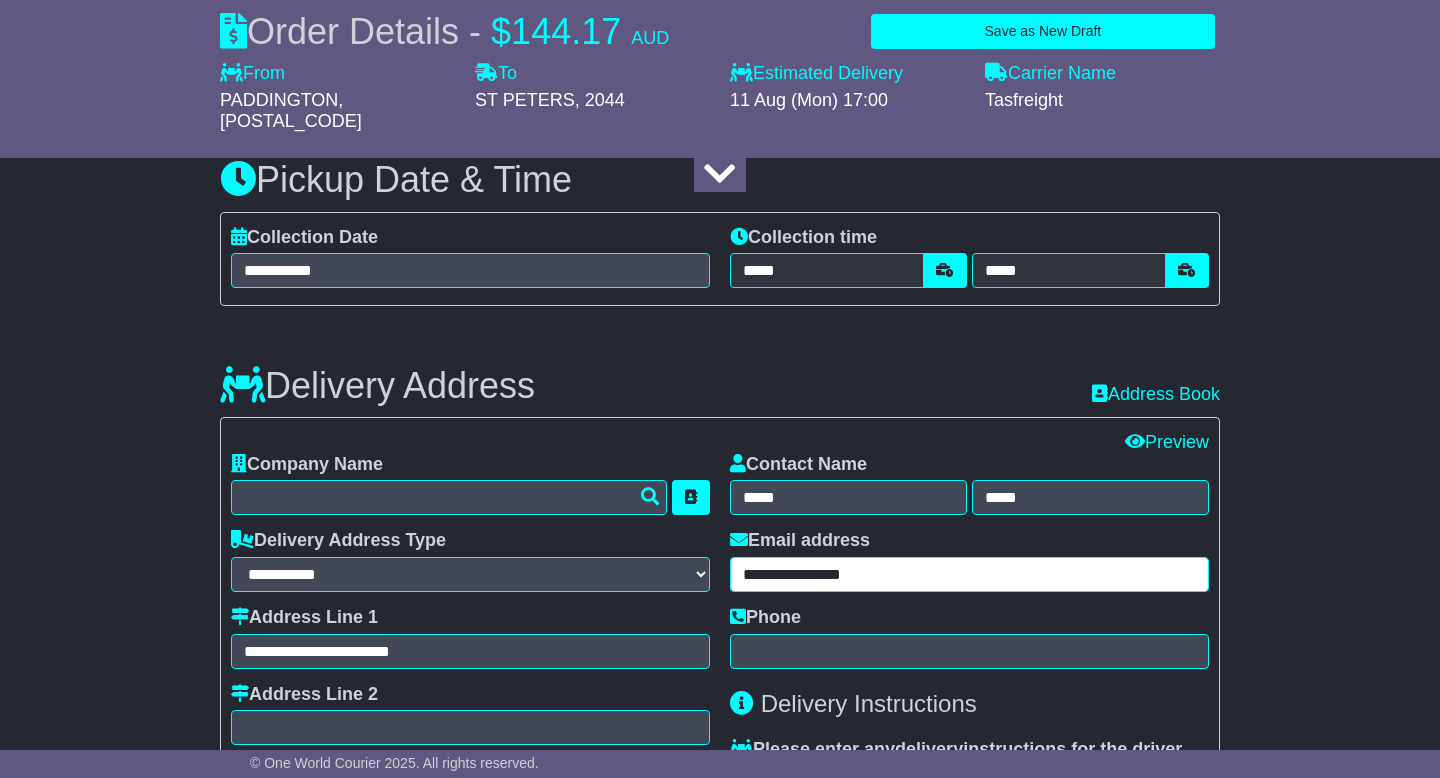 click on "**********" at bounding box center (969, 574) 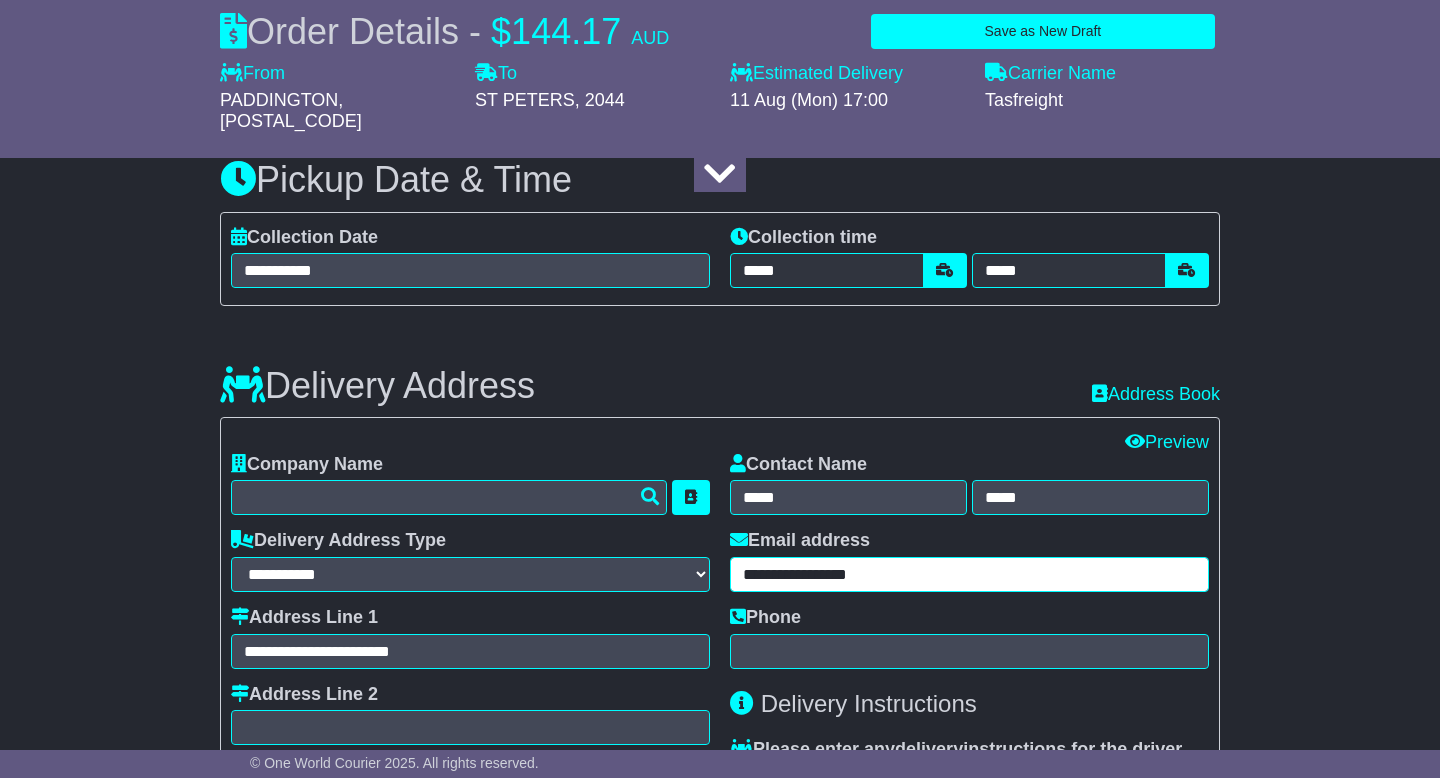 click on "**********" at bounding box center [969, 574] 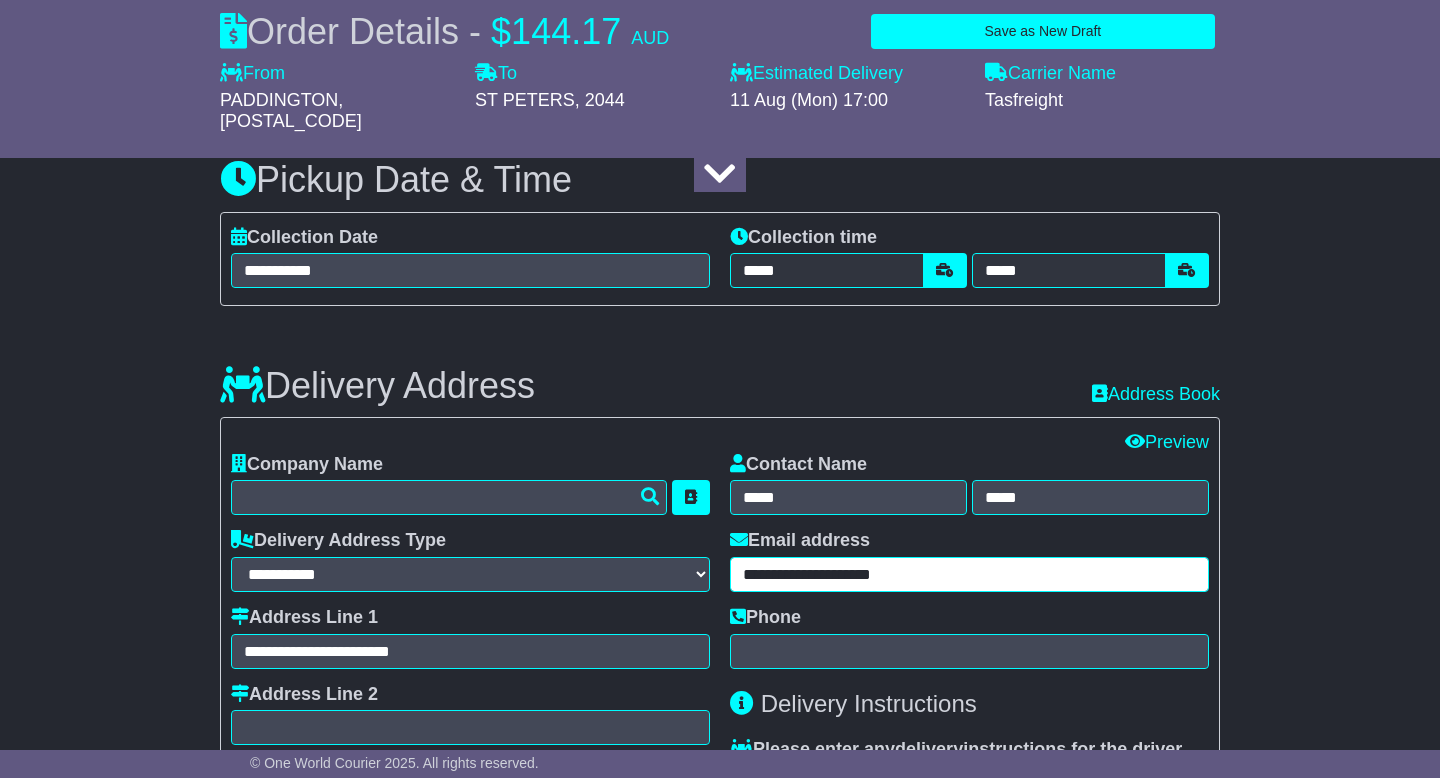 type on "**********" 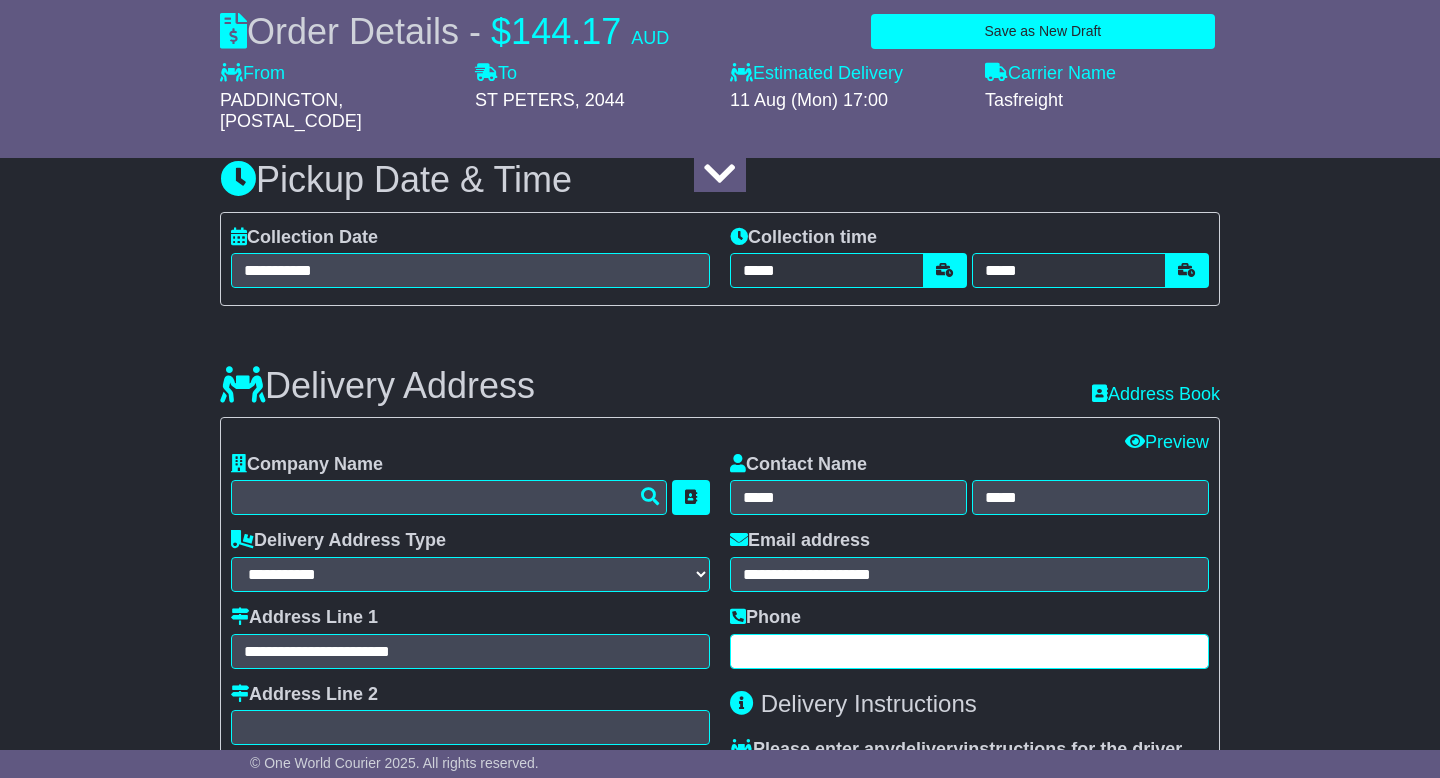 click at bounding box center (969, 651) 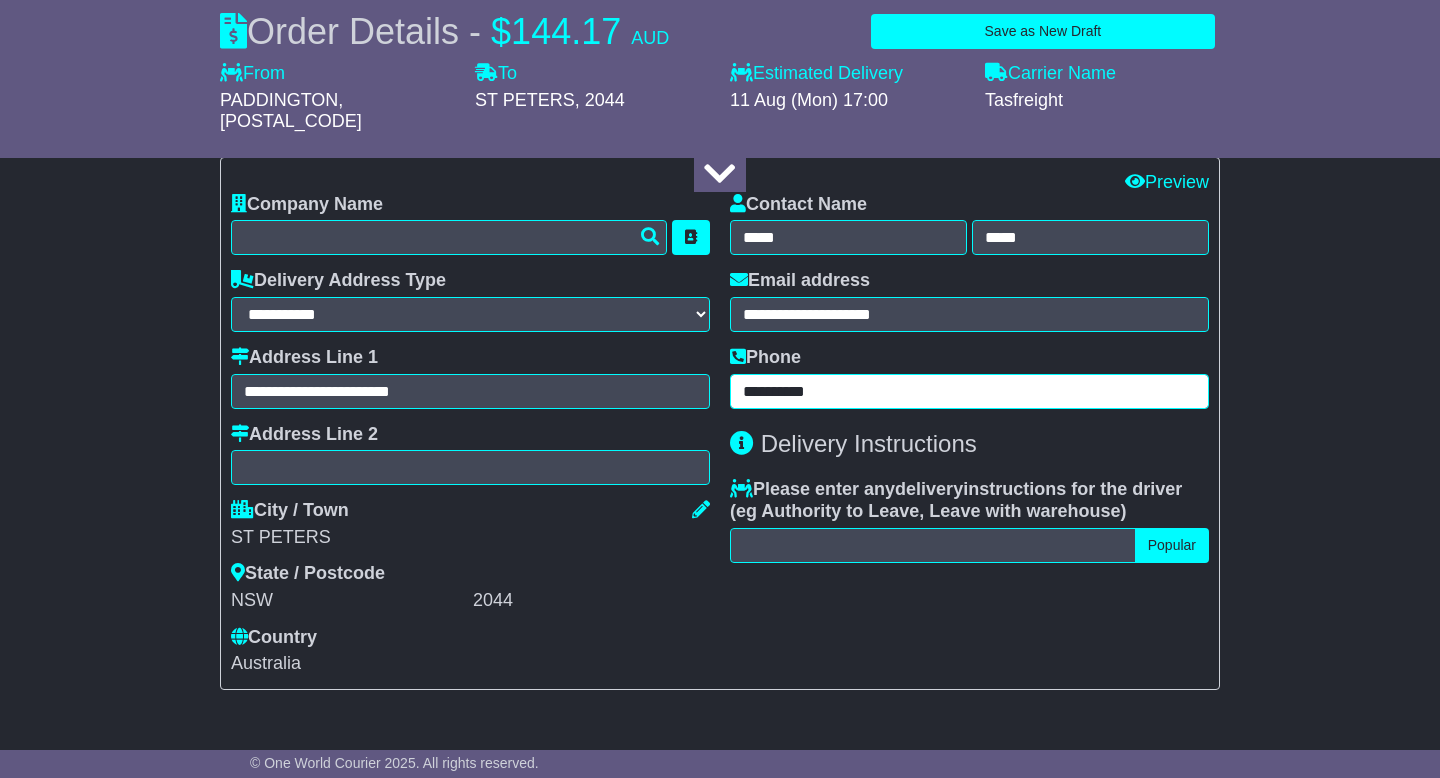 scroll, scrollTop: 1419, scrollLeft: 0, axis: vertical 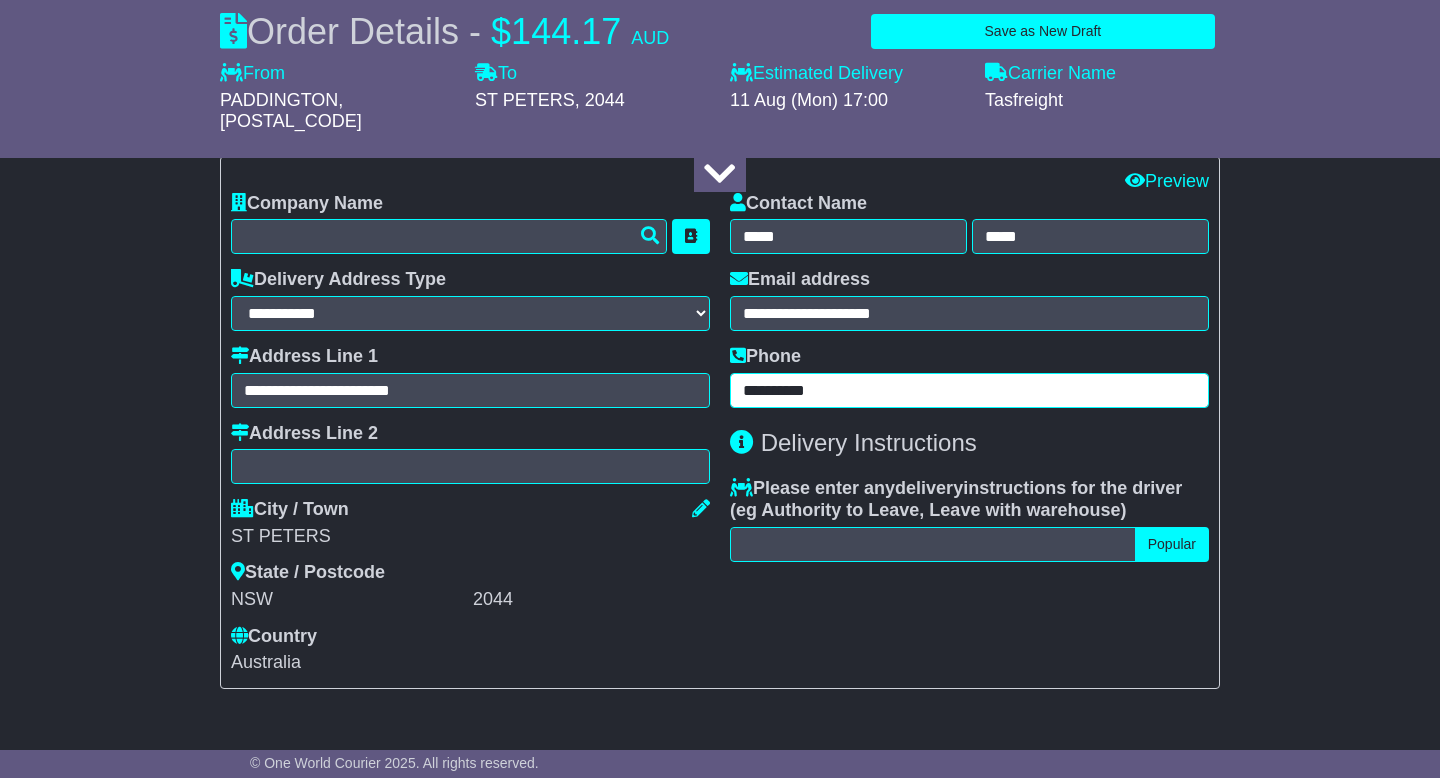 type on "**********" 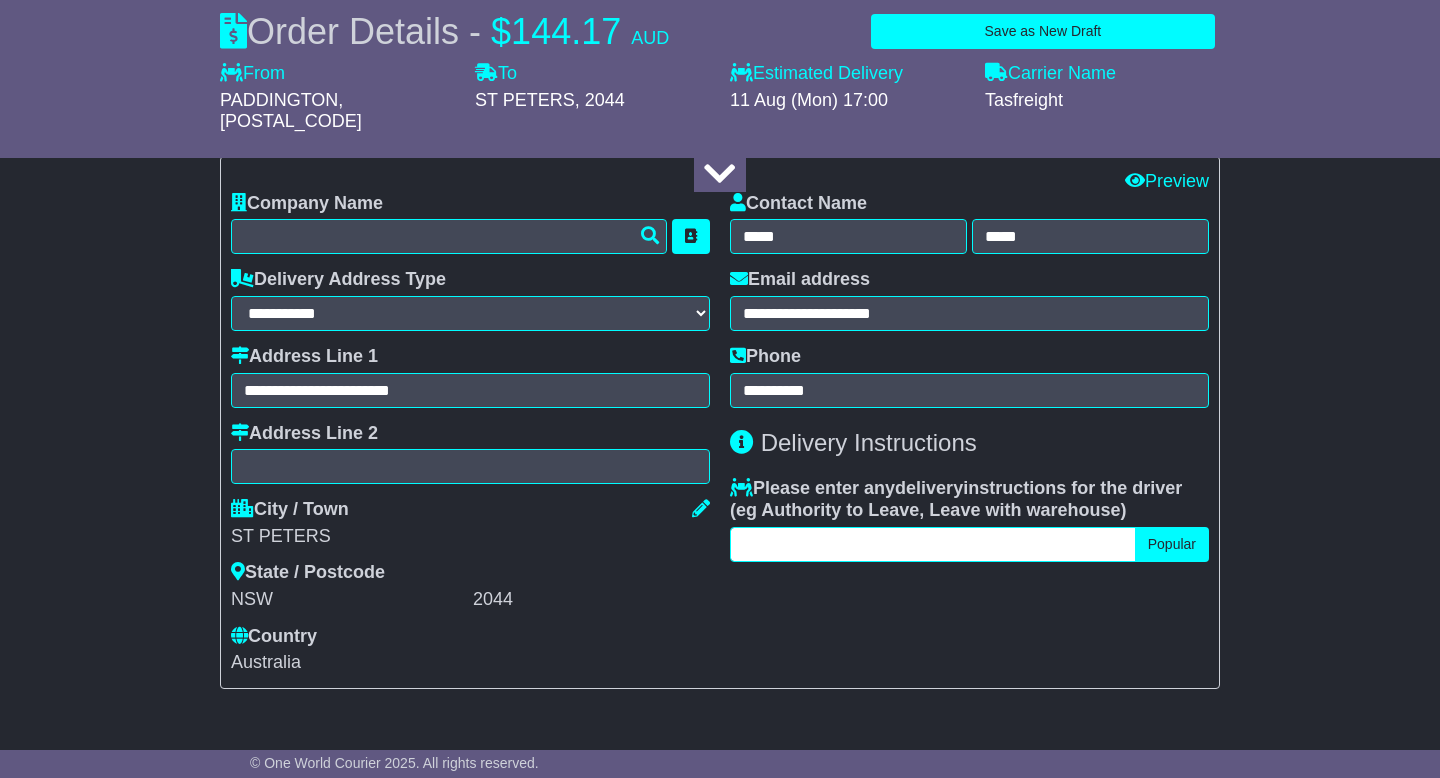 click at bounding box center (933, 544) 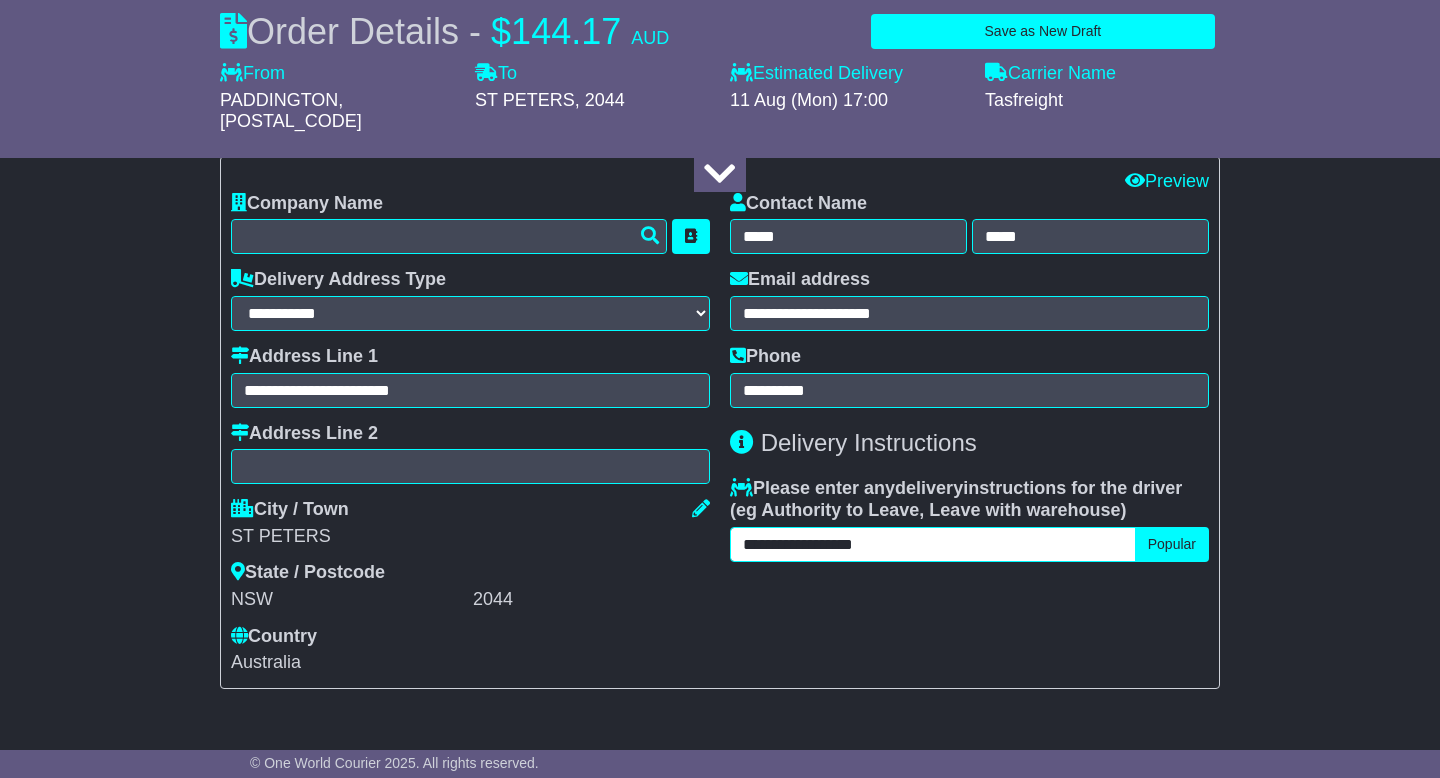 type on "**********" 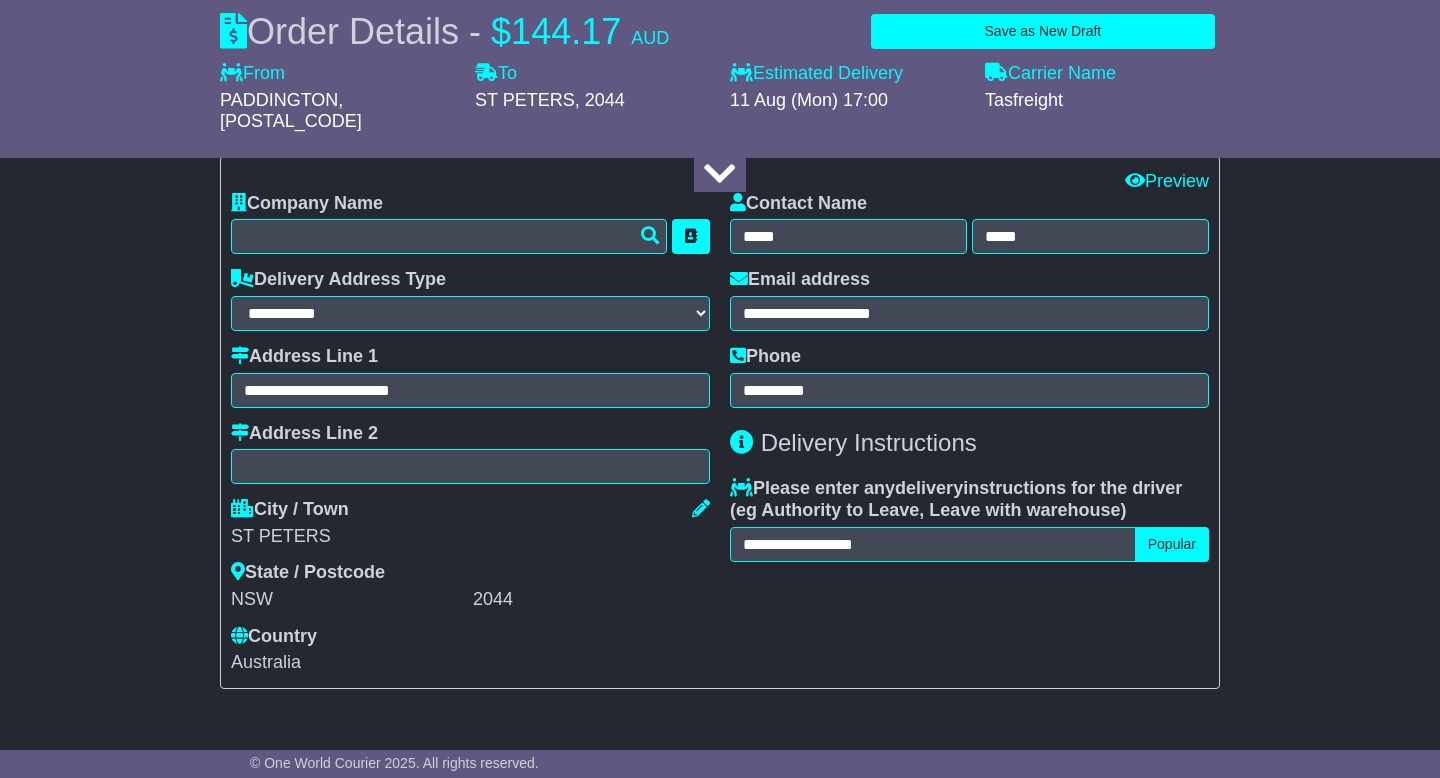 click on "About your package
What is your Package
Documents
Non-Documents
What are the Incoterms?
***
***
***
***
***
***
Description of Goods
Attention: dangerous goods are not allowed by service.
Your Internal Reference (required)
Any Dangerous Goods?
No  Other" at bounding box center [720, 332] 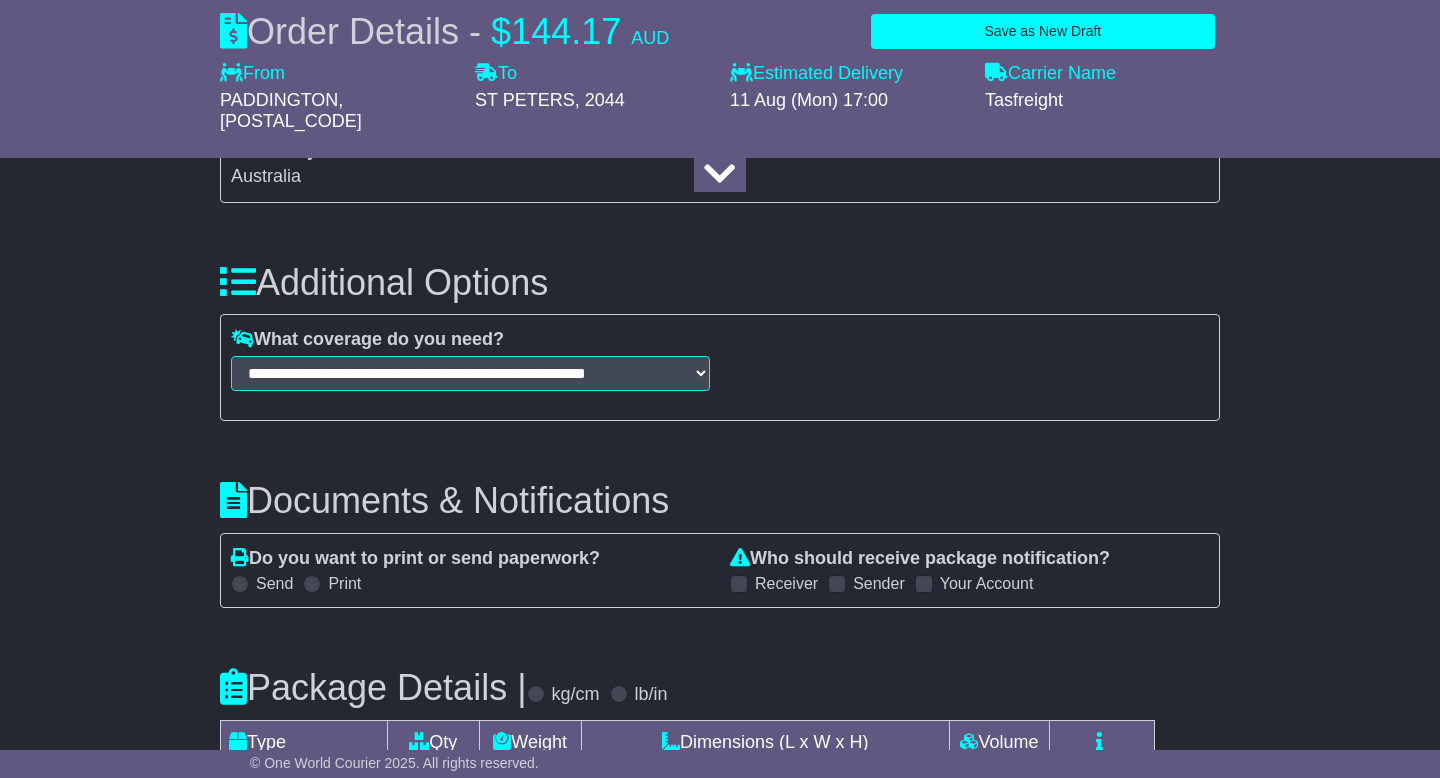 scroll, scrollTop: 1906, scrollLeft: 0, axis: vertical 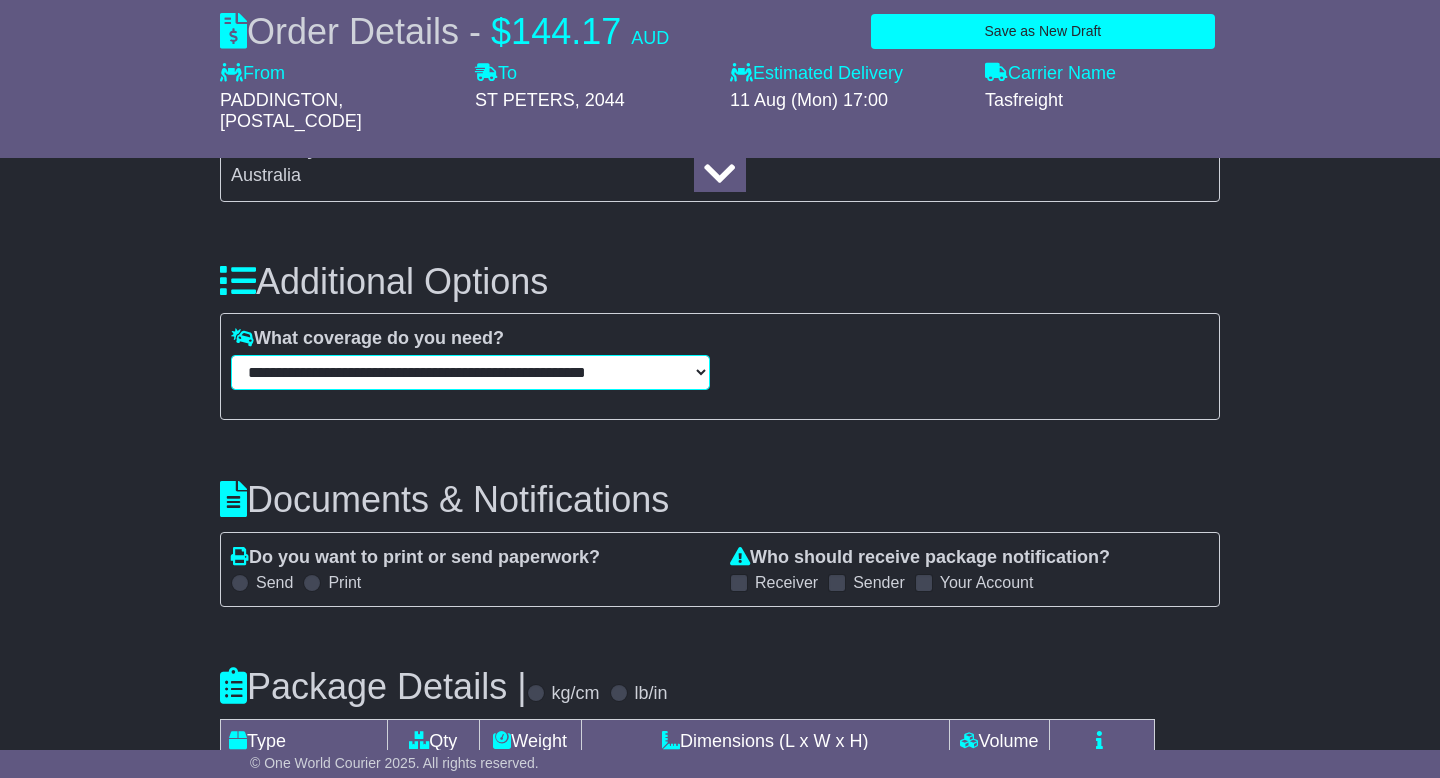 click on "**********" at bounding box center [470, 372] 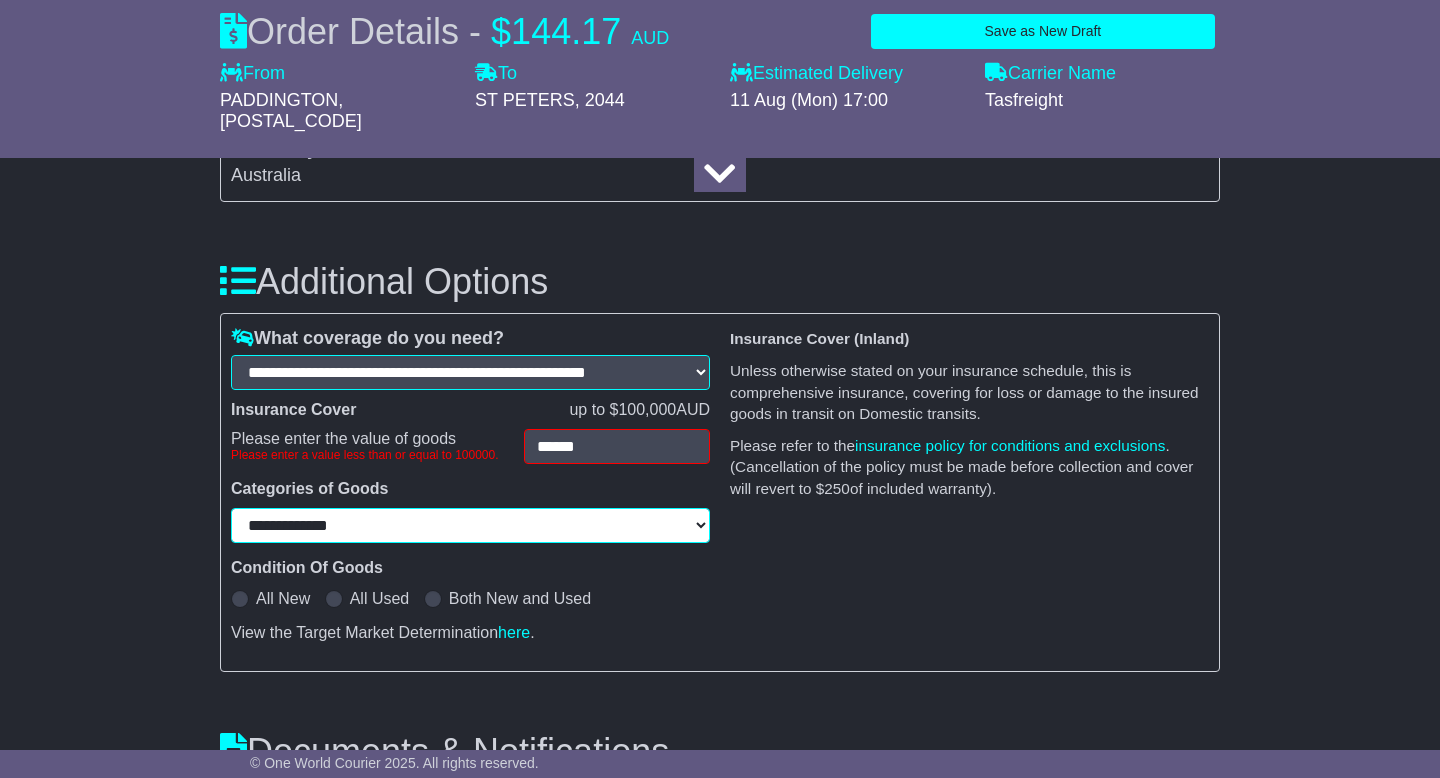 click on "**********" at bounding box center (470, 525) 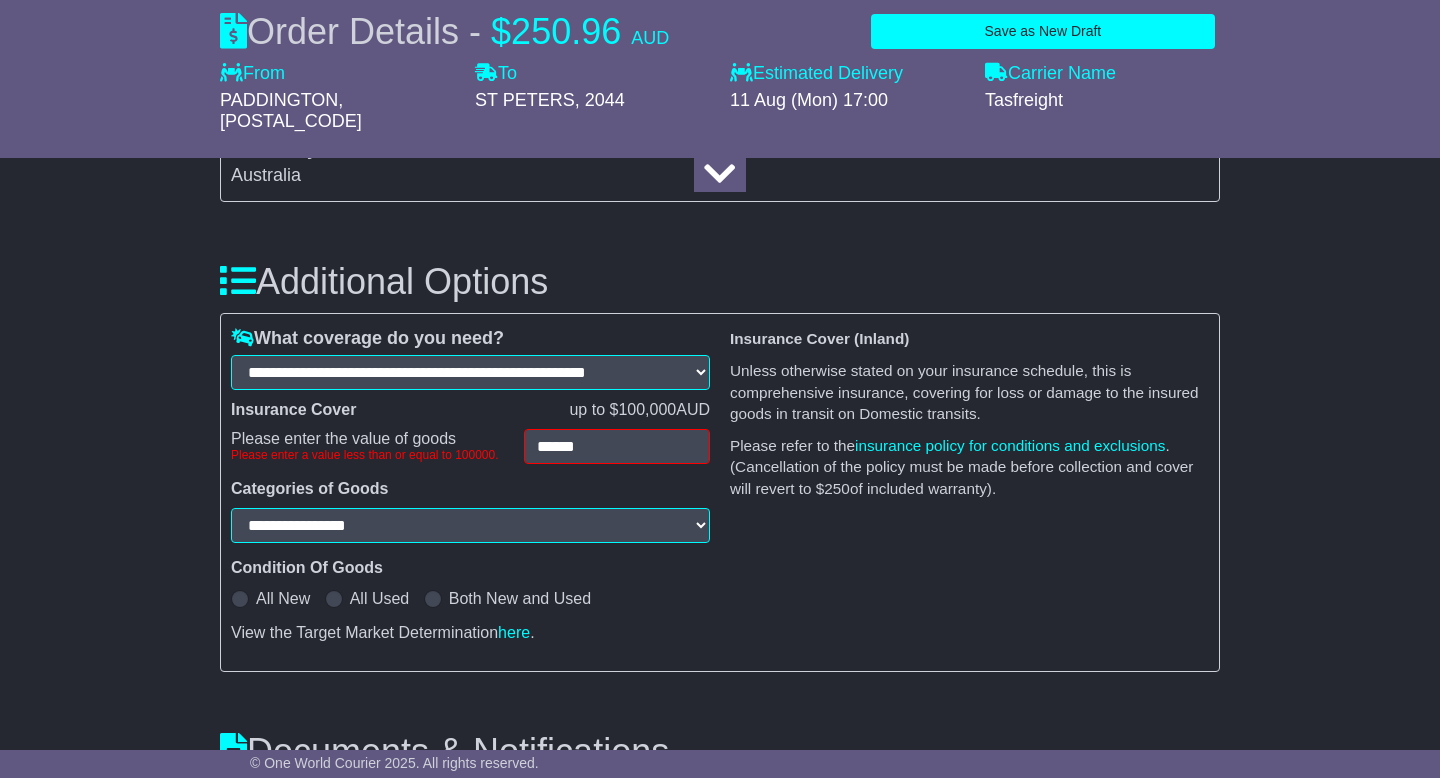 select on "**********" 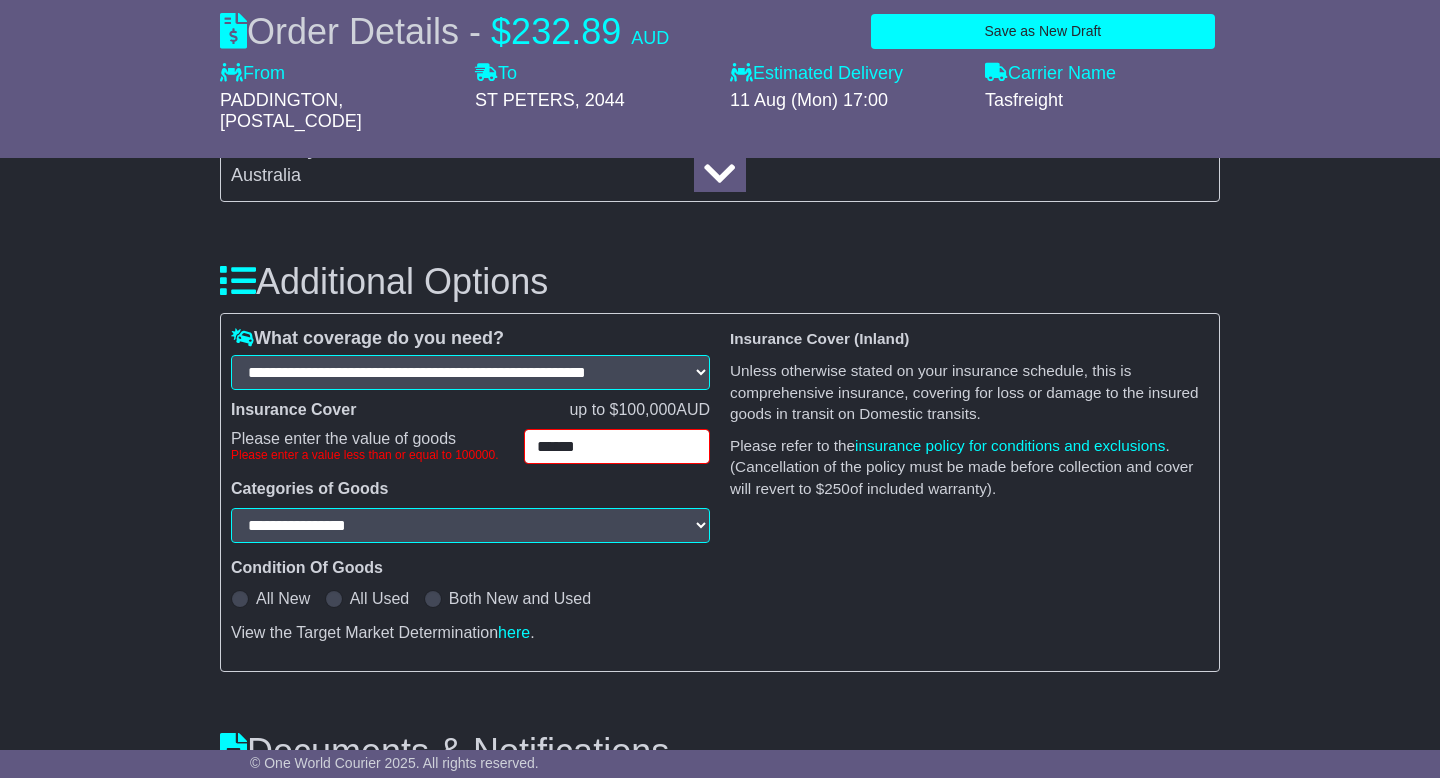 click on "******" at bounding box center [617, 446] 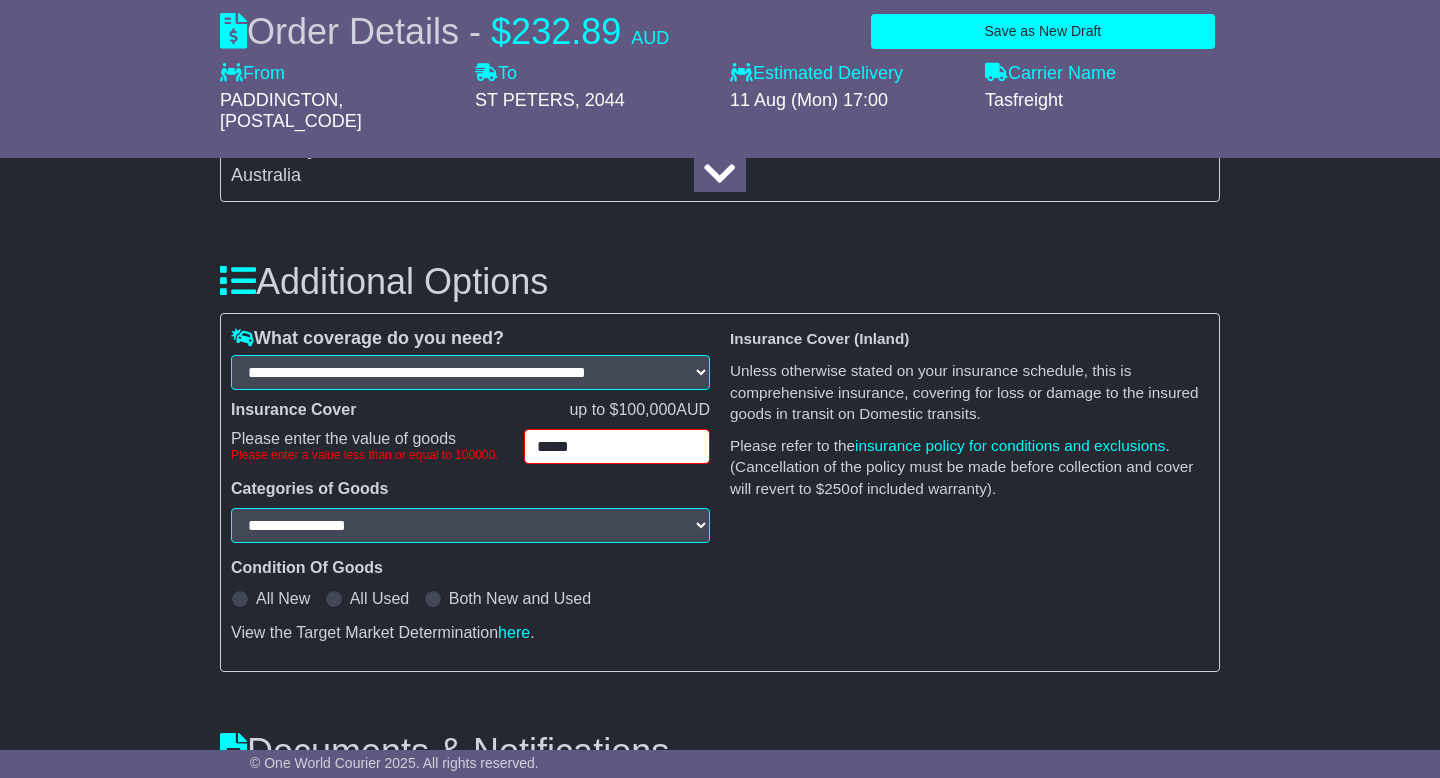 type on "*****" 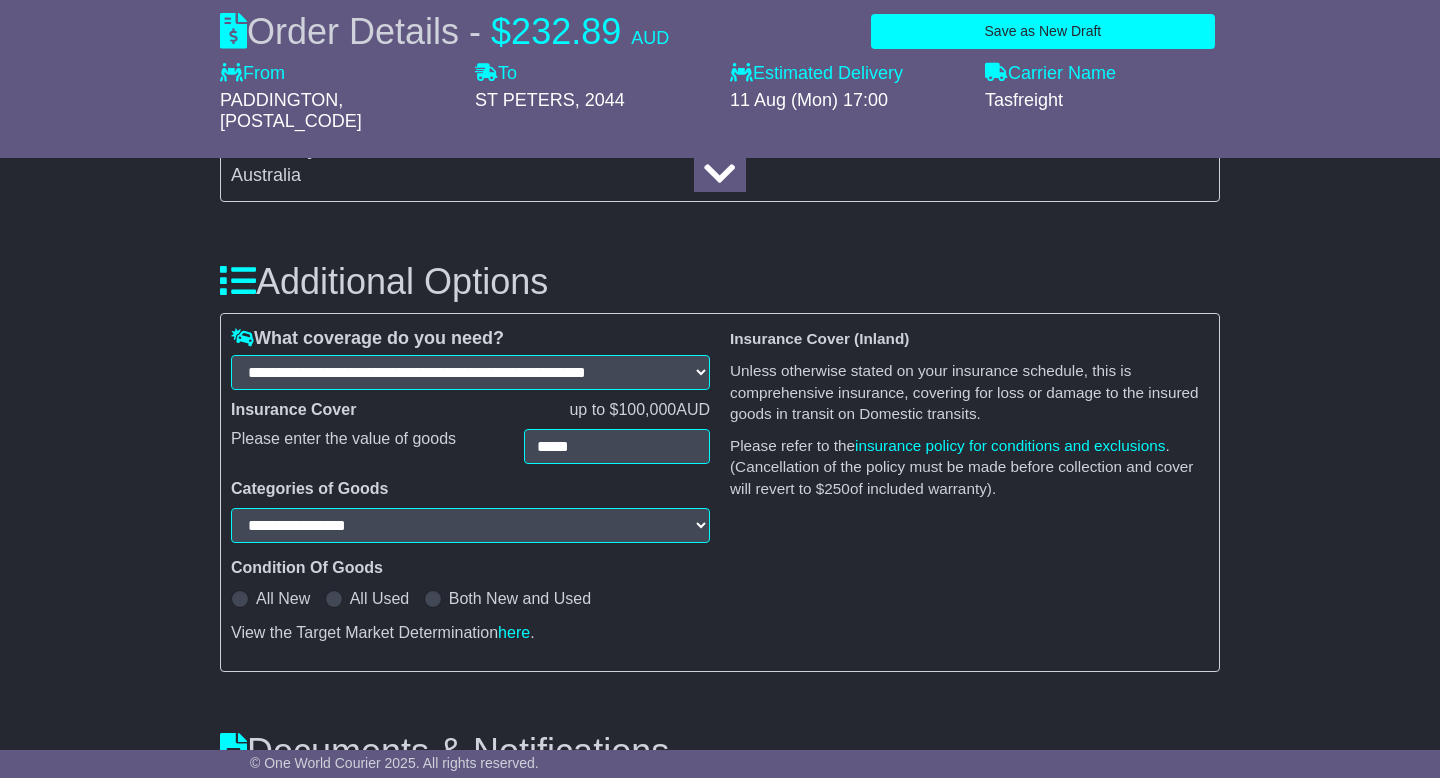 click on "**********" at bounding box center (470, 521) 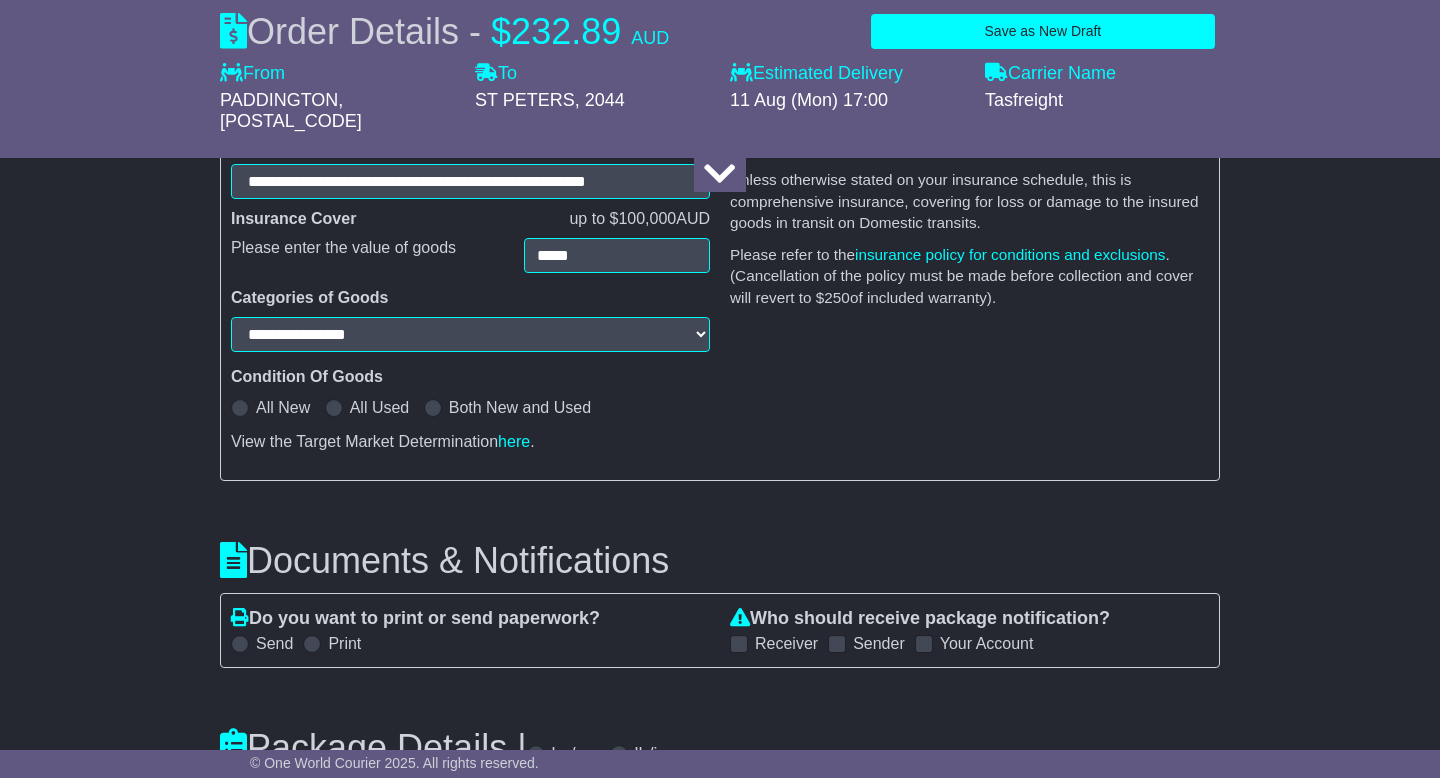 scroll, scrollTop: 2107, scrollLeft: 0, axis: vertical 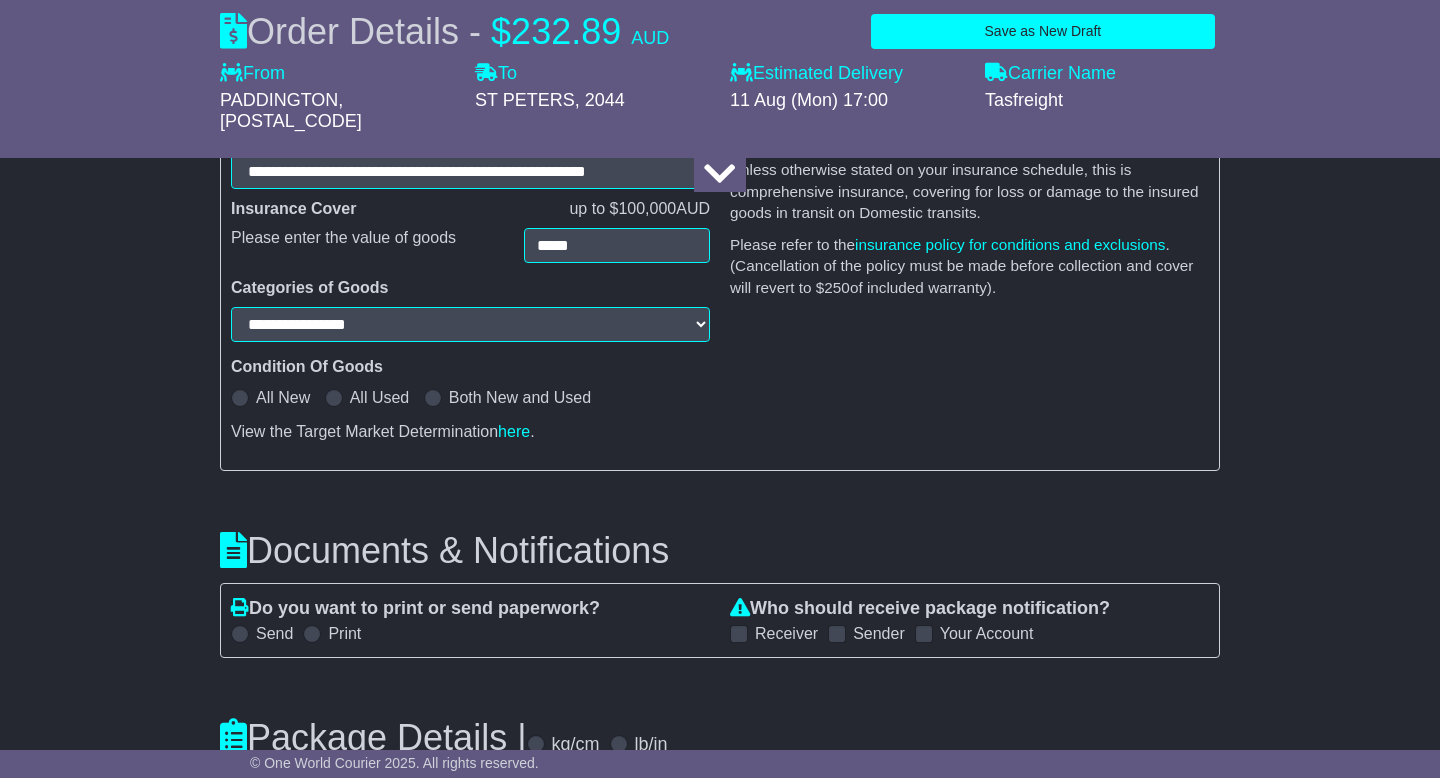 click at bounding box center (240, 398) 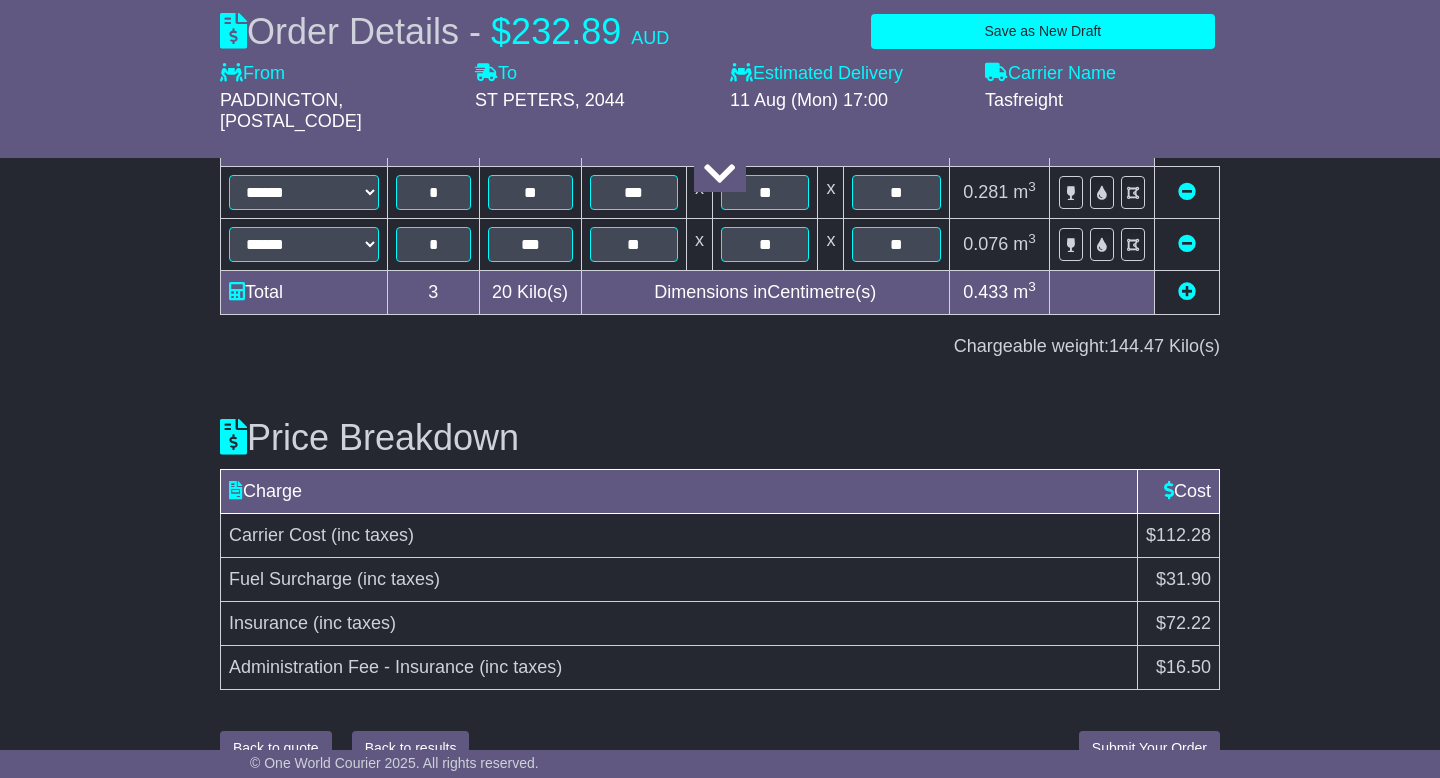 scroll, scrollTop: 2774, scrollLeft: 0, axis: vertical 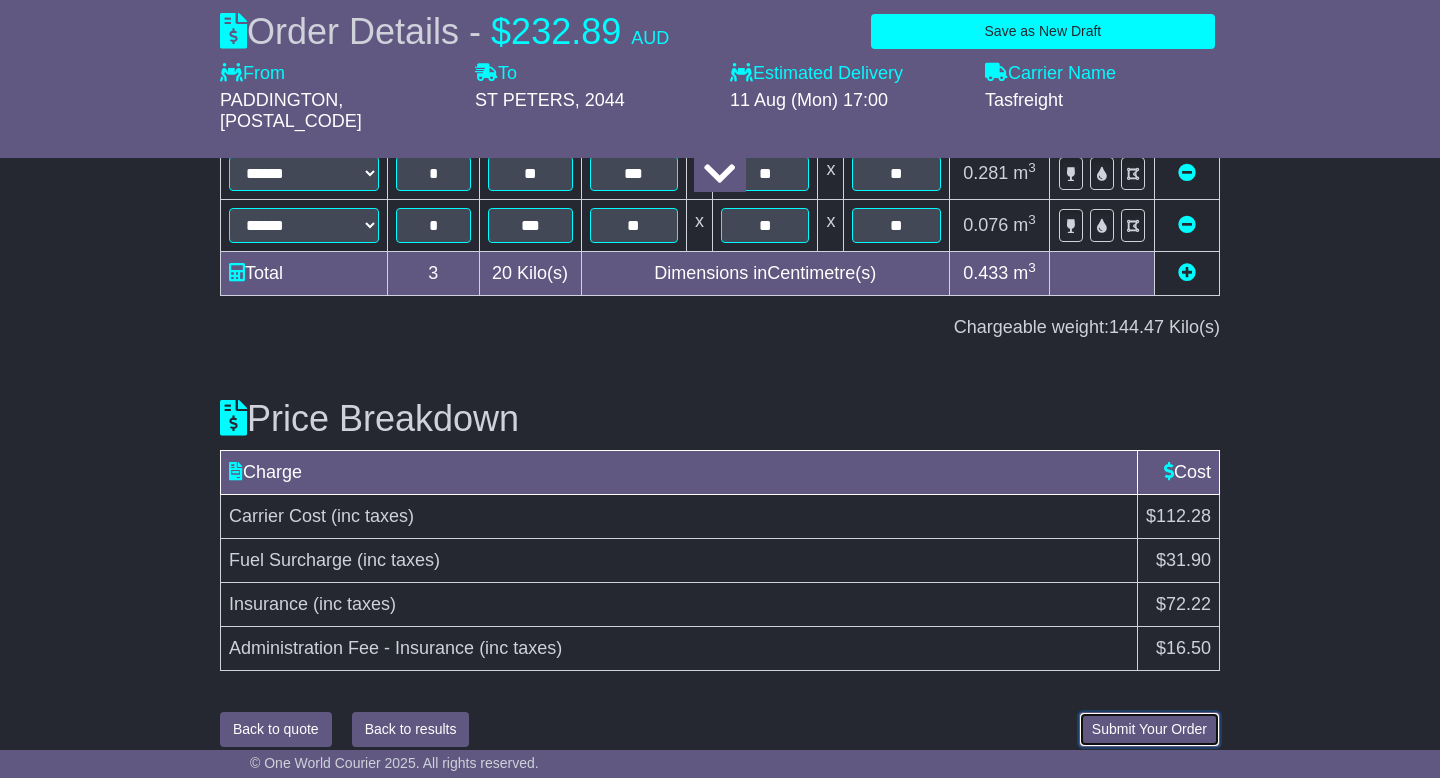 click on "Submit Your Order" at bounding box center [1149, 729] 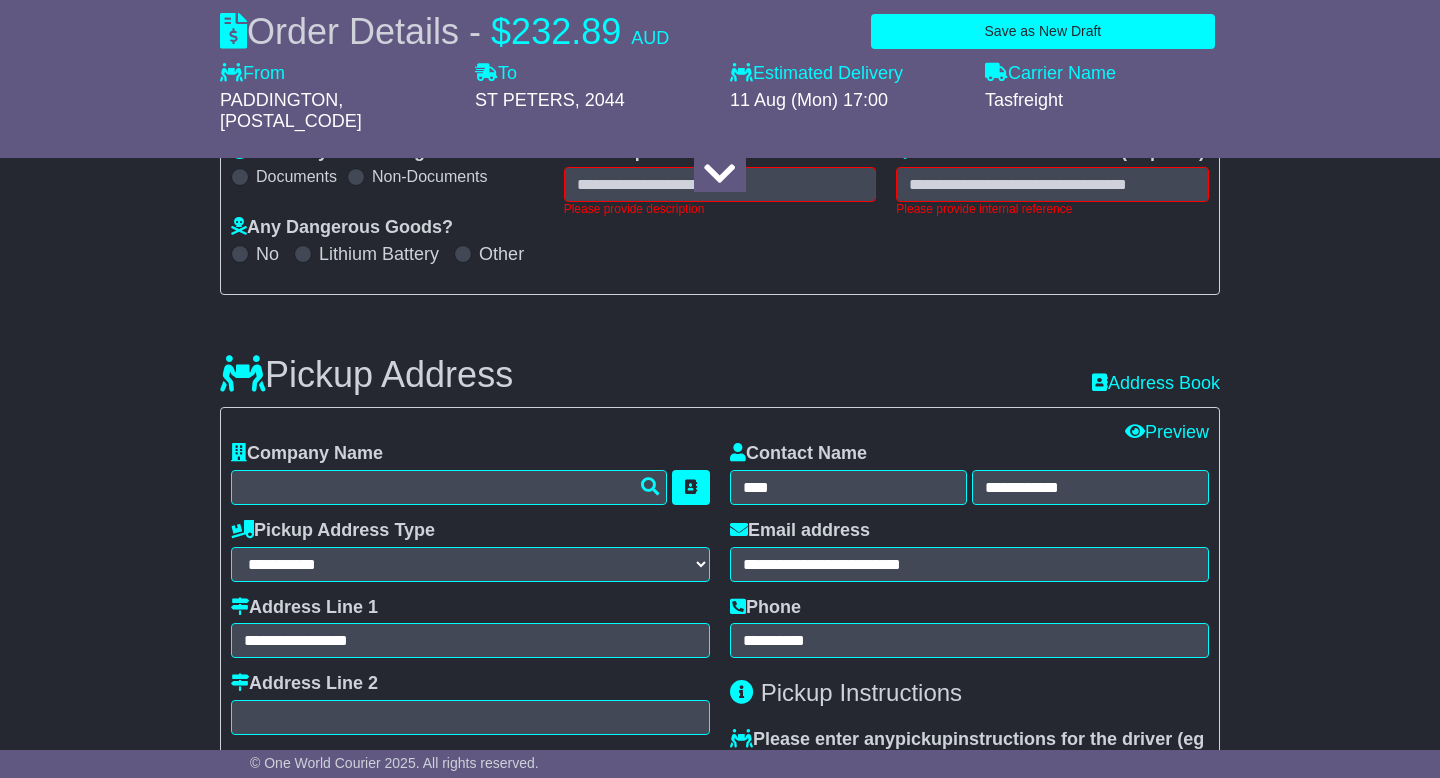 scroll, scrollTop: 292, scrollLeft: 0, axis: vertical 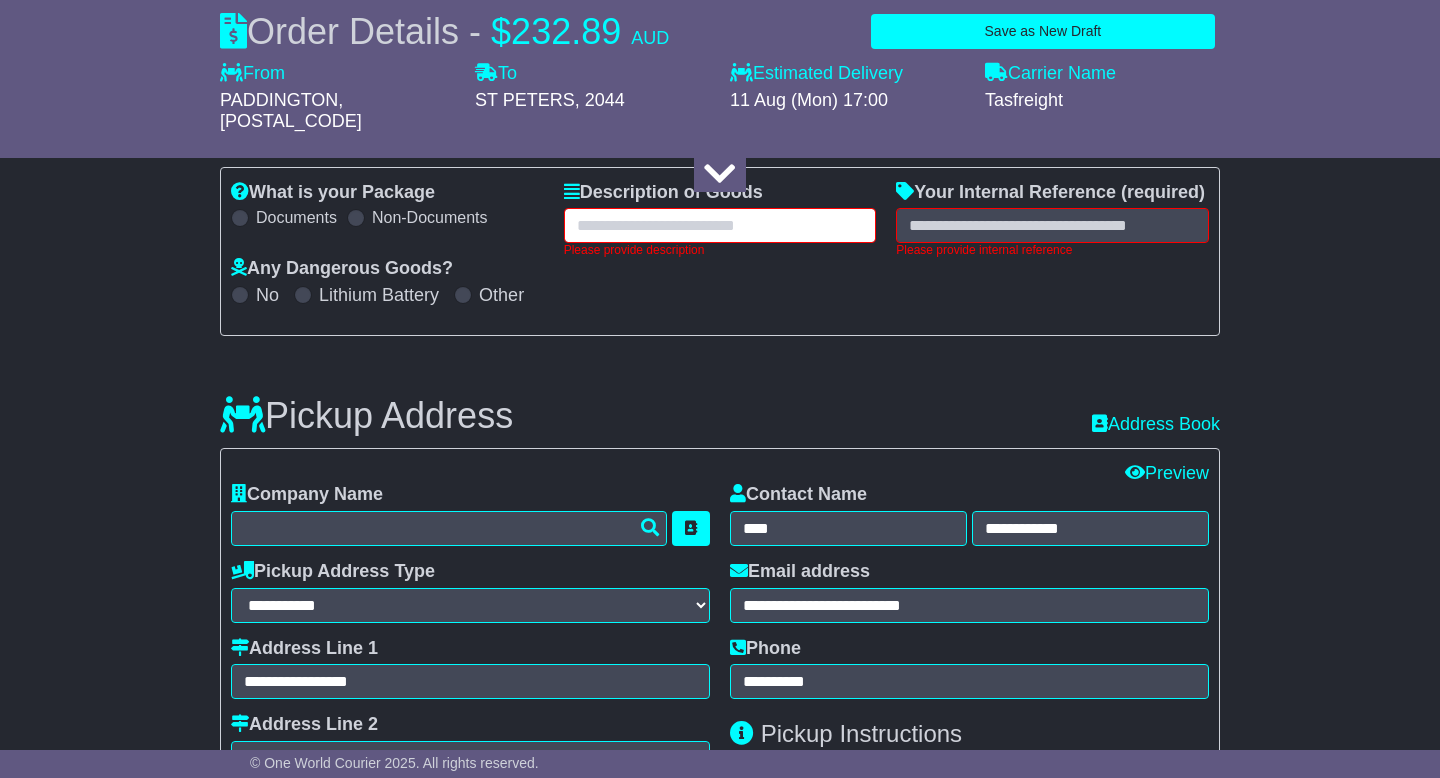 click at bounding box center [720, 225] 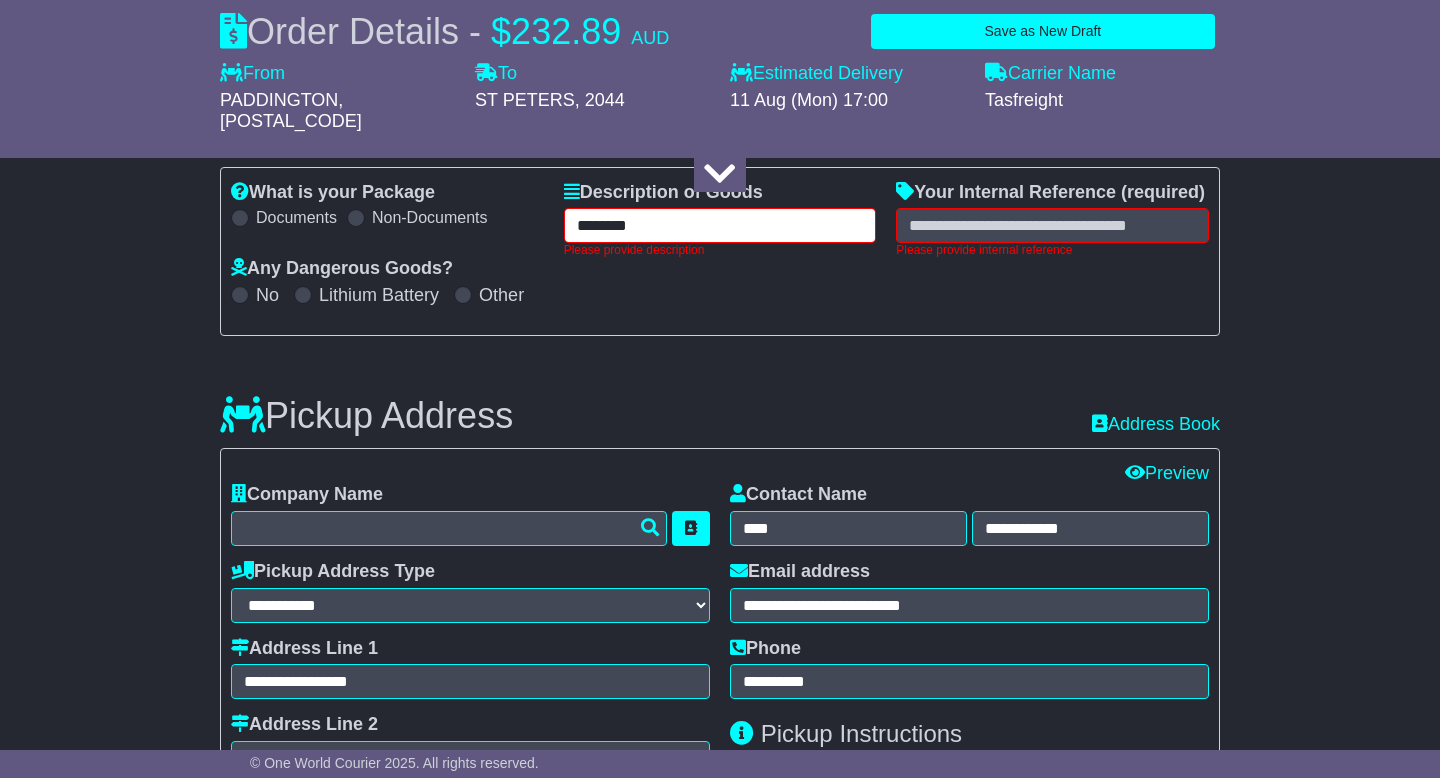 click on "*******" at bounding box center [720, 225] 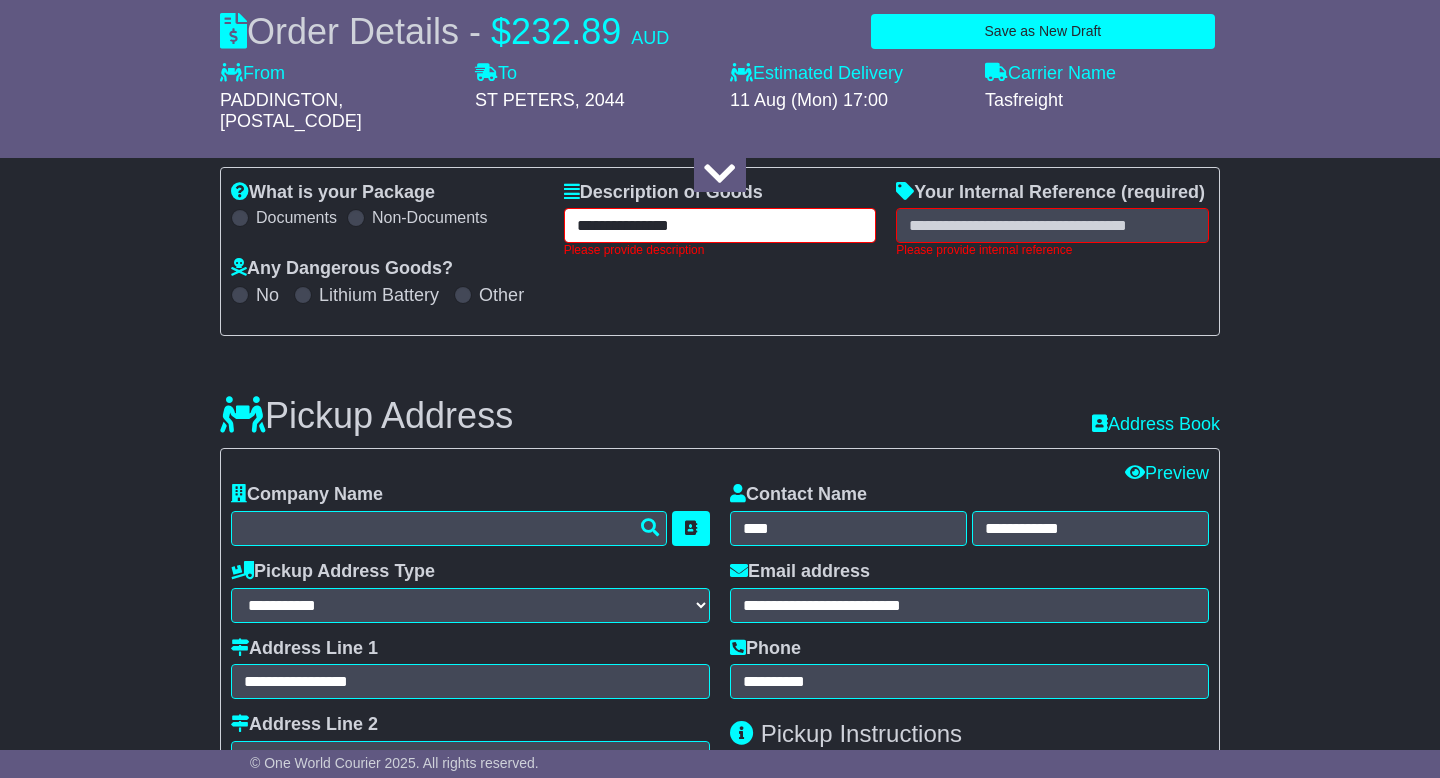 type on "**********" 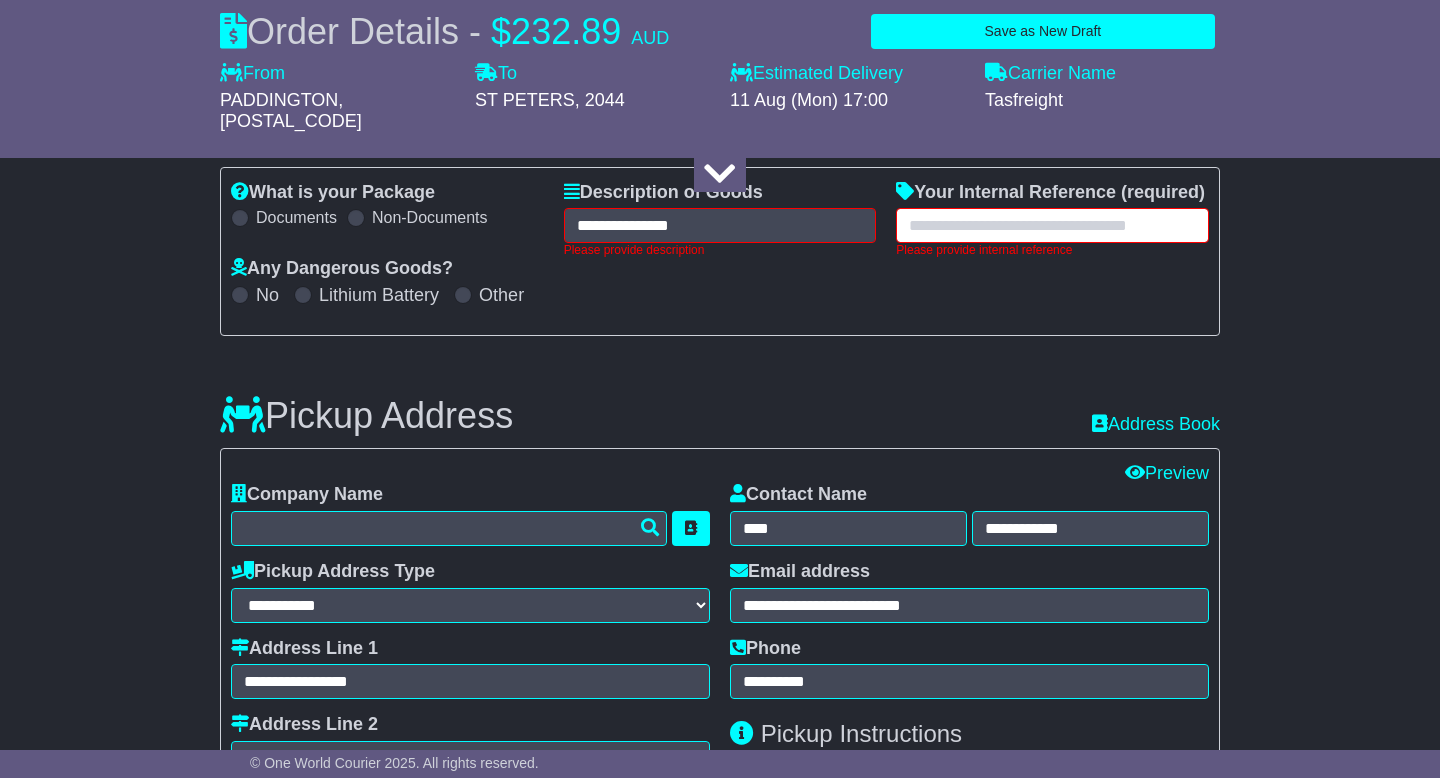 click at bounding box center [1052, 225] 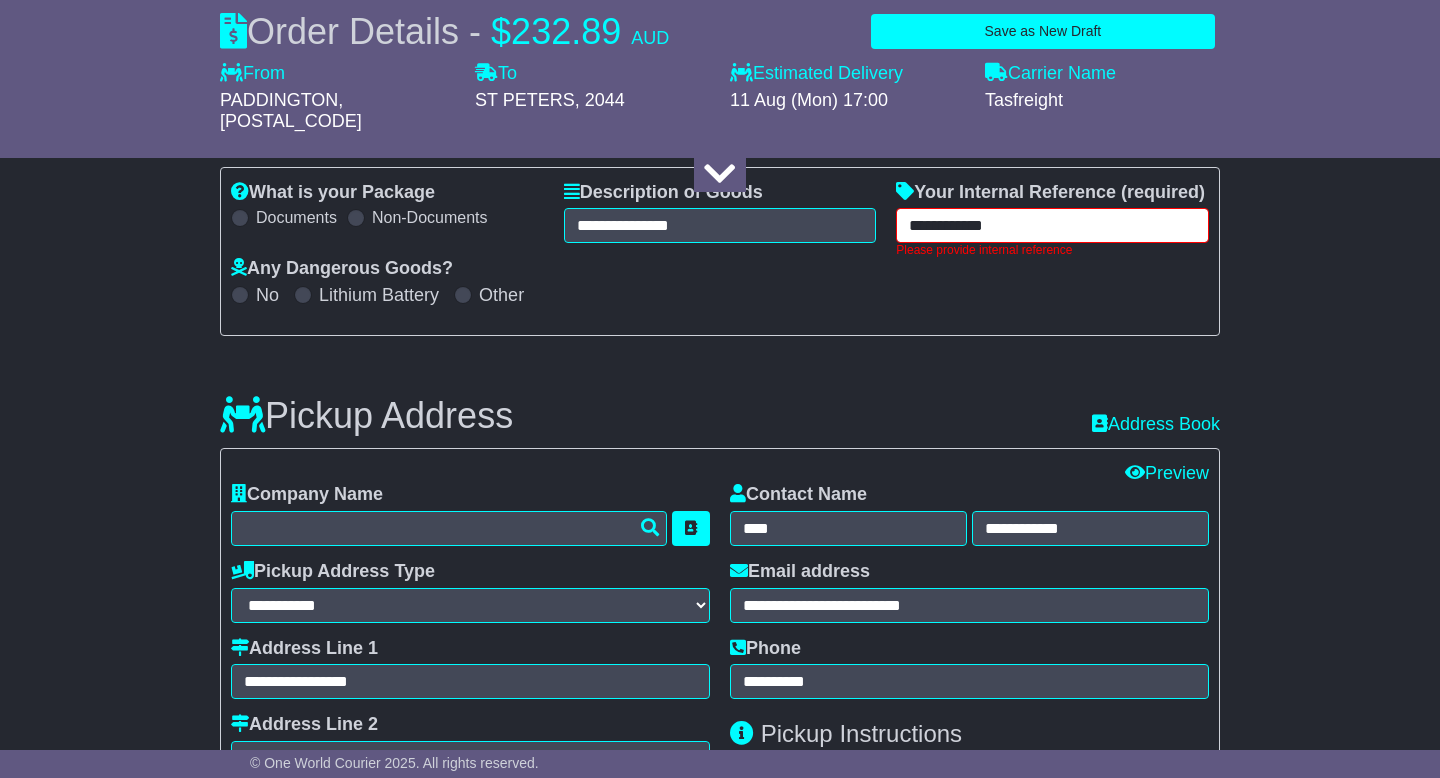type on "**********" 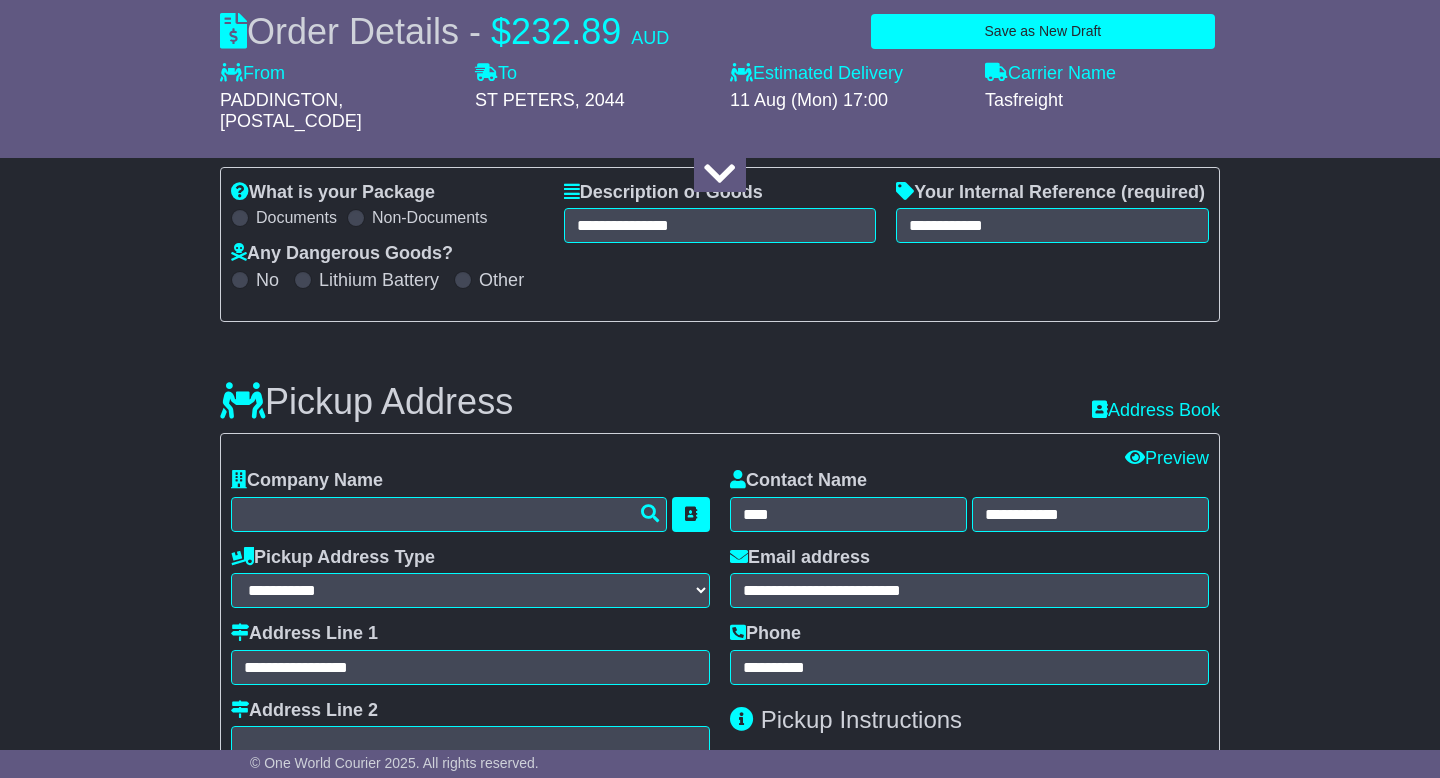 click on "Pickup Address
Recent:
Address Book" at bounding box center [720, 387] 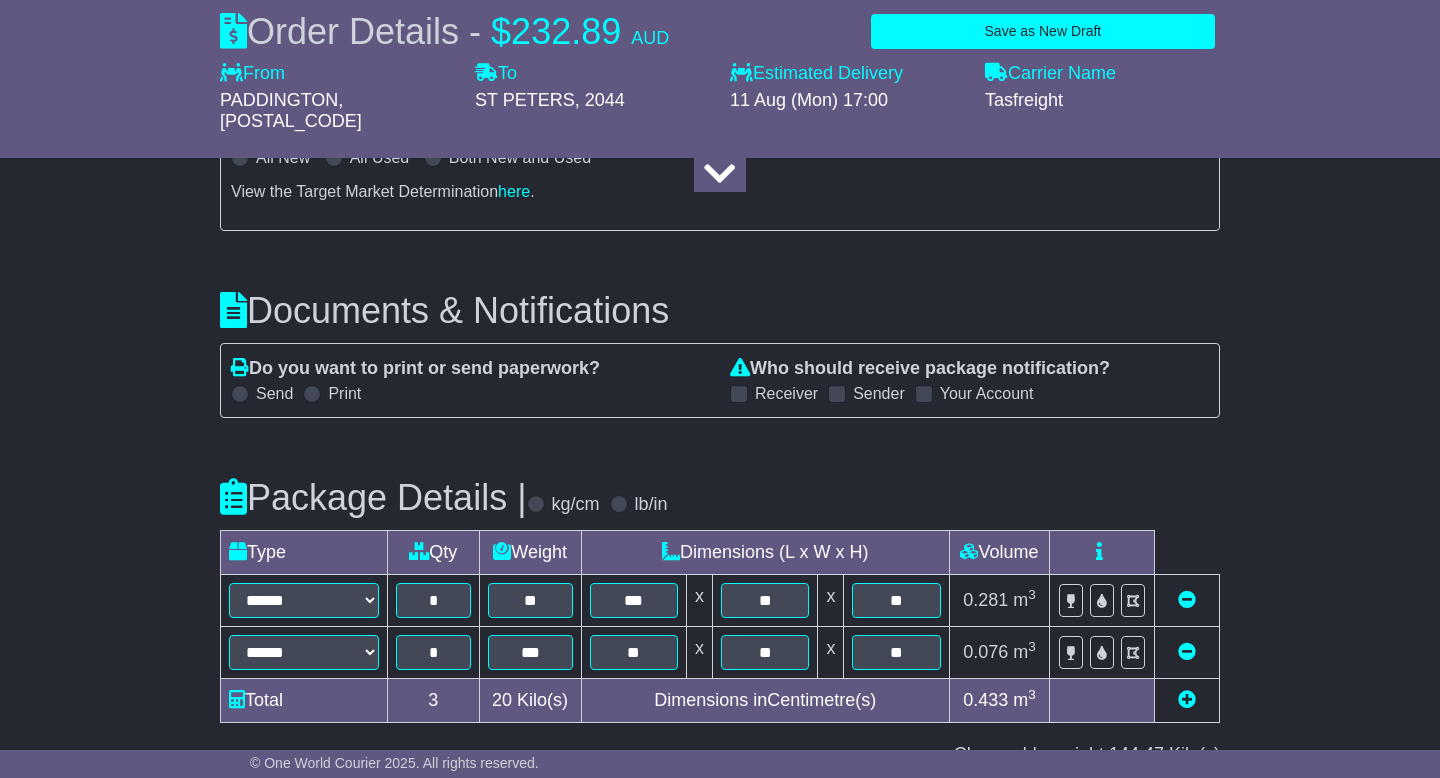scroll, scrollTop: 2774, scrollLeft: 0, axis: vertical 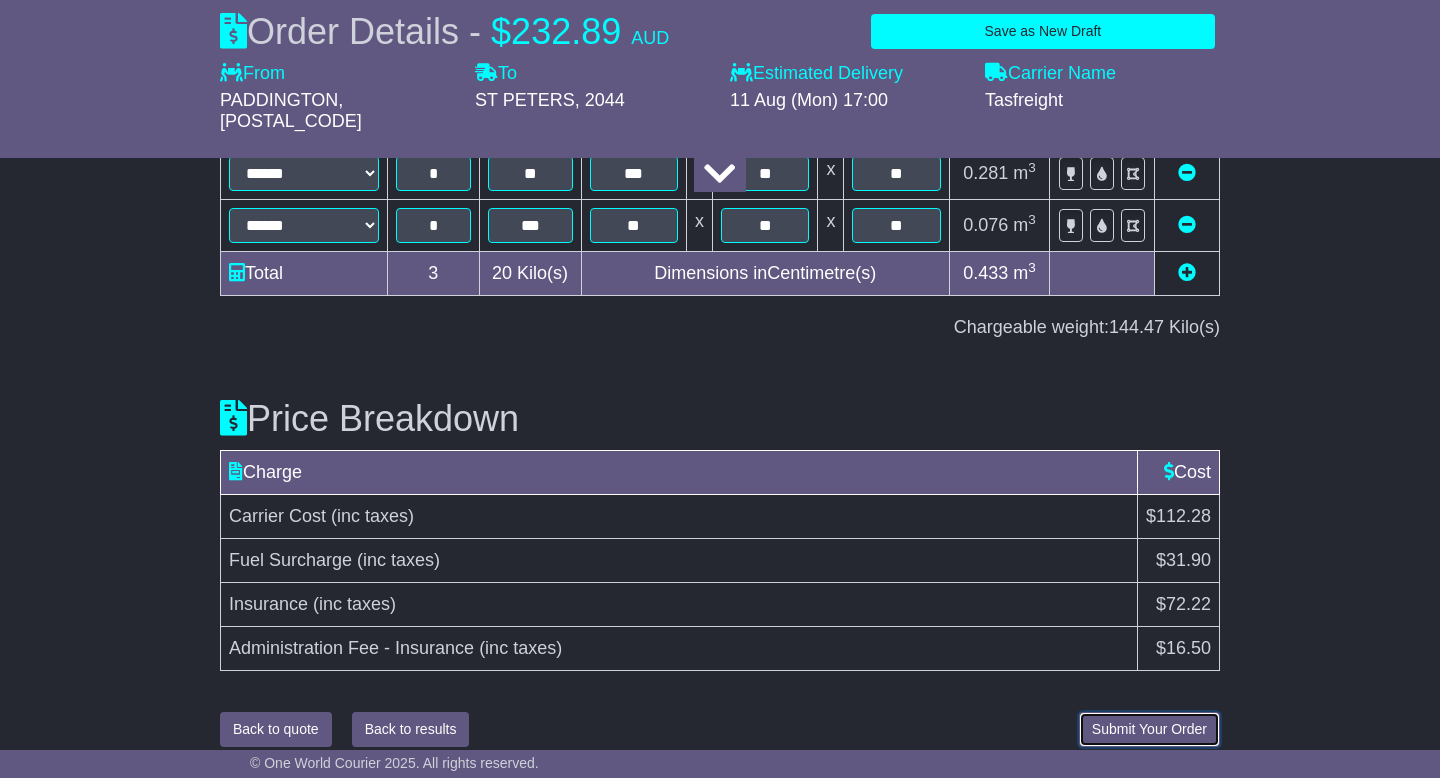 click on "Submit Your Order" at bounding box center [1149, 729] 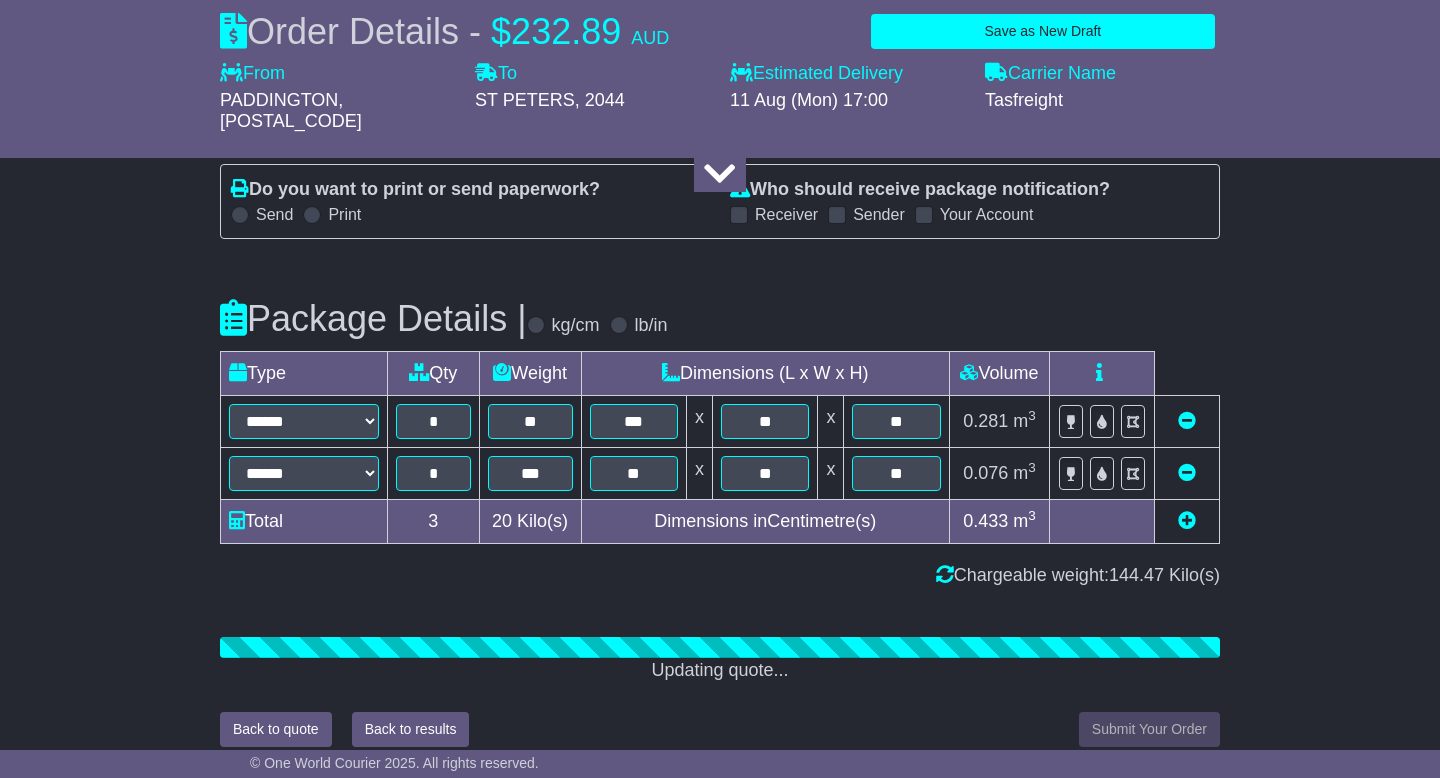 scroll, scrollTop: 2774, scrollLeft: 0, axis: vertical 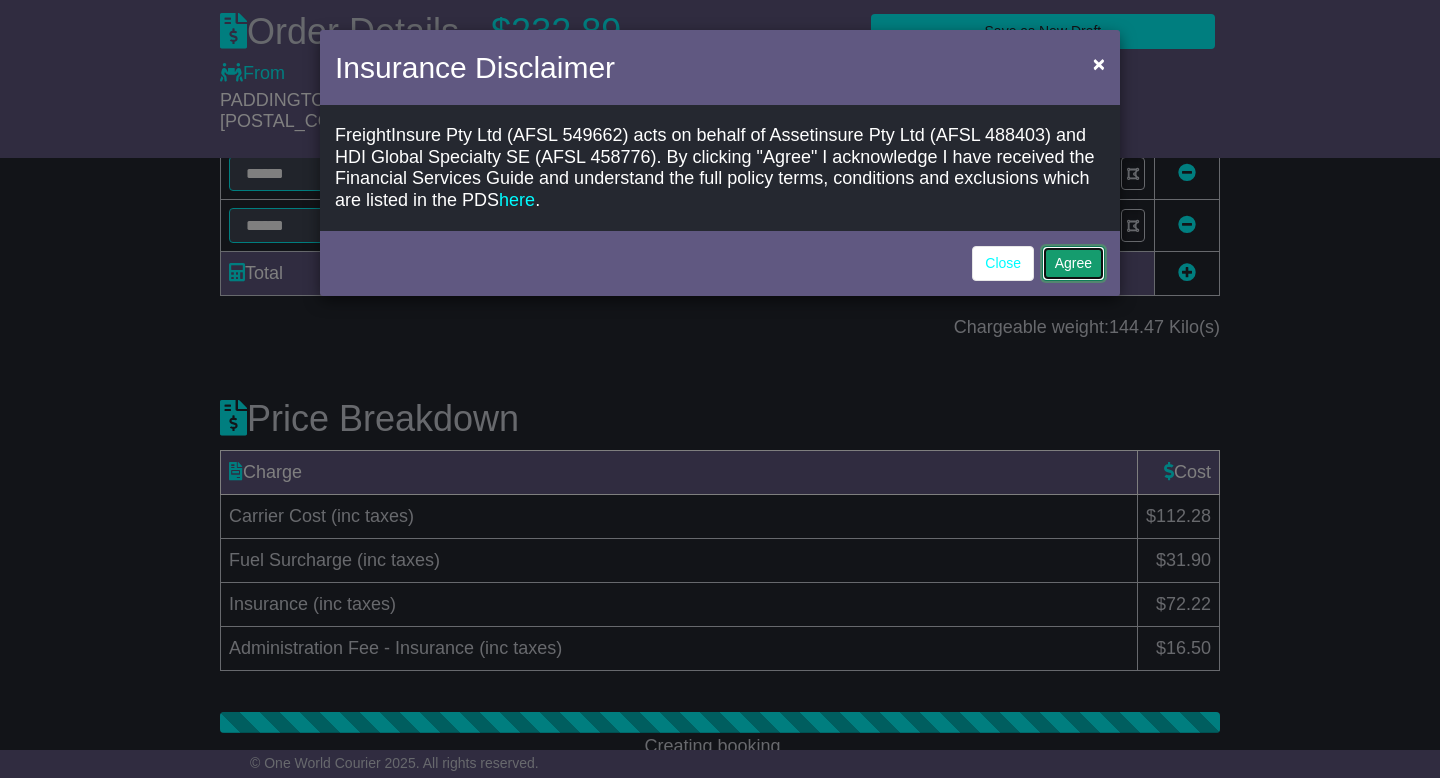 click on "Agree" 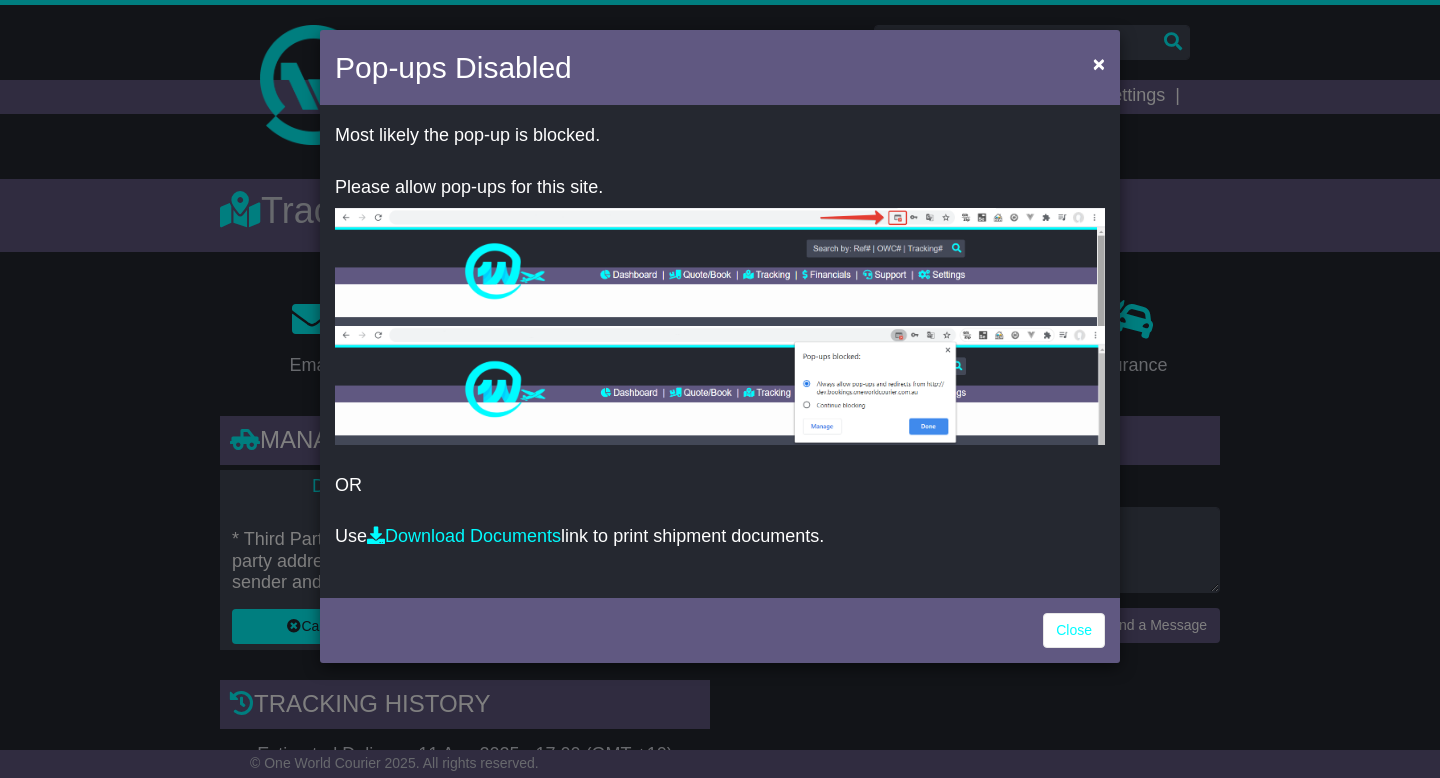 scroll, scrollTop: 0, scrollLeft: 0, axis: both 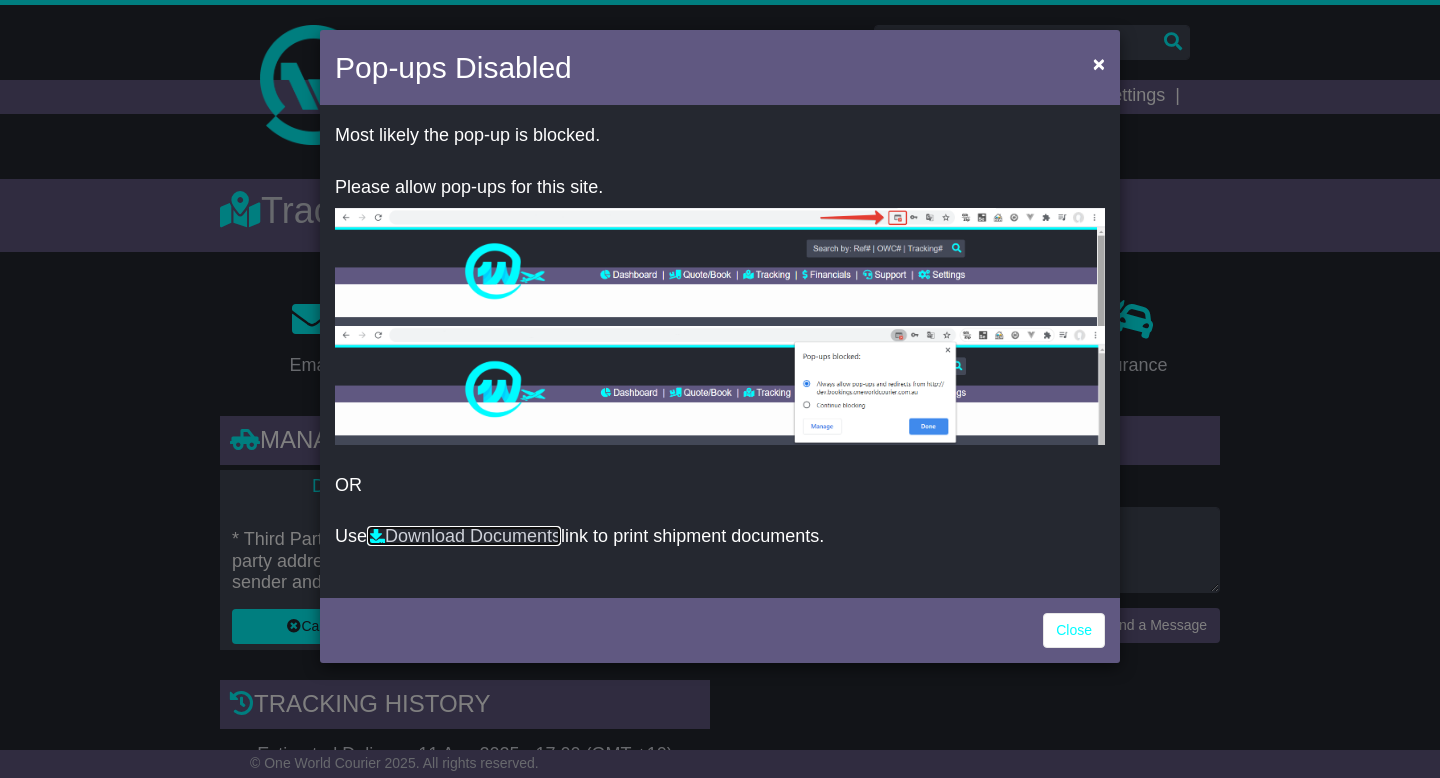 click on "Download Documents" at bounding box center [464, 536] 